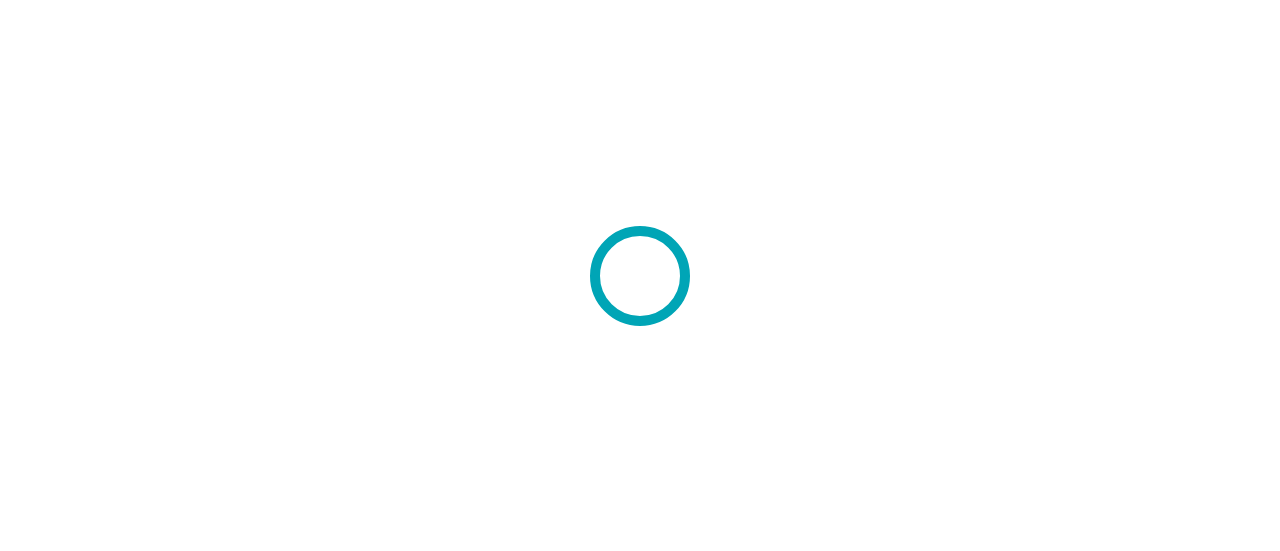 scroll, scrollTop: 0, scrollLeft: 0, axis: both 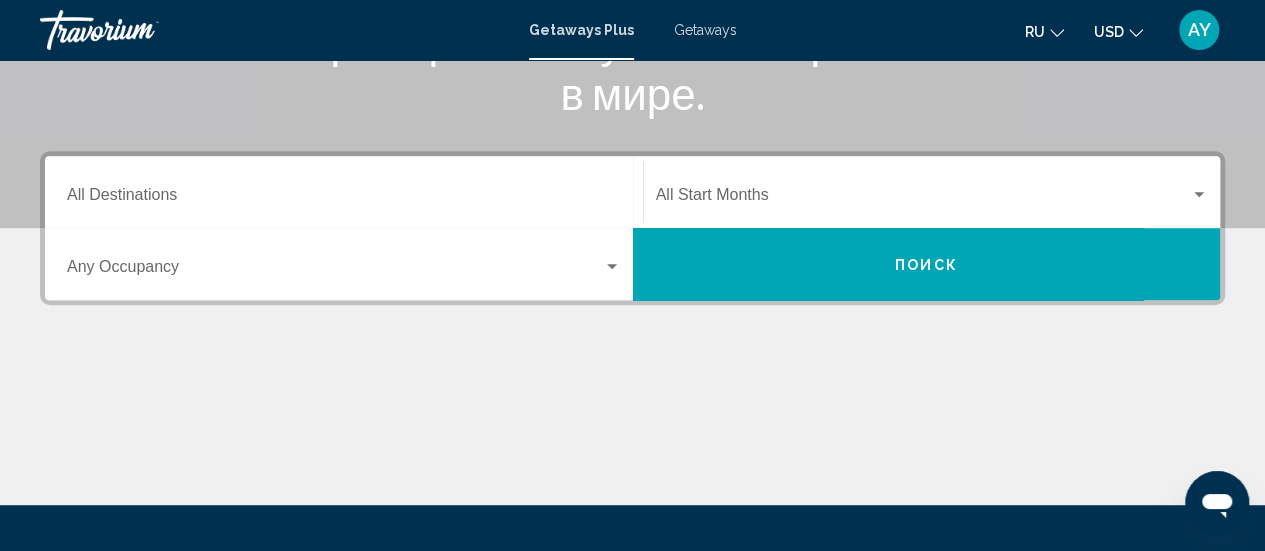 click on "Destination All Destinations" at bounding box center (344, 192) 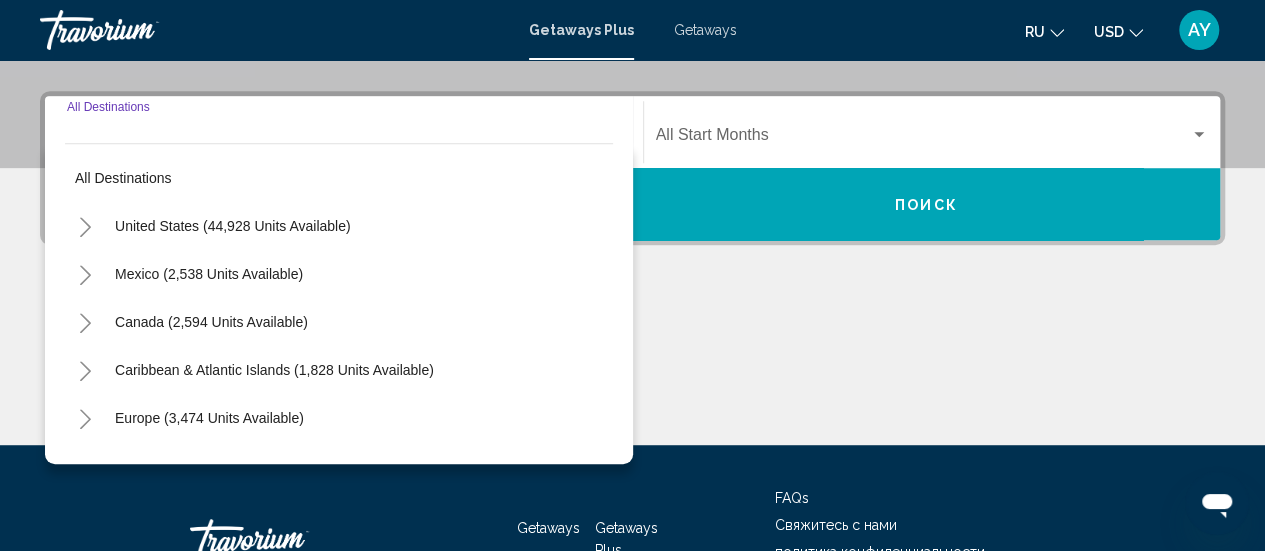 scroll, scrollTop: 458, scrollLeft: 0, axis: vertical 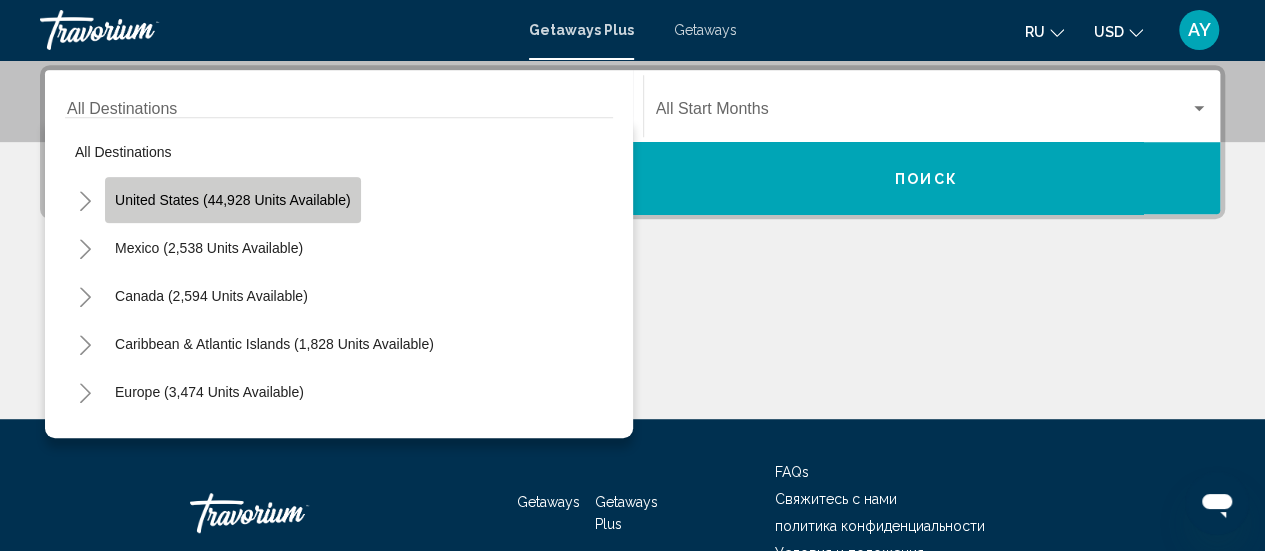 click on "United States (44,928 units available)" 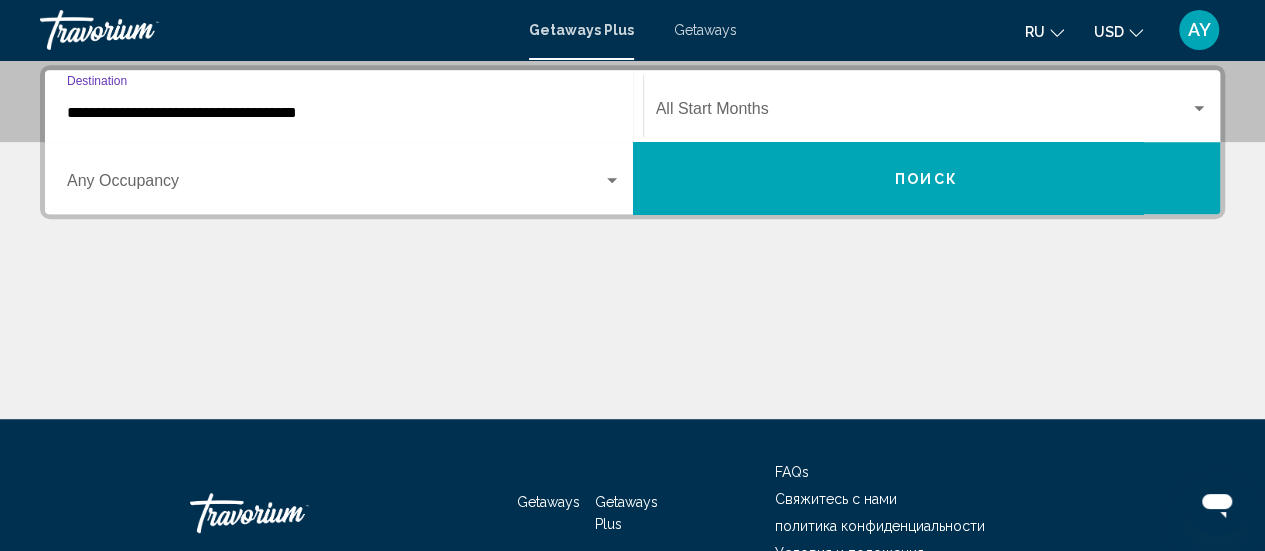 click on "**********" at bounding box center [344, 113] 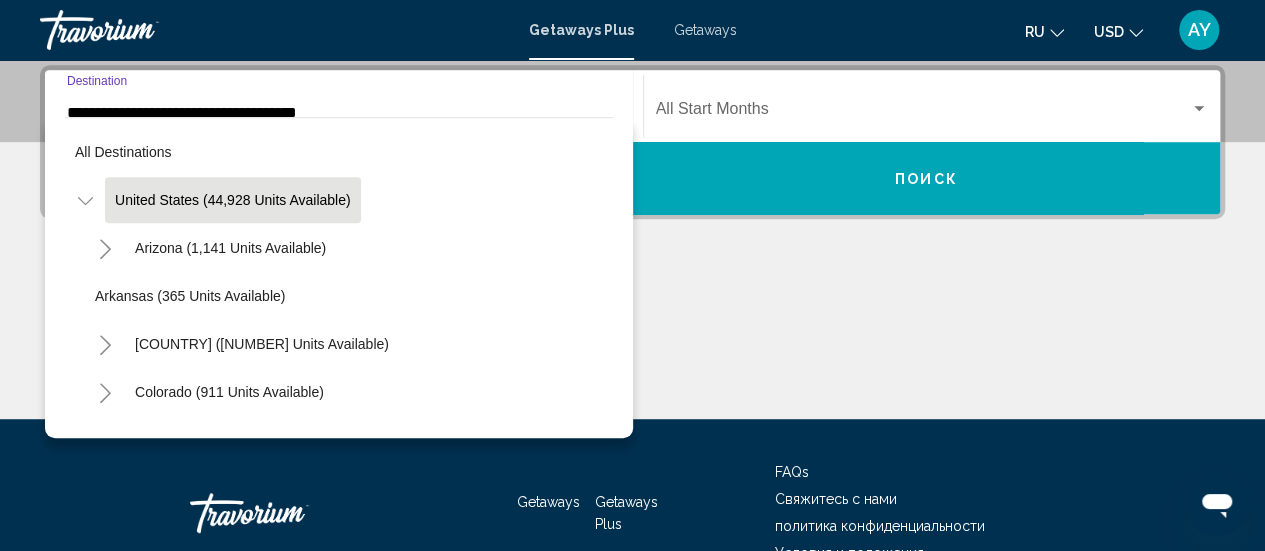 scroll, scrollTop: 382, scrollLeft: 0, axis: vertical 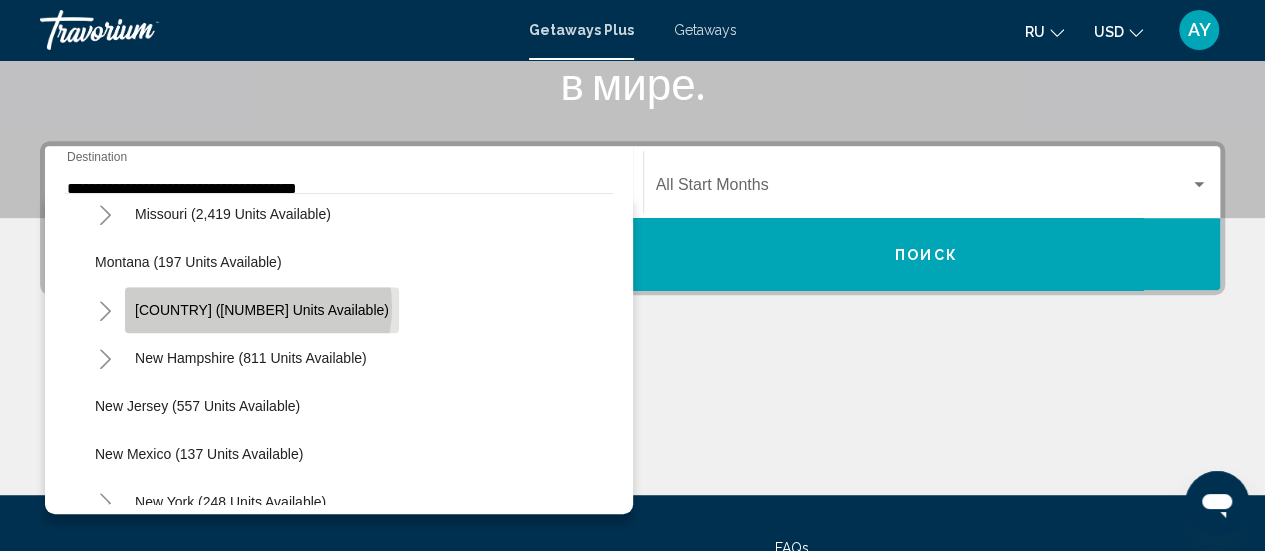 click on "[COUNTRY] ([NUMBER] units available)" 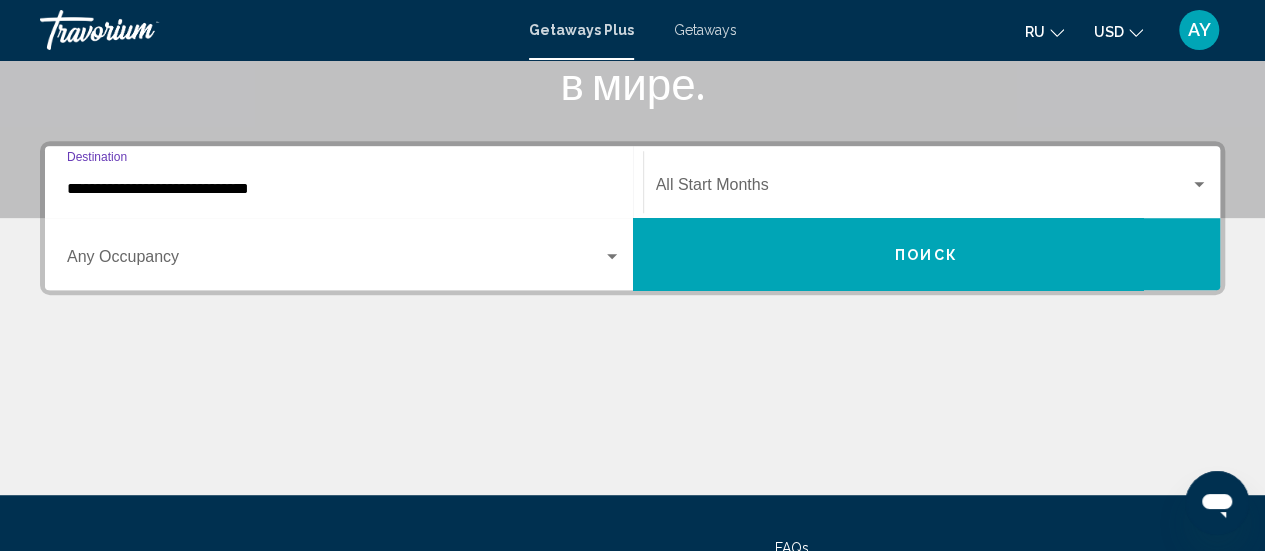 scroll, scrollTop: 458, scrollLeft: 0, axis: vertical 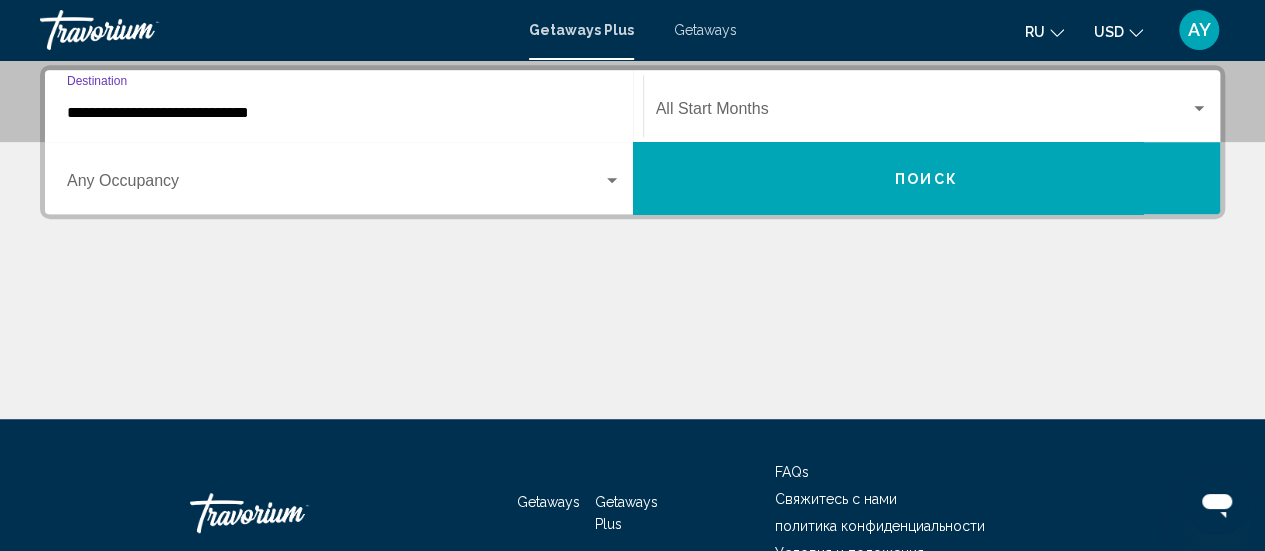 click at bounding box center (612, 181) 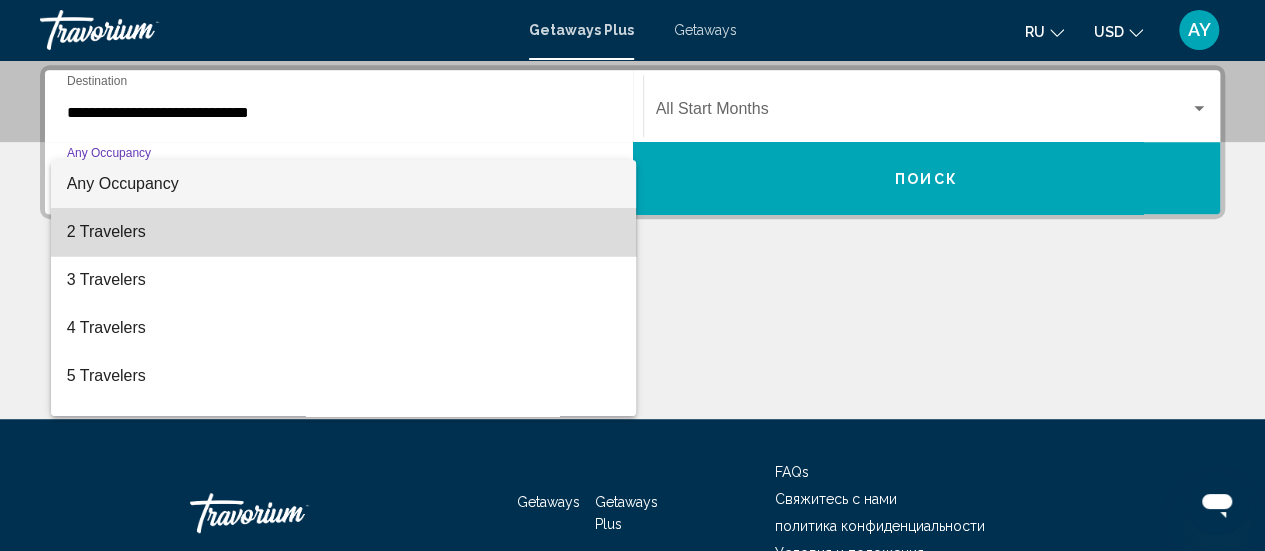 click on "2 Travelers" at bounding box center (344, 232) 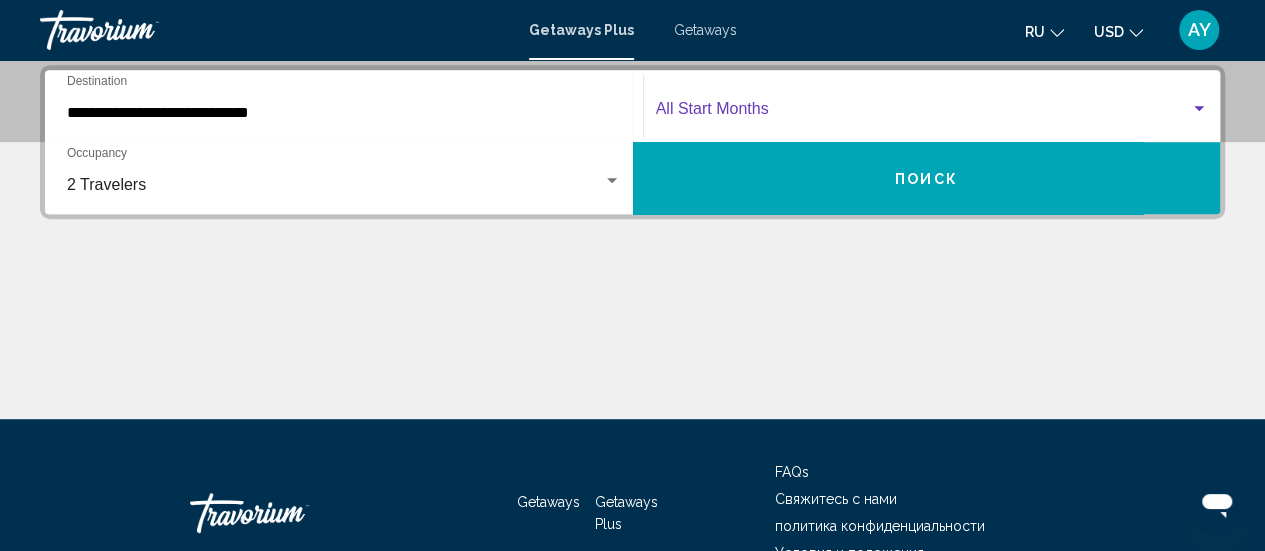 click at bounding box center [923, 113] 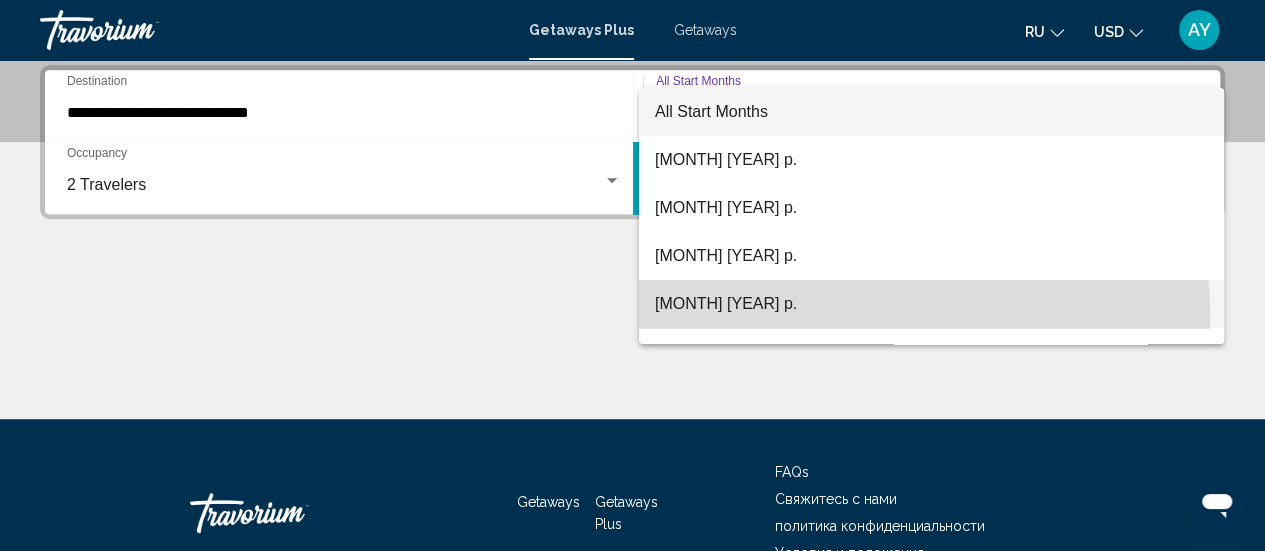 click on "[MONTH] [YEAR] р." at bounding box center [931, 304] 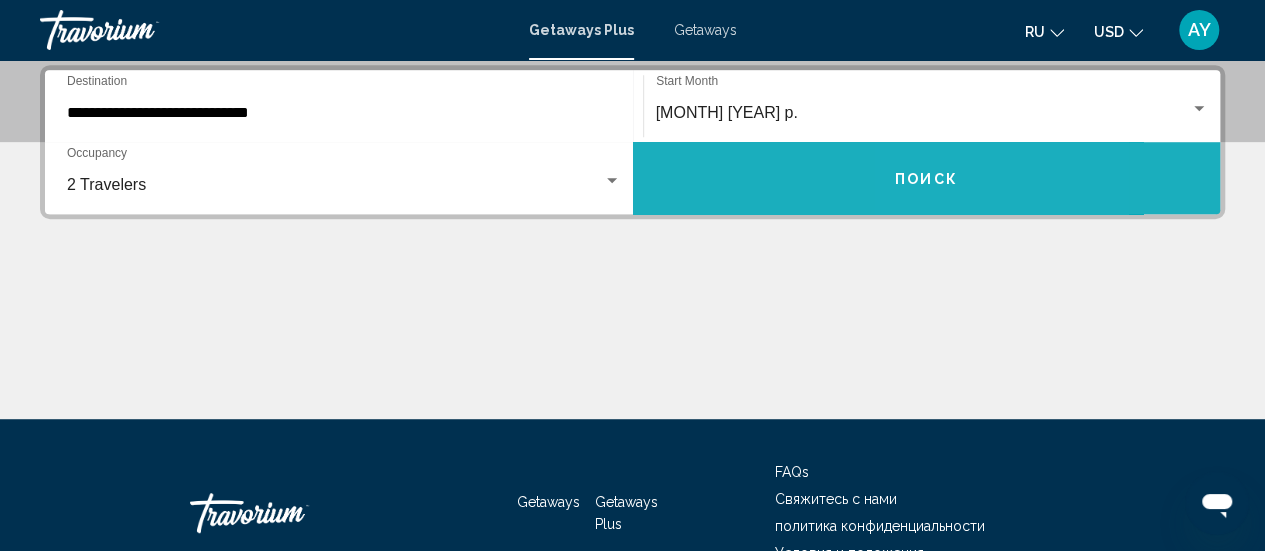 click on "Поиск" at bounding box center (927, 178) 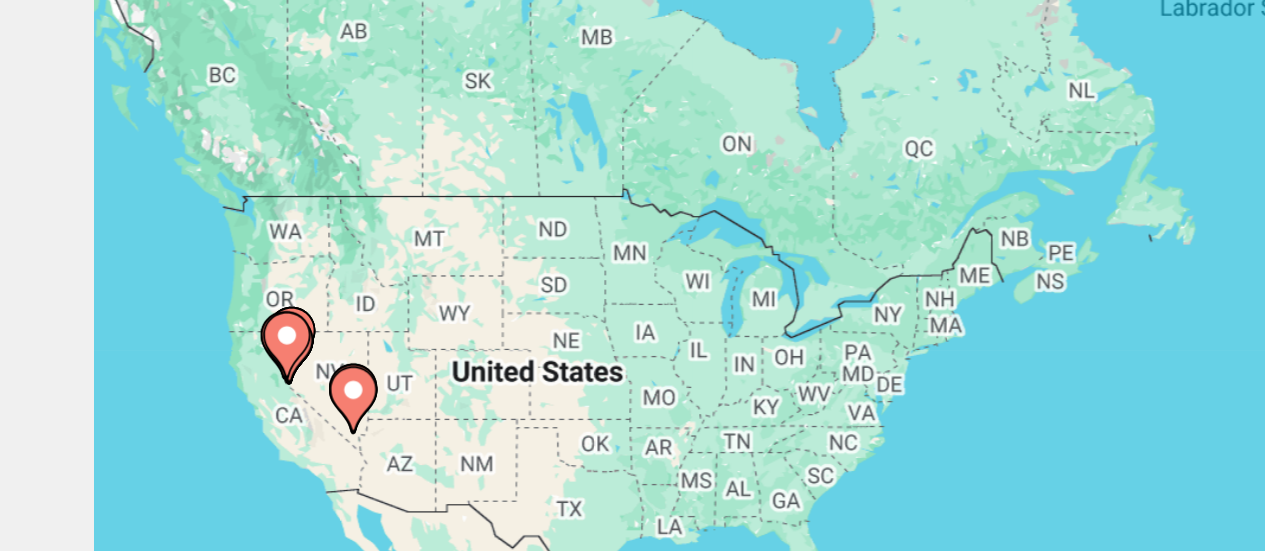 scroll, scrollTop: 52, scrollLeft: 0, axis: vertical 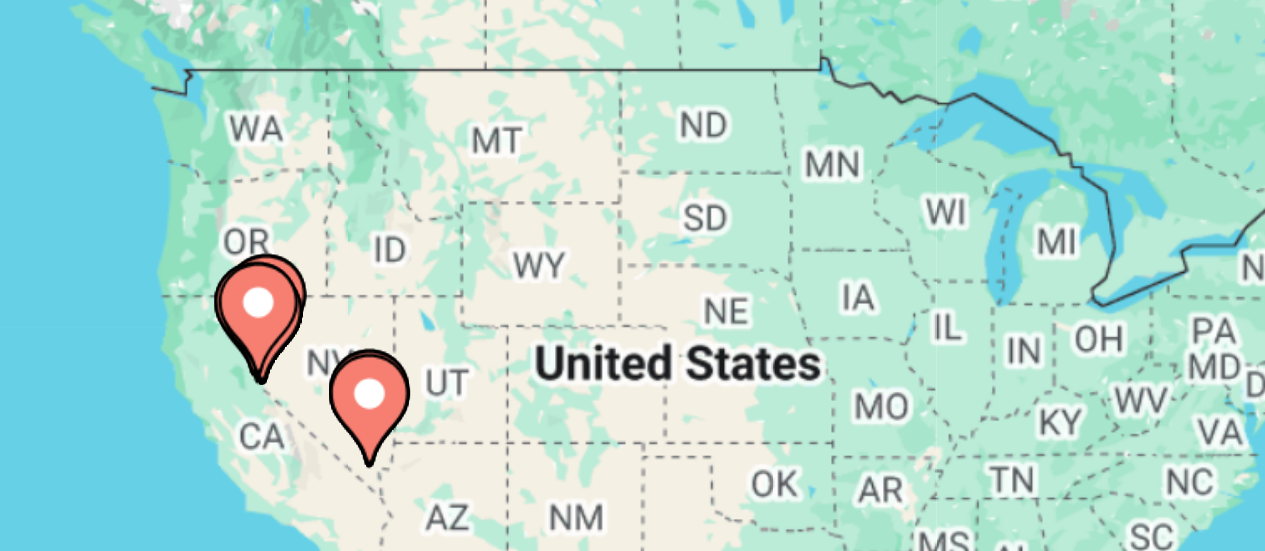 click 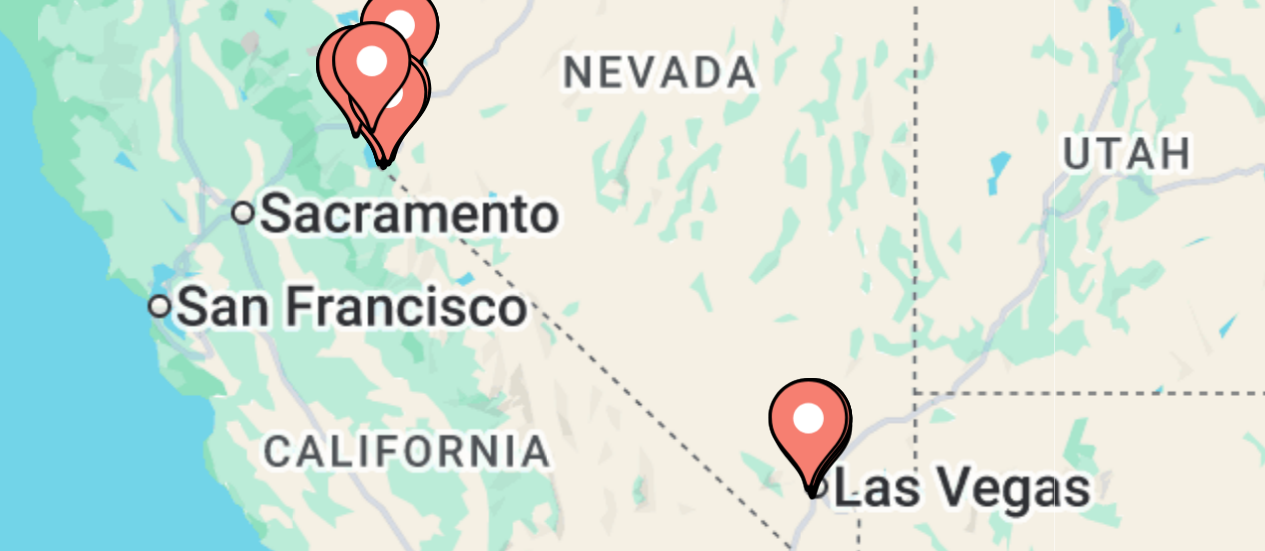 click 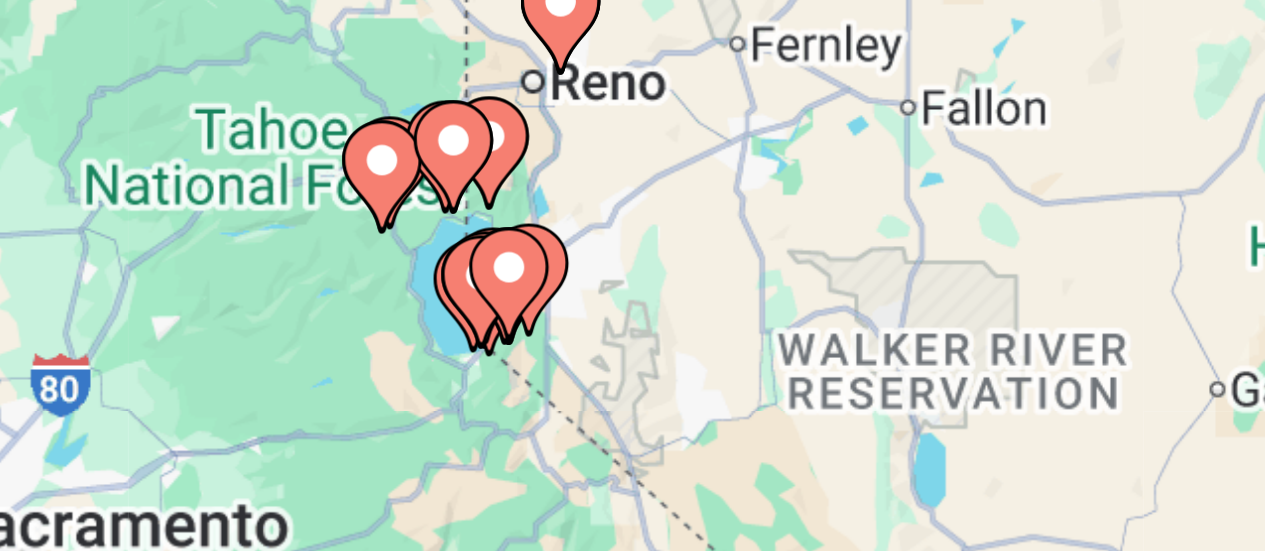 click 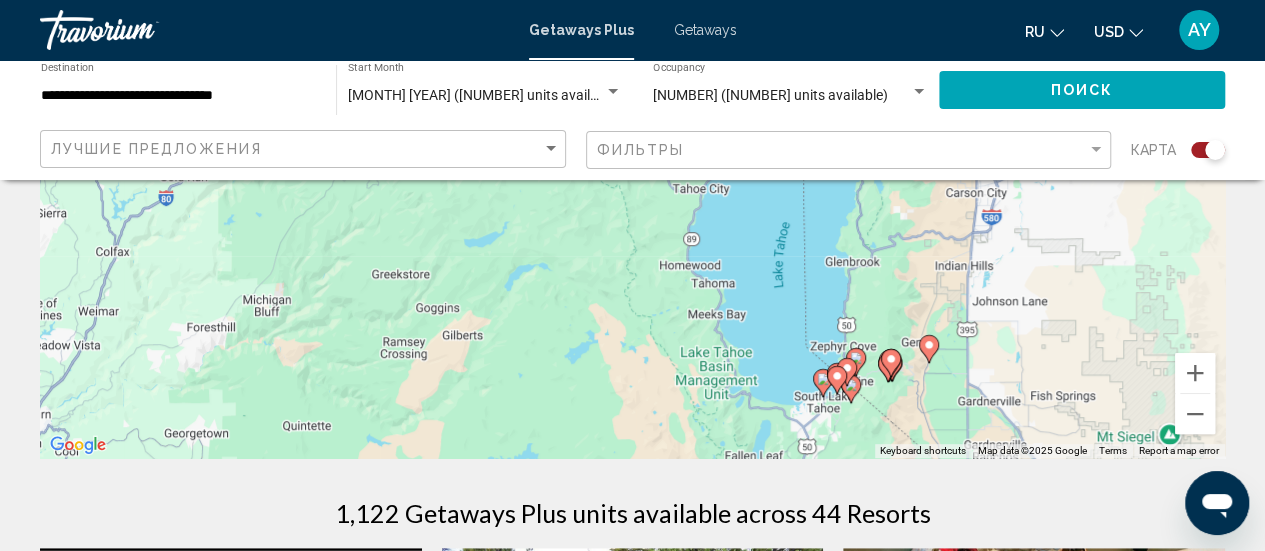 scroll, scrollTop: 403, scrollLeft: 0, axis: vertical 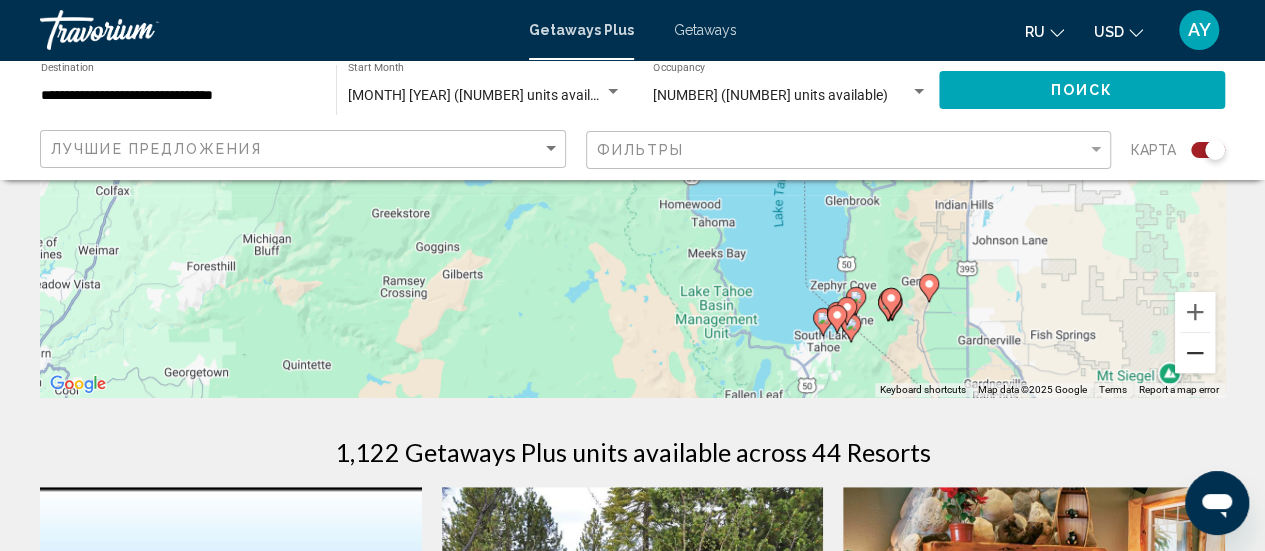 click at bounding box center (1195, 353) 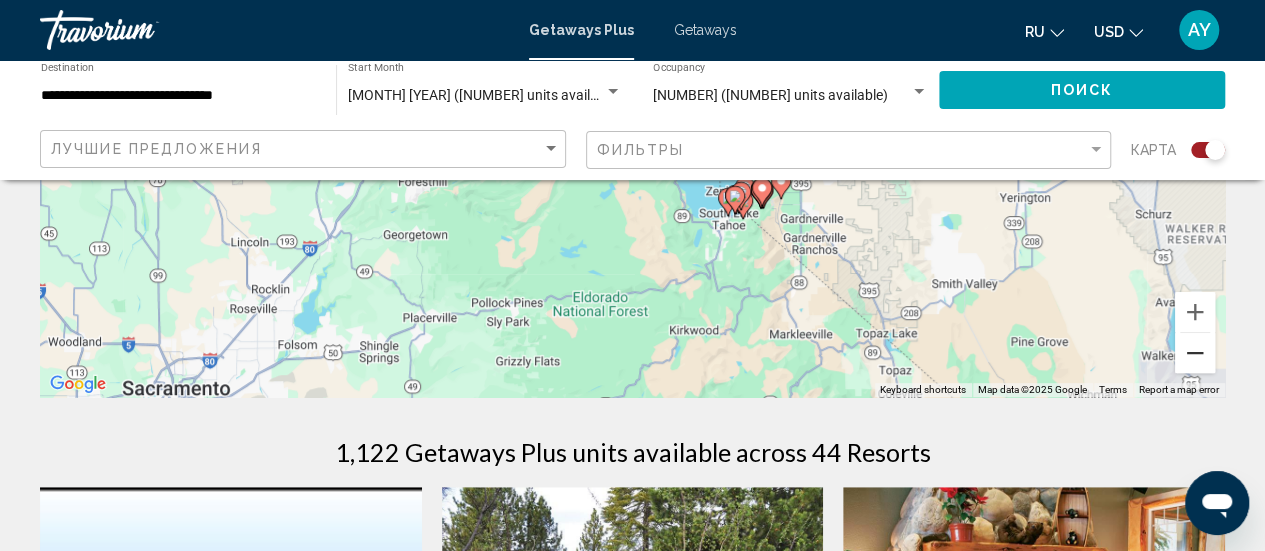 click at bounding box center (1195, 353) 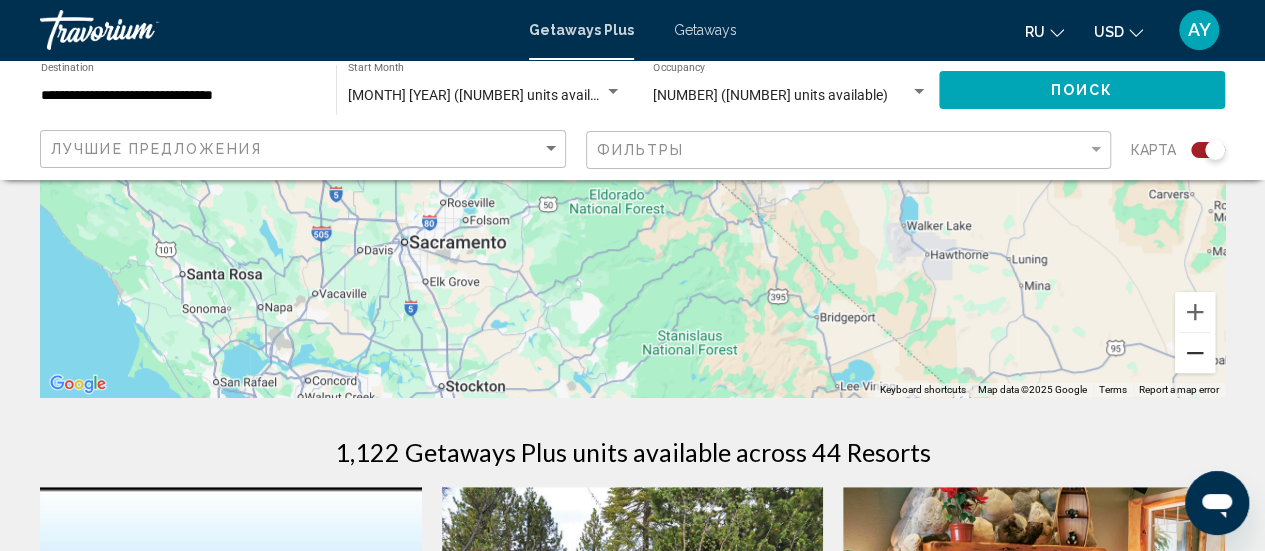 click at bounding box center (1195, 353) 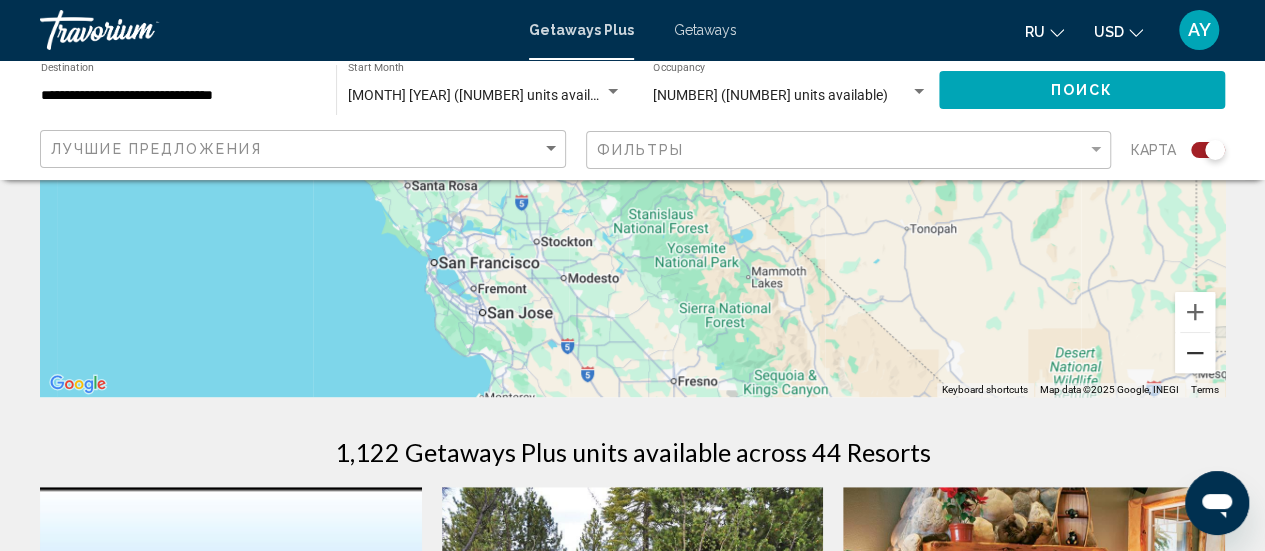 click at bounding box center (1195, 353) 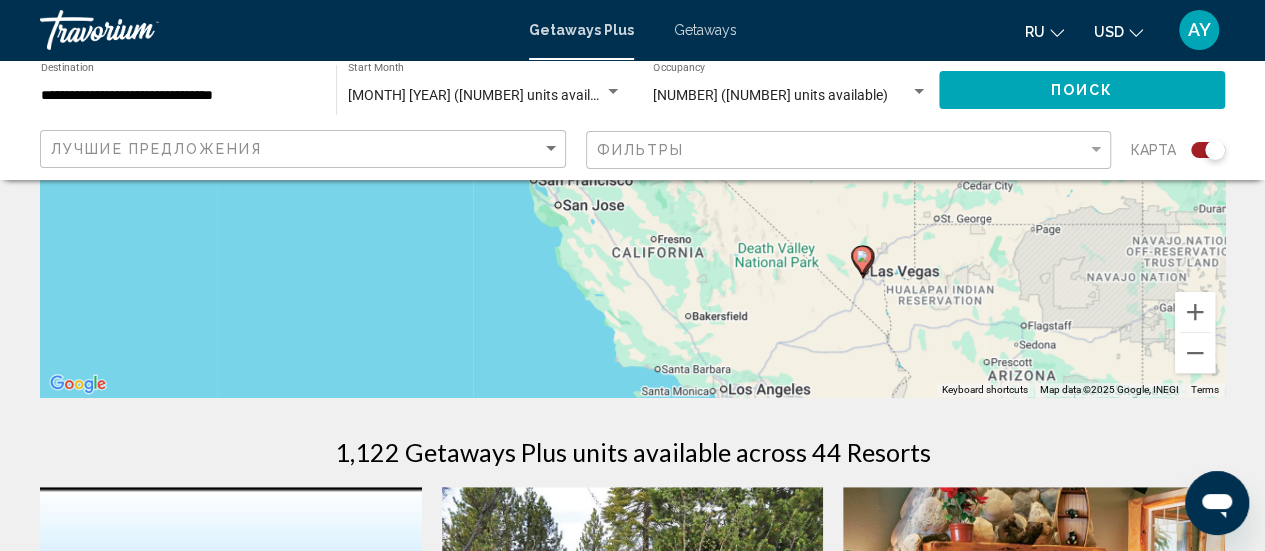 click 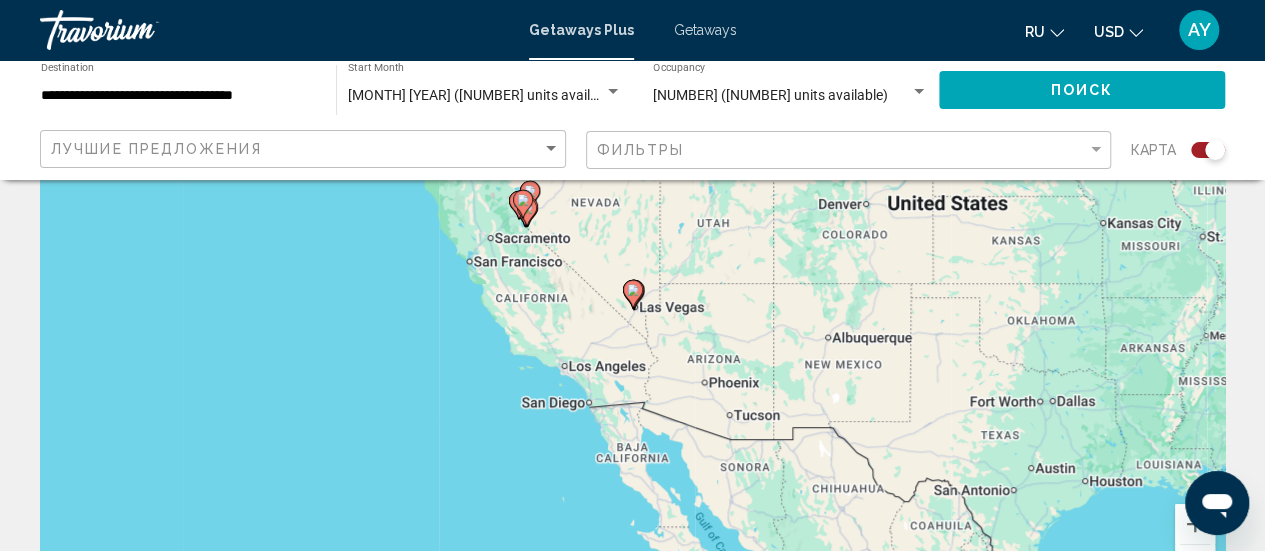 scroll, scrollTop: 179, scrollLeft: 0, axis: vertical 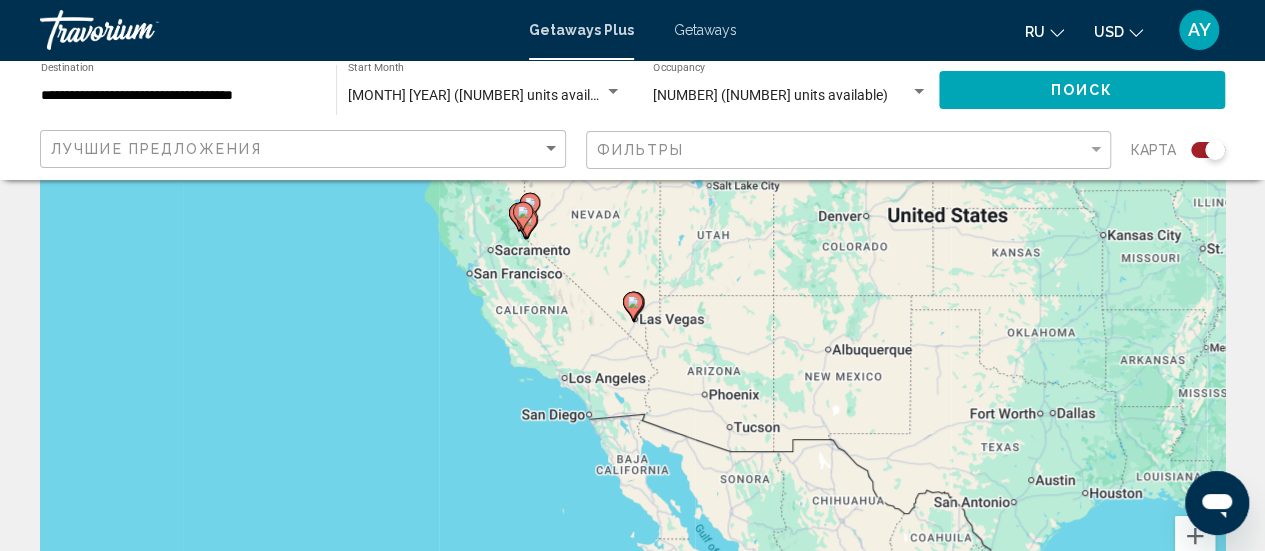 click 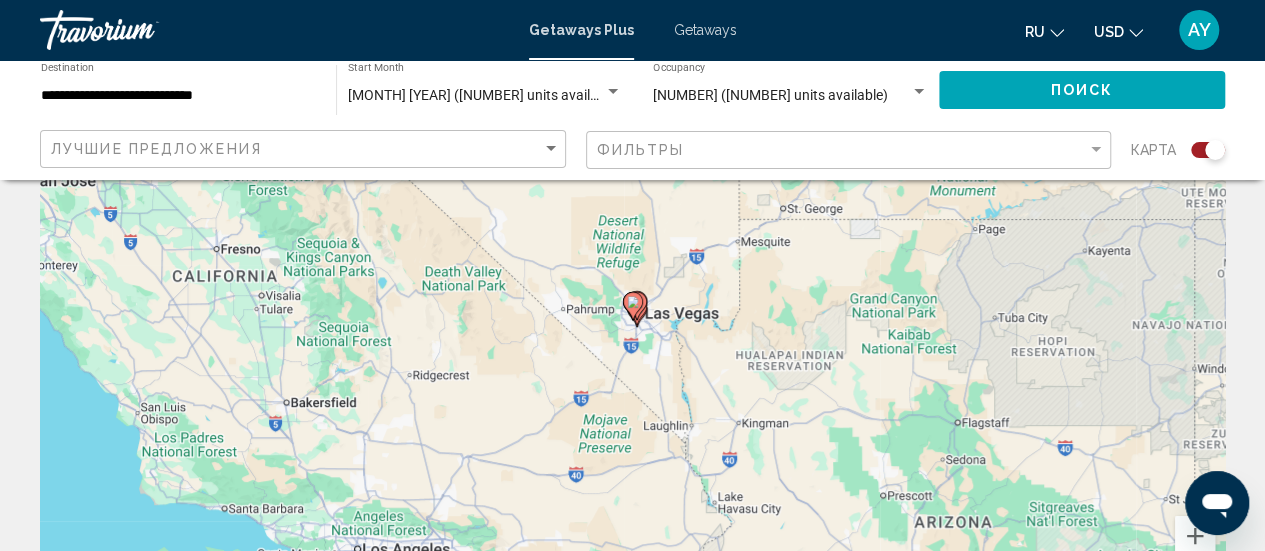 click 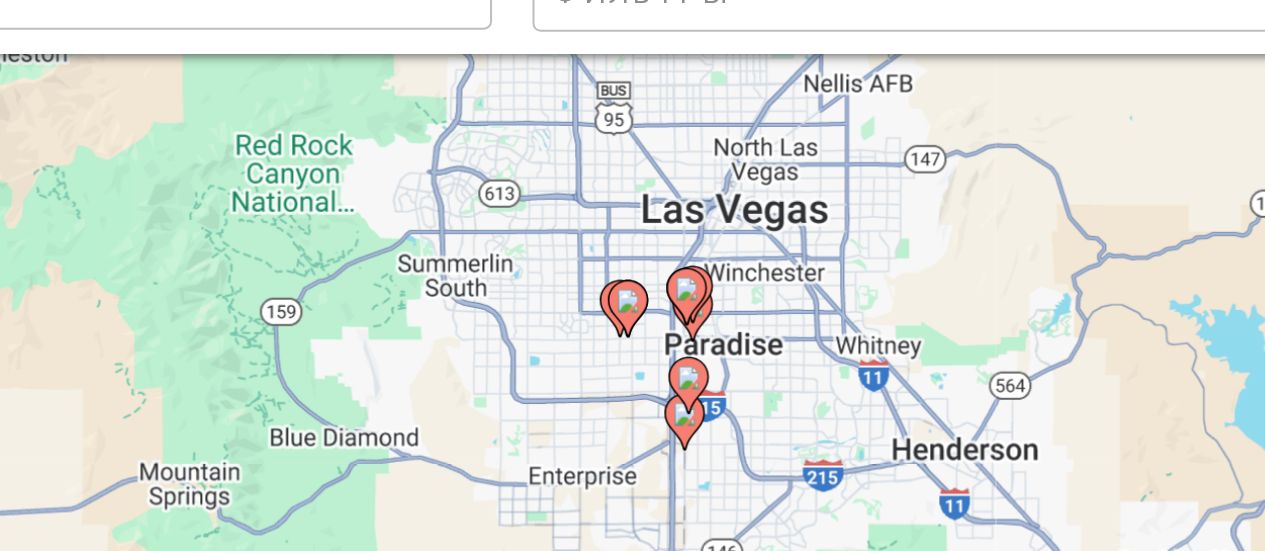 scroll, scrollTop: 179, scrollLeft: 0, axis: vertical 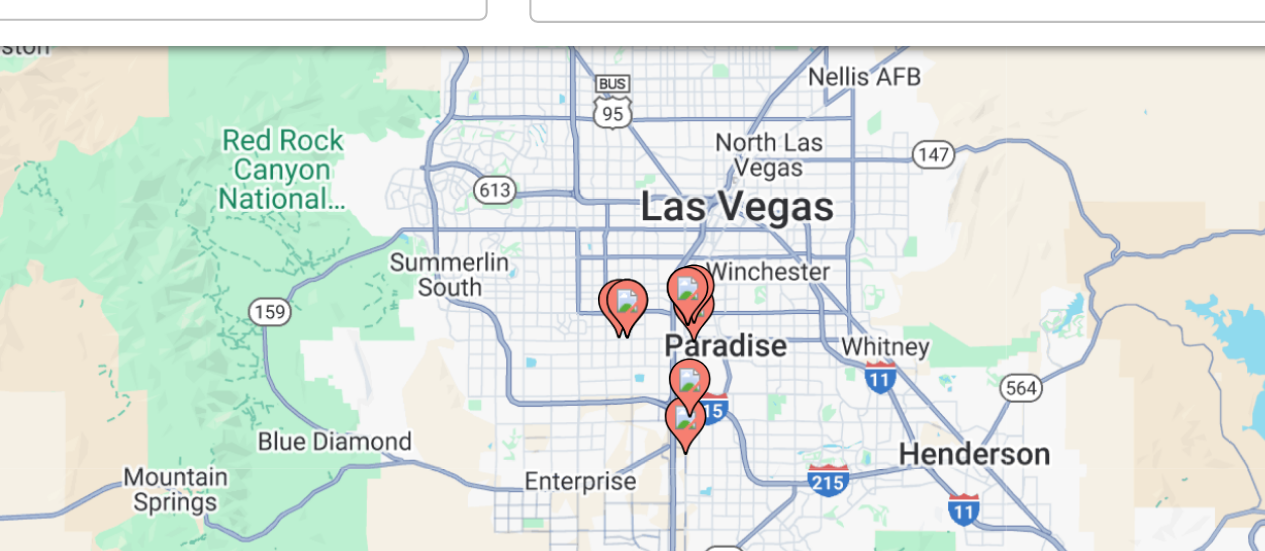 click 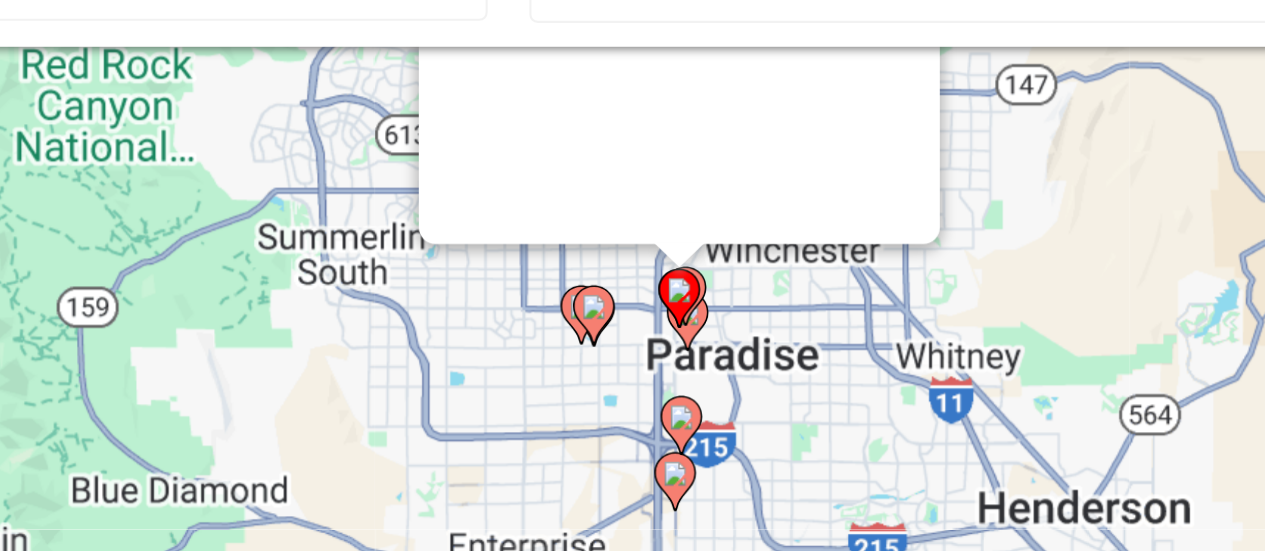 scroll, scrollTop: 0, scrollLeft: 0, axis: both 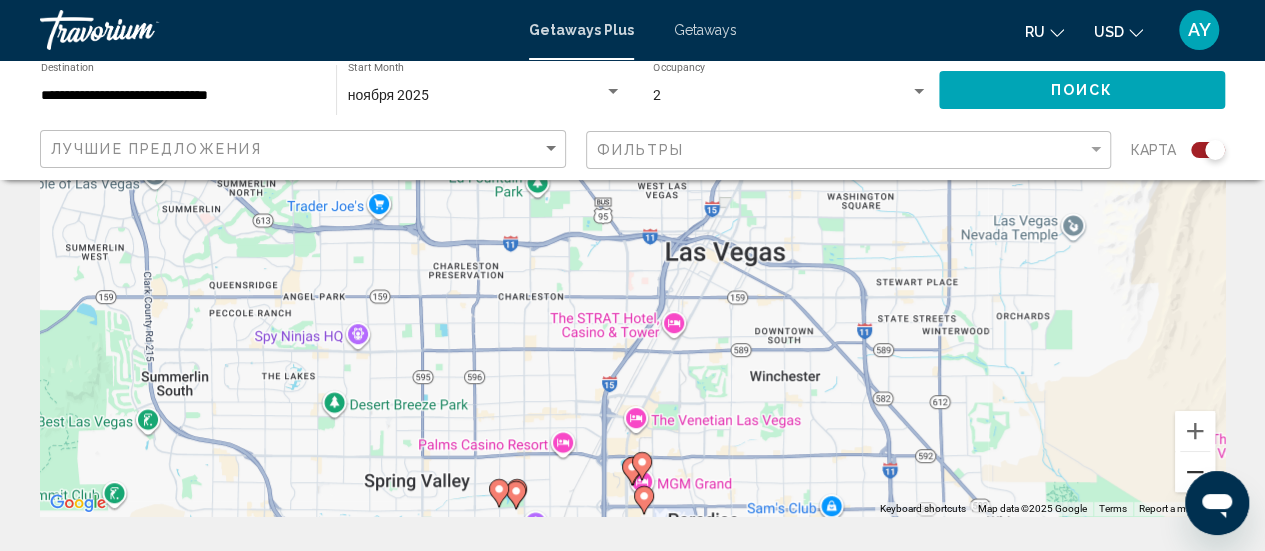 click at bounding box center [1195, 472] 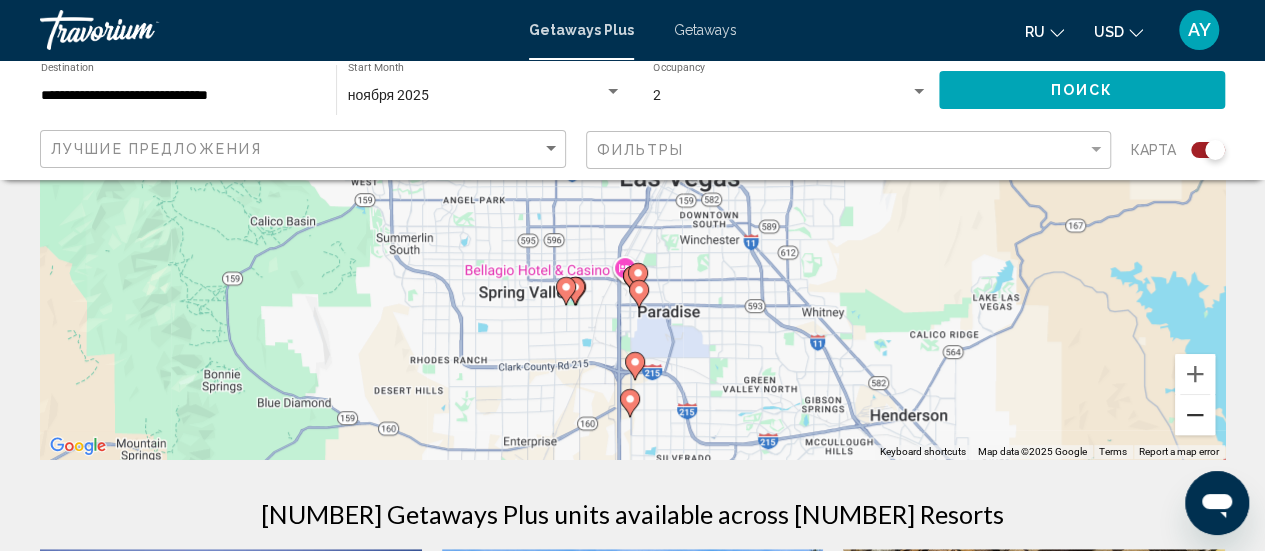 scroll, scrollTop: 342, scrollLeft: 0, axis: vertical 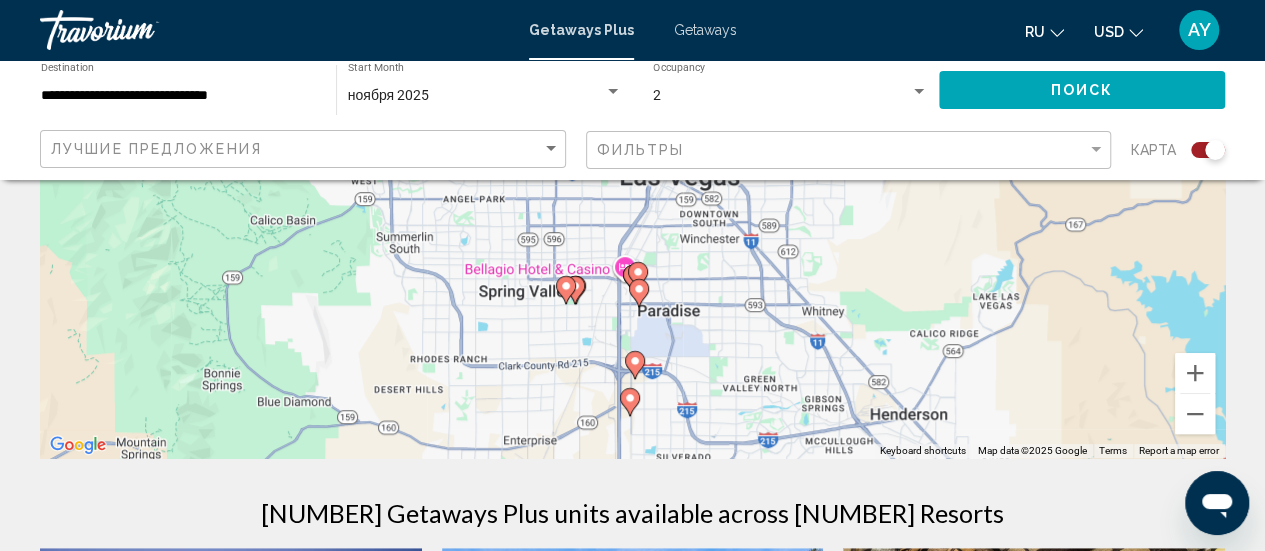click 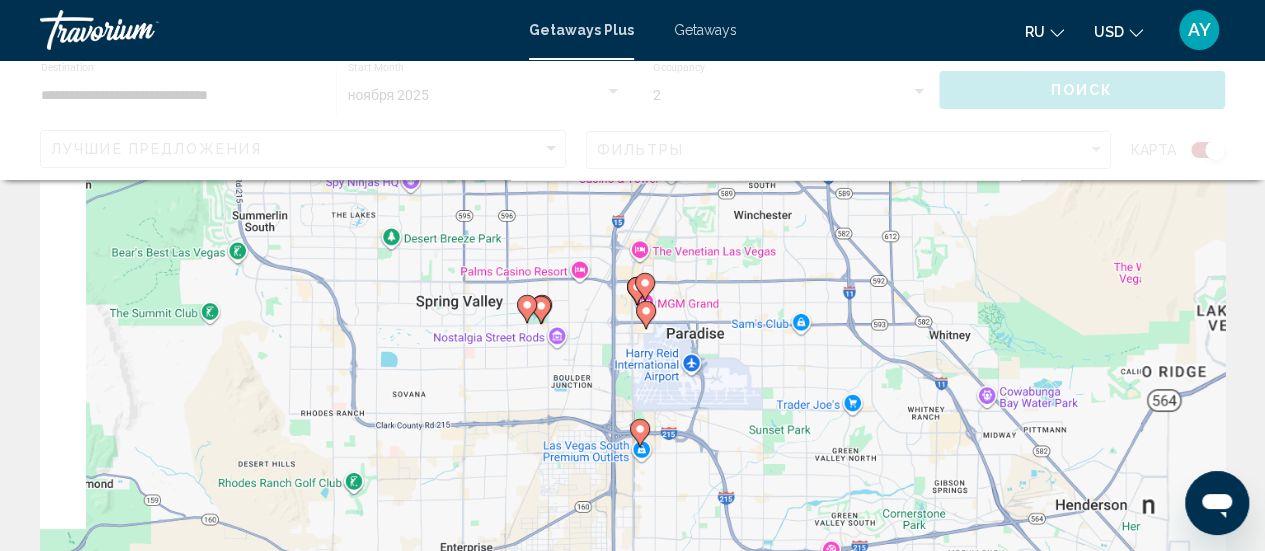 scroll, scrollTop: 0, scrollLeft: 0, axis: both 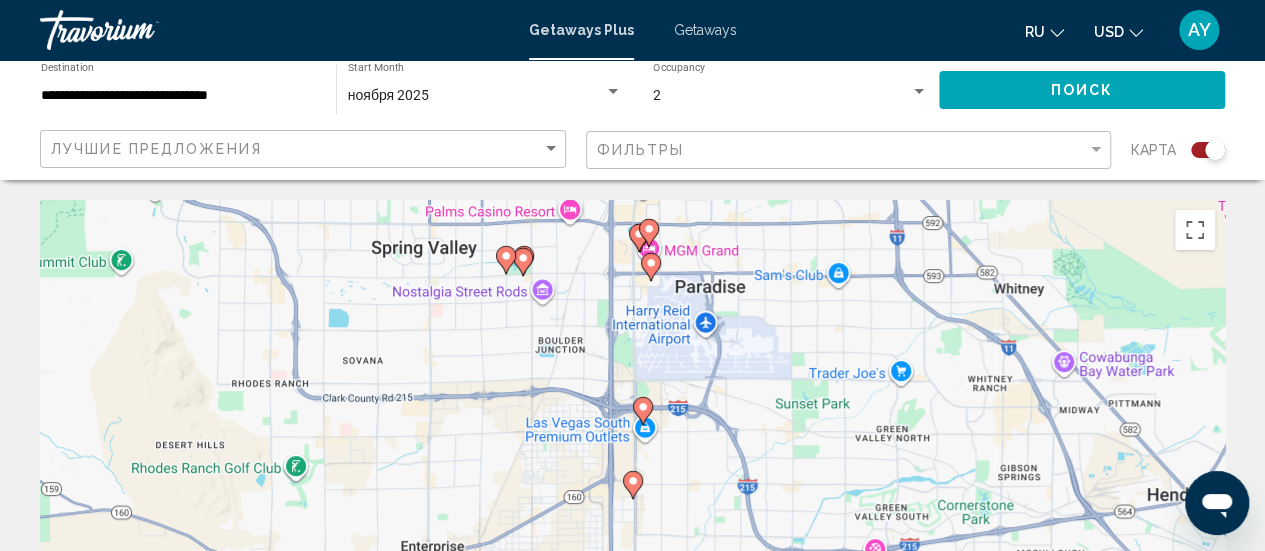 click 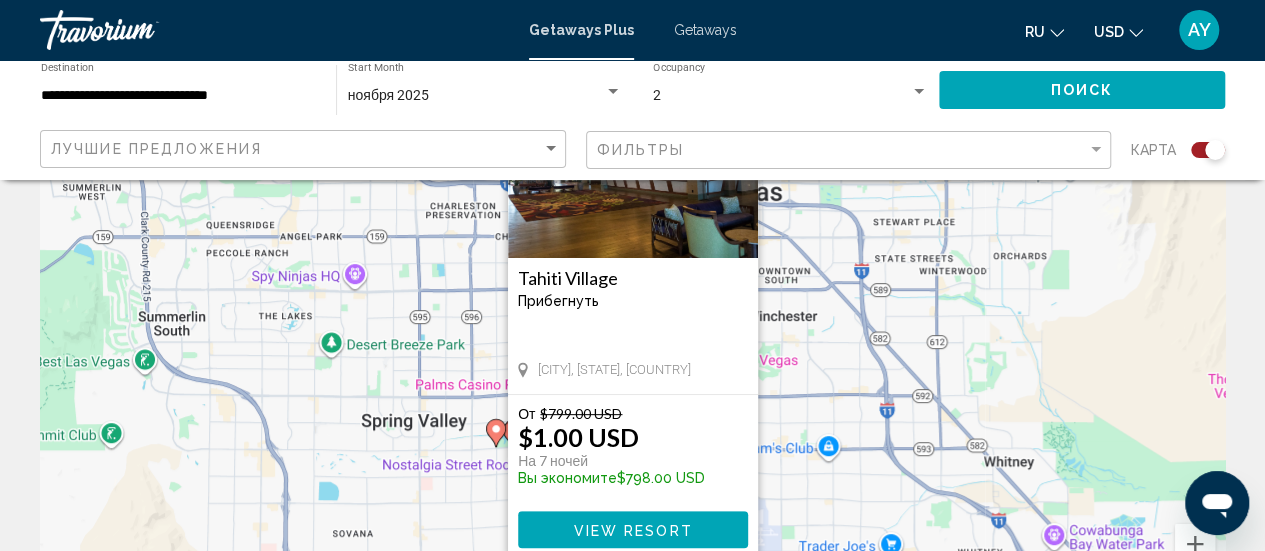 scroll, scrollTop: 273, scrollLeft: 0, axis: vertical 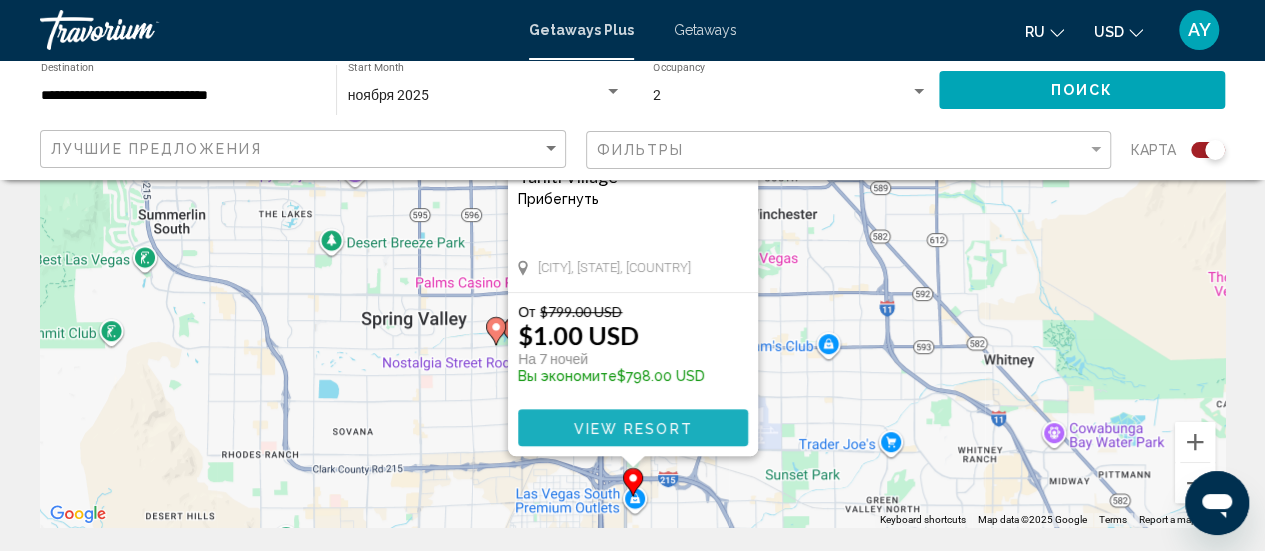 click on "View Resort" at bounding box center (632, 428) 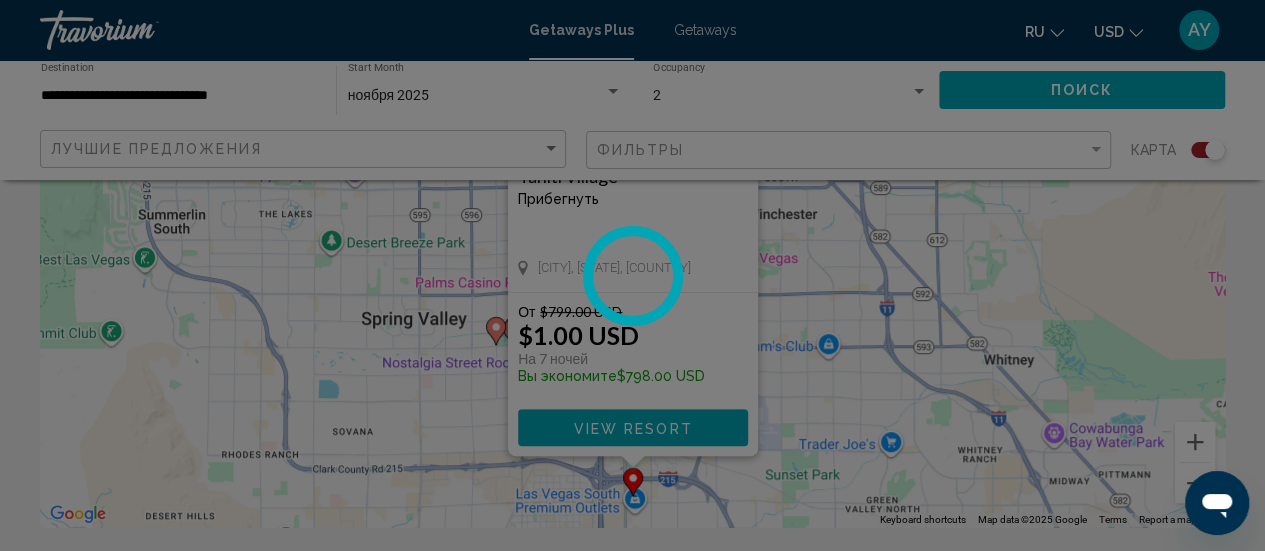 scroll, scrollTop: 259, scrollLeft: 0, axis: vertical 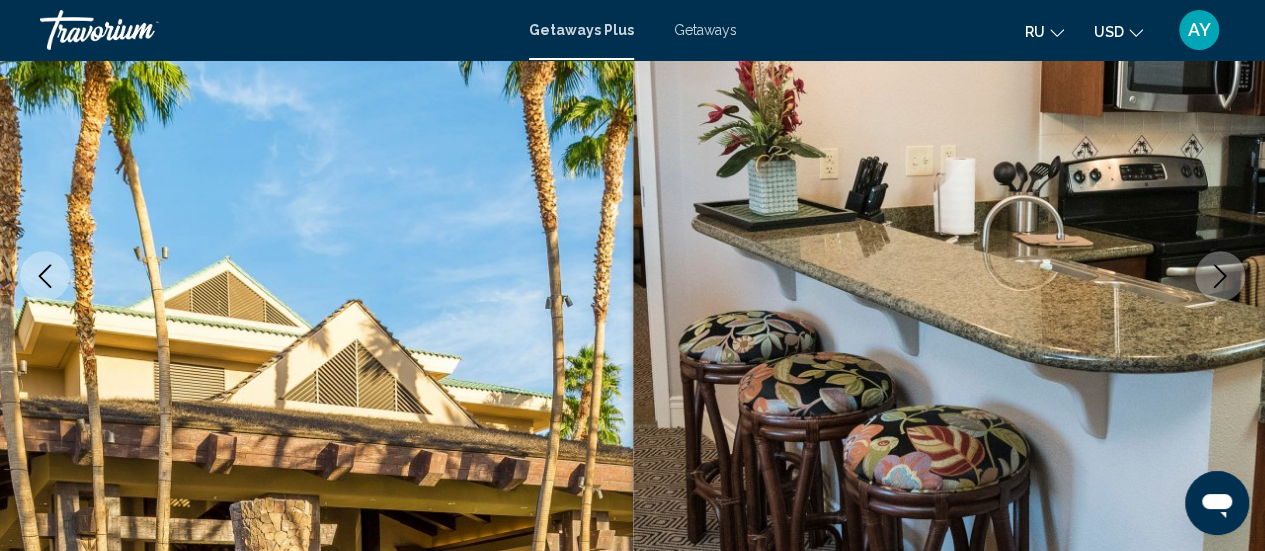 click 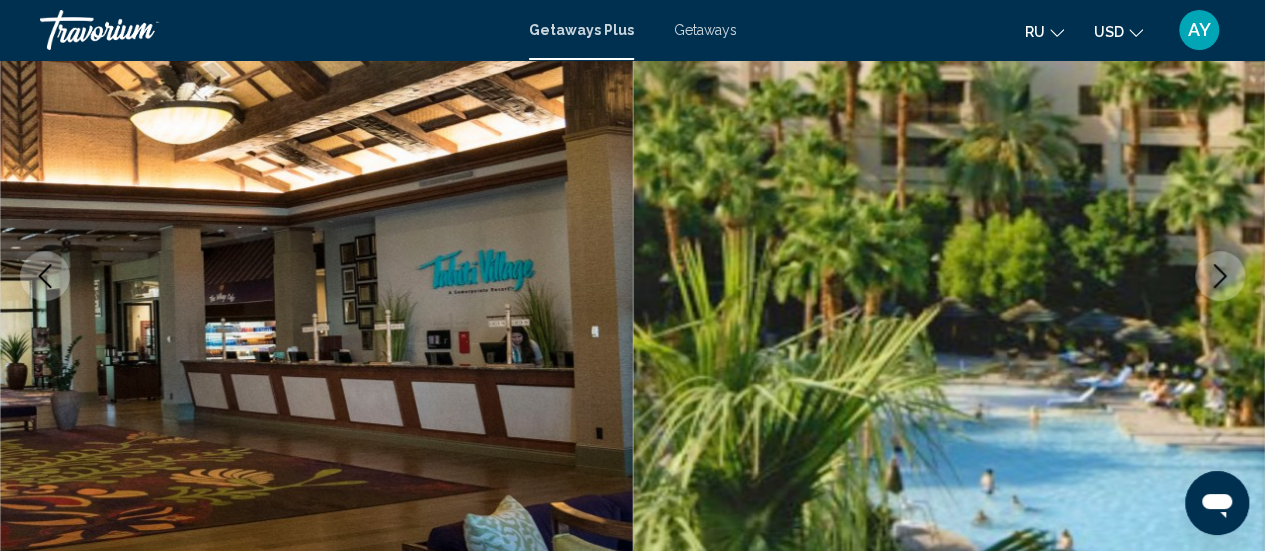click 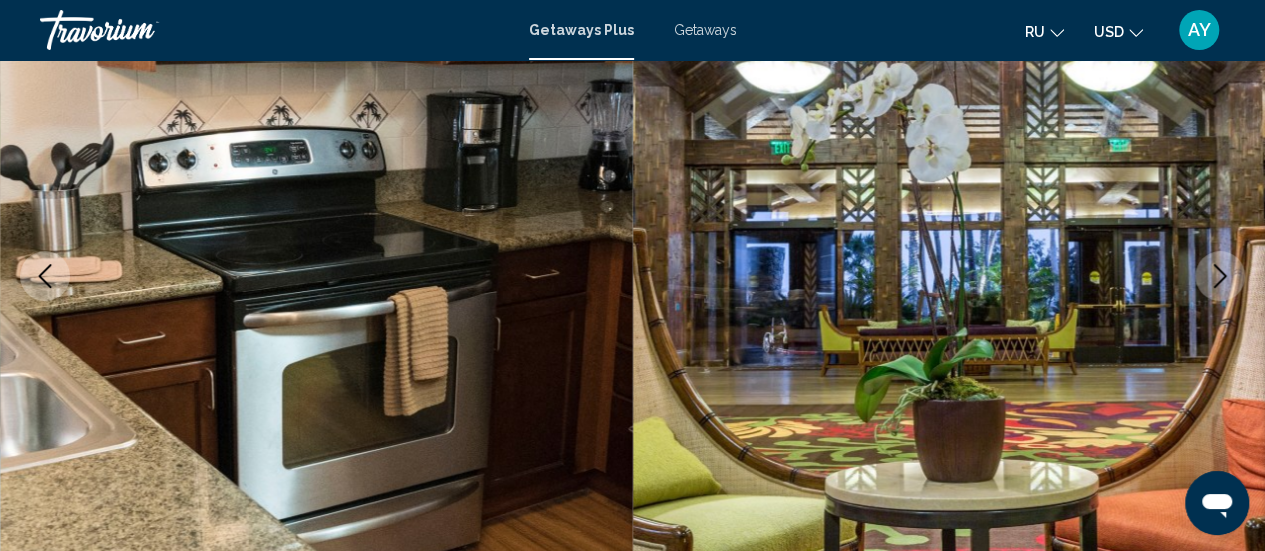 click 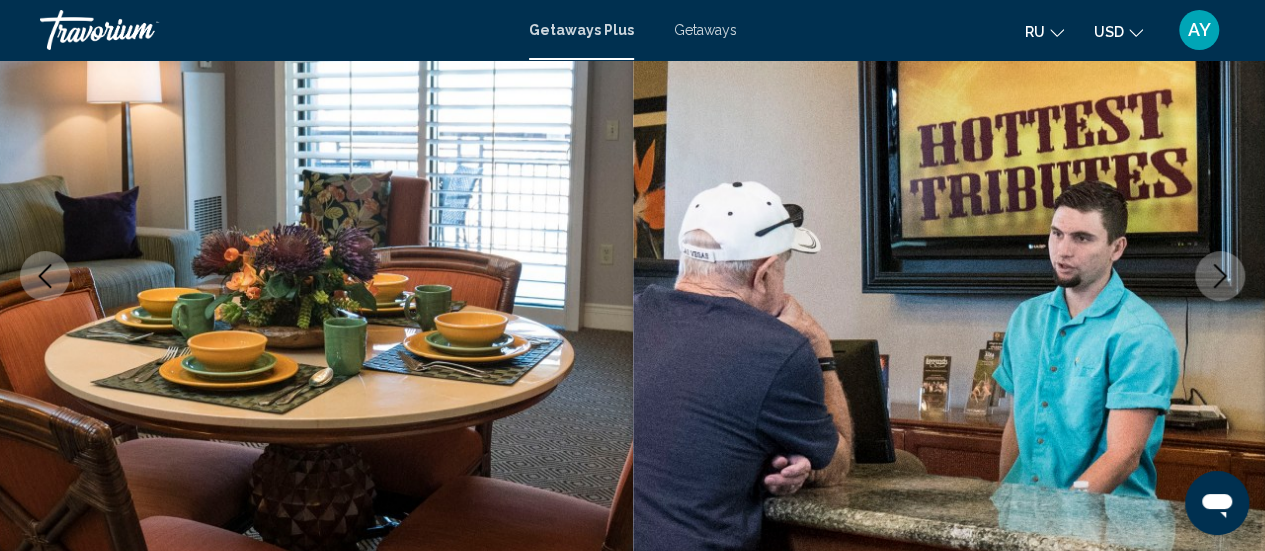 click 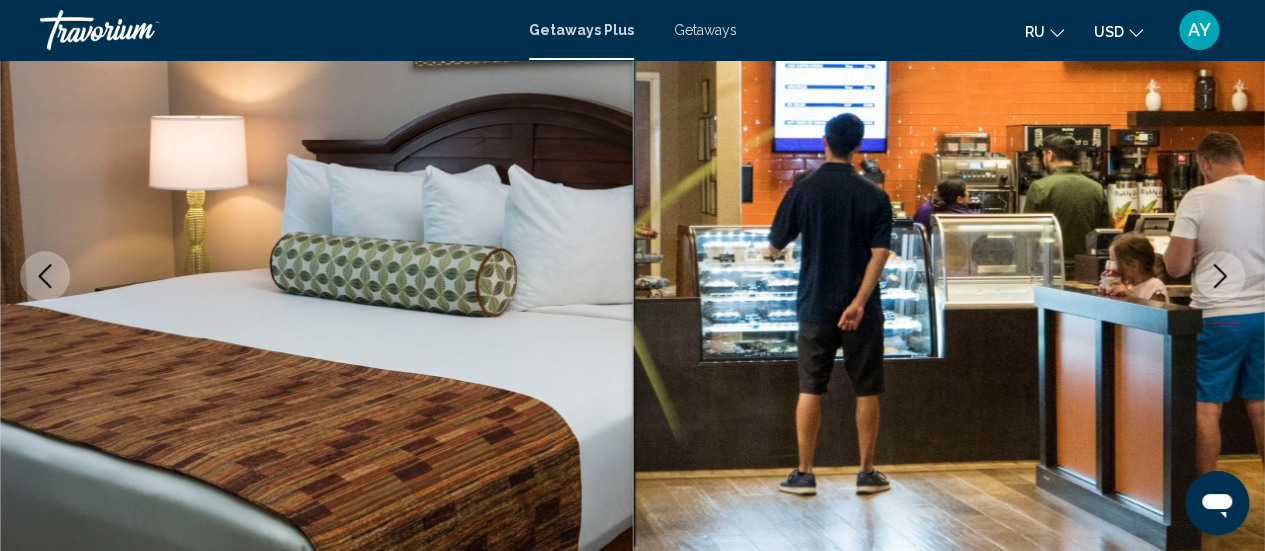 click 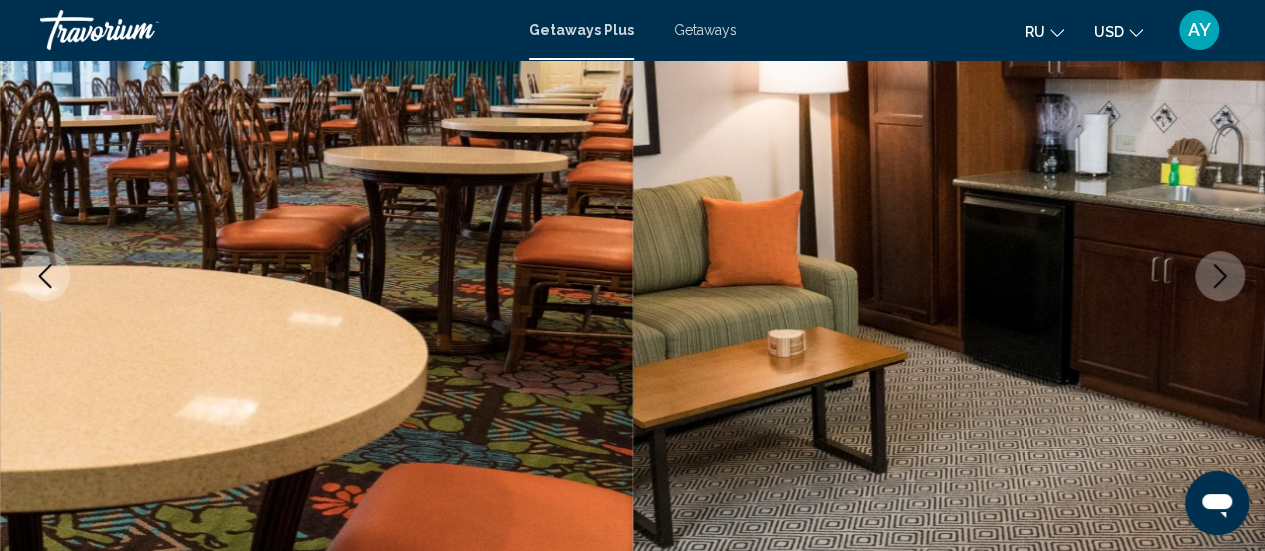 click 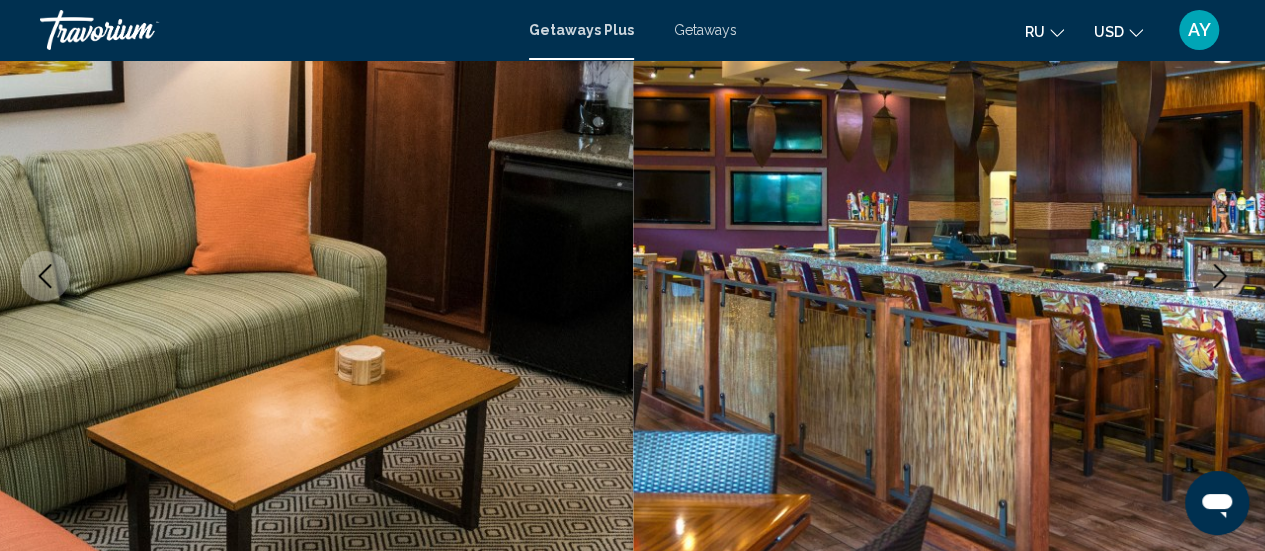 click 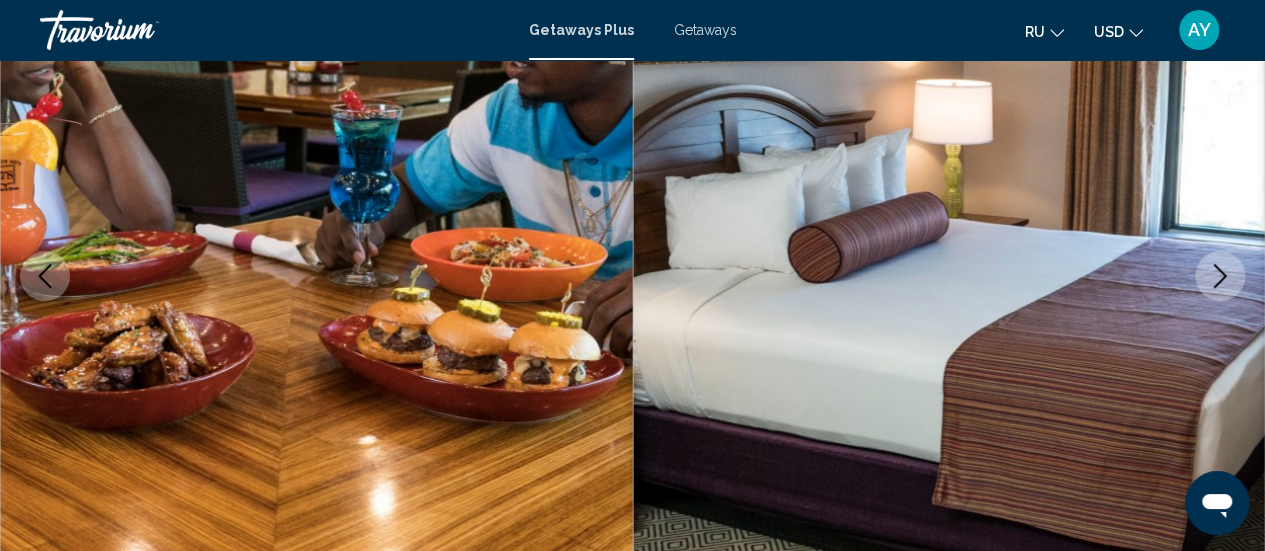 click 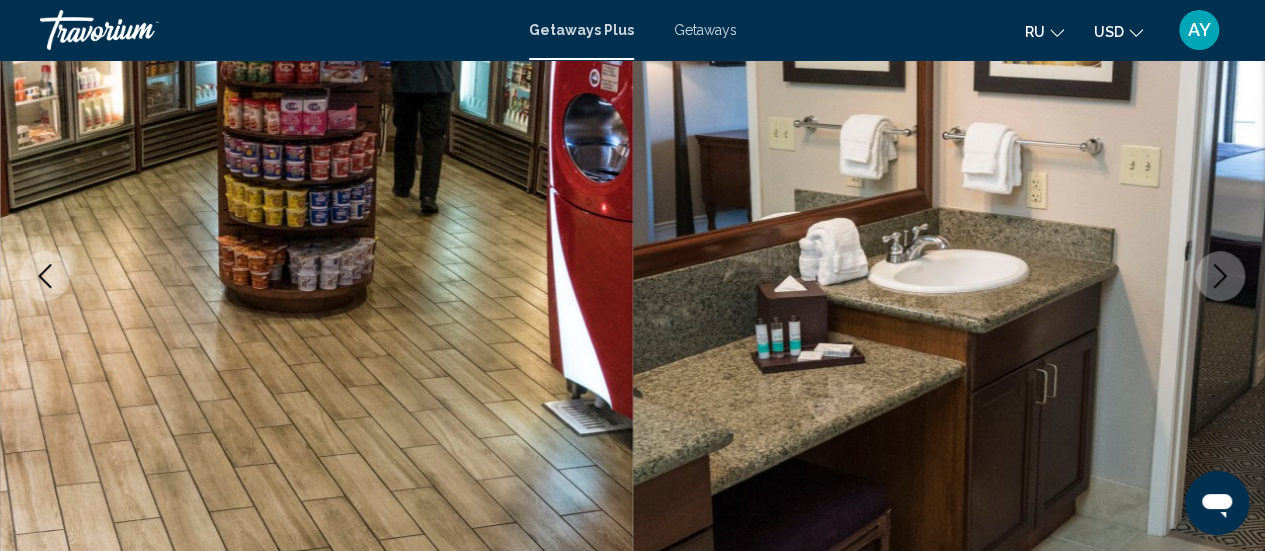 click 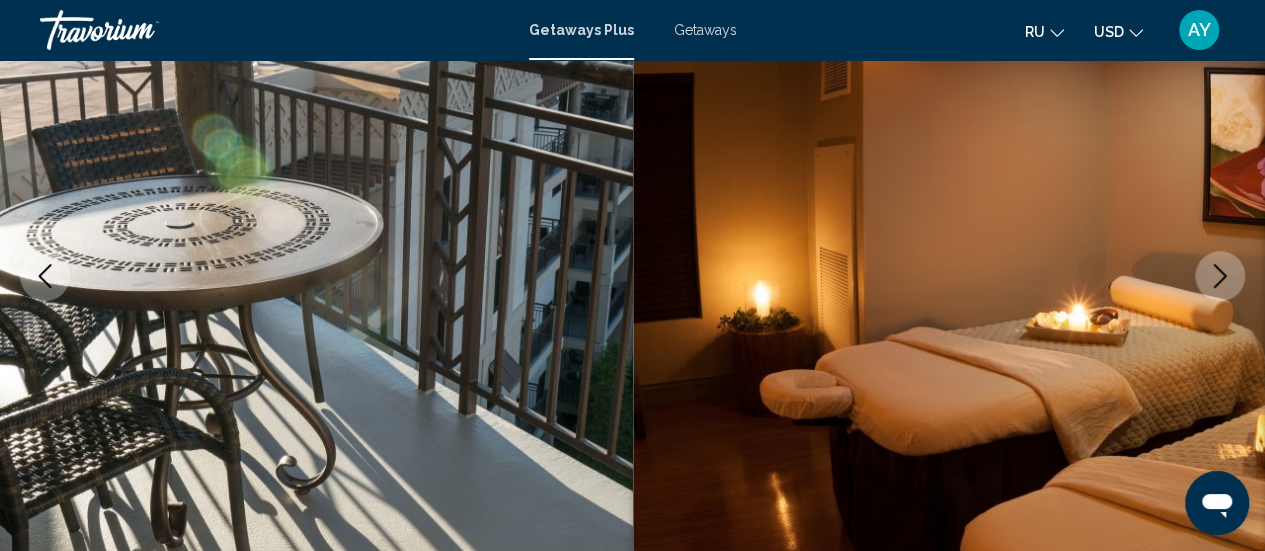 click 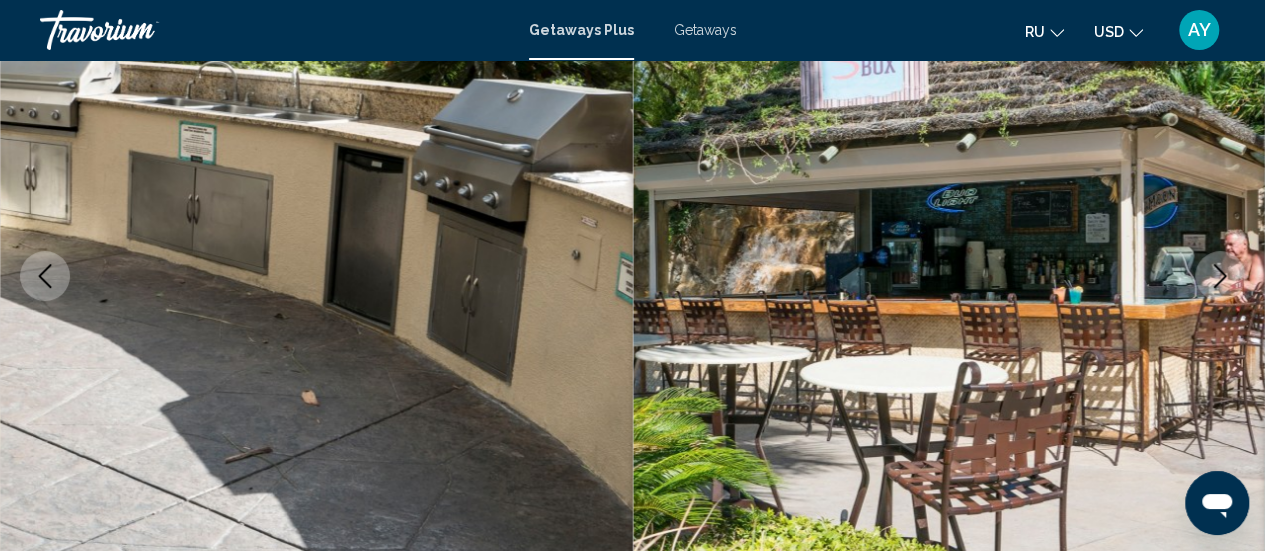 click 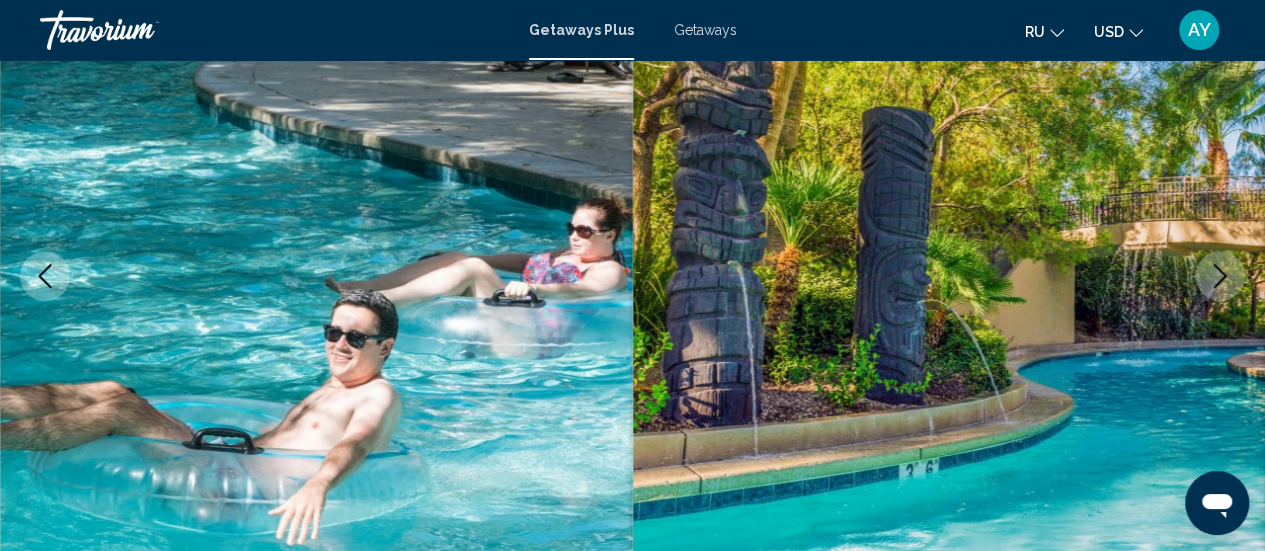 click 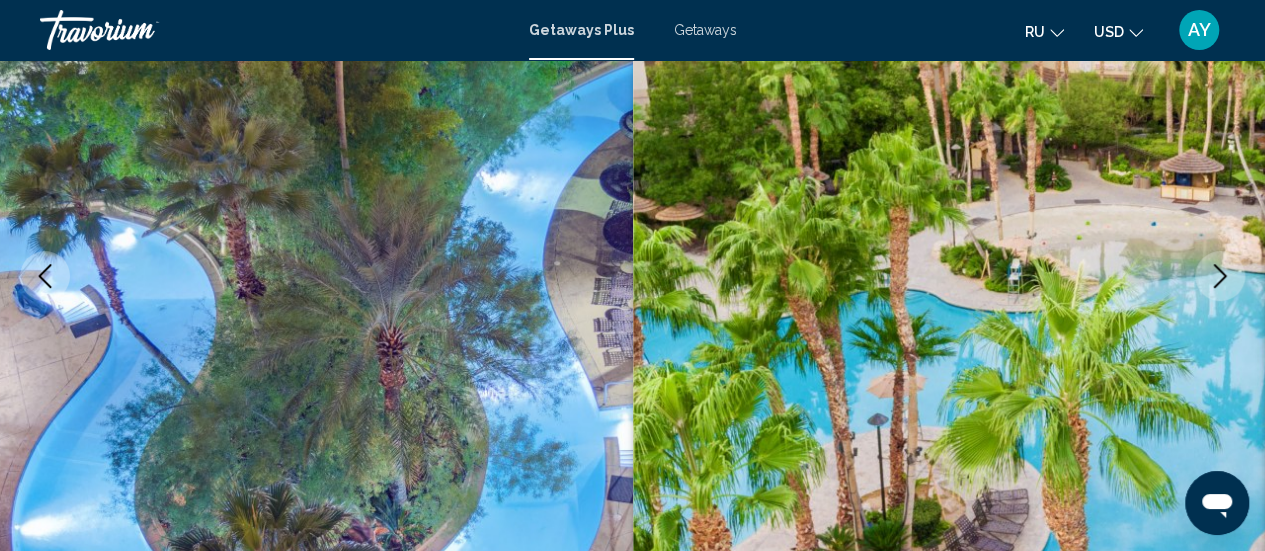 scroll, scrollTop: 0, scrollLeft: 0, axis: both 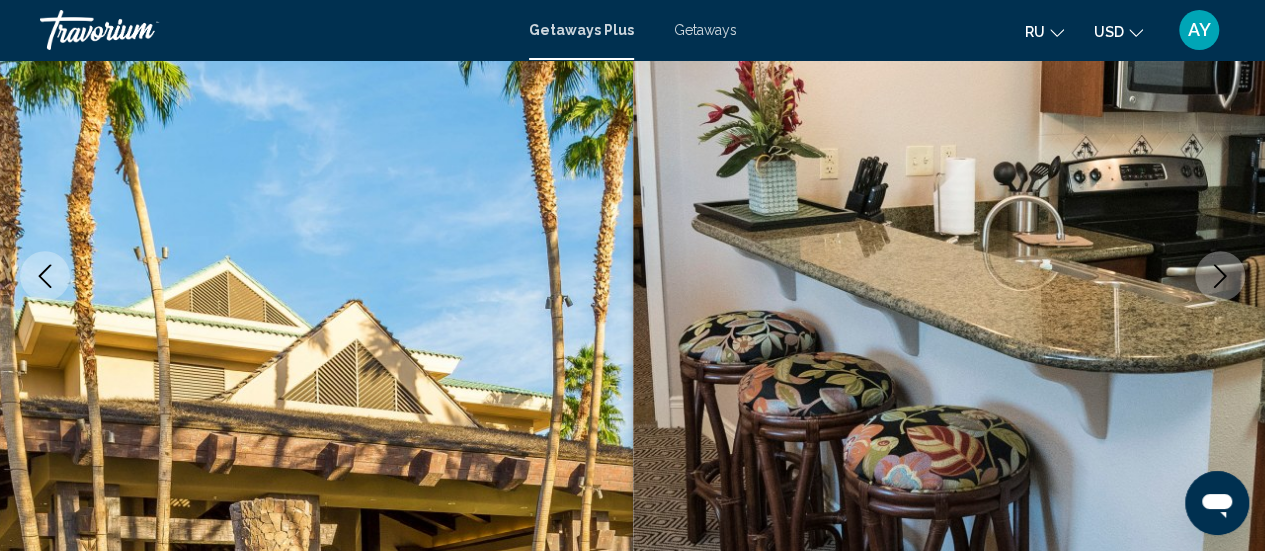 type 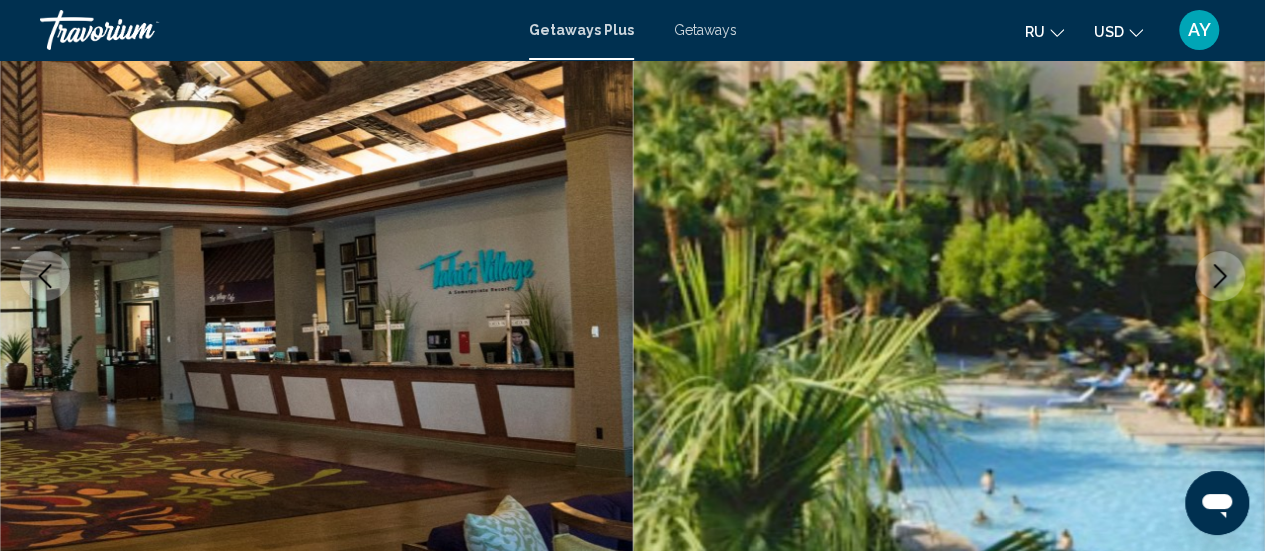 click on "Getaways Plus" at bounding box center (581, 30) 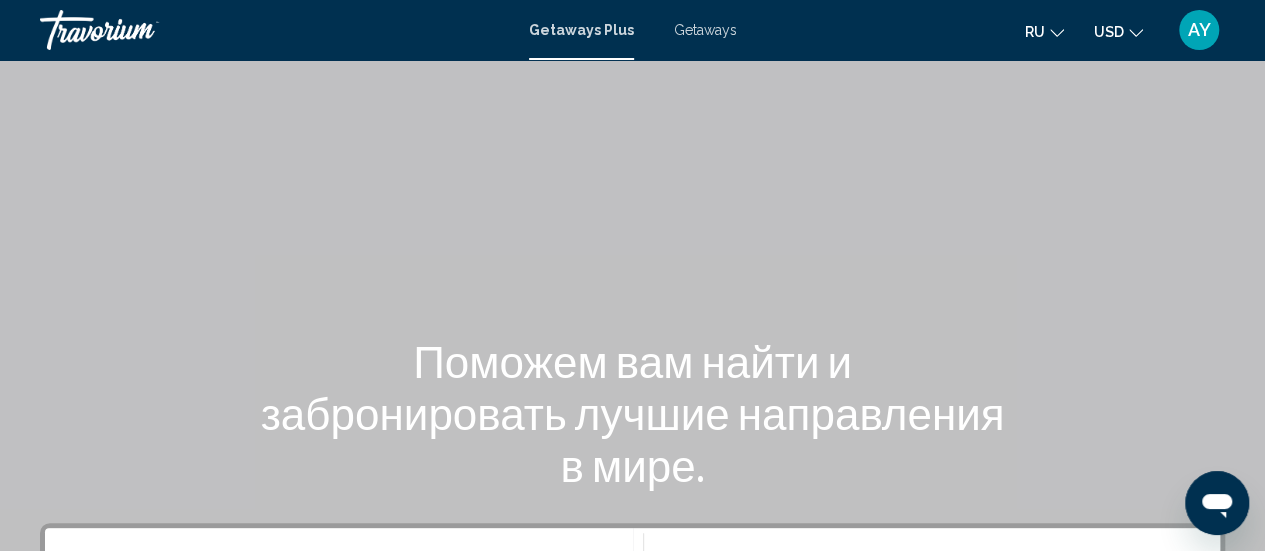 scroll, scrollTop: 375, scrollLeft: 0, axis: vertical 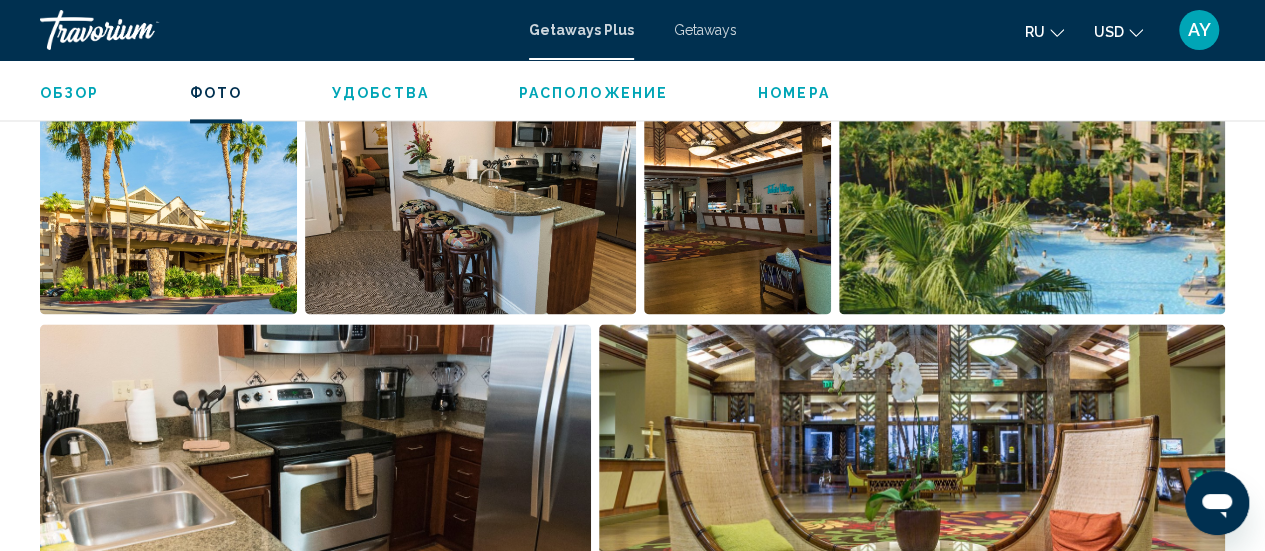 click on "Обзор
Фото
Удобства
Расположение
Номера
искать" 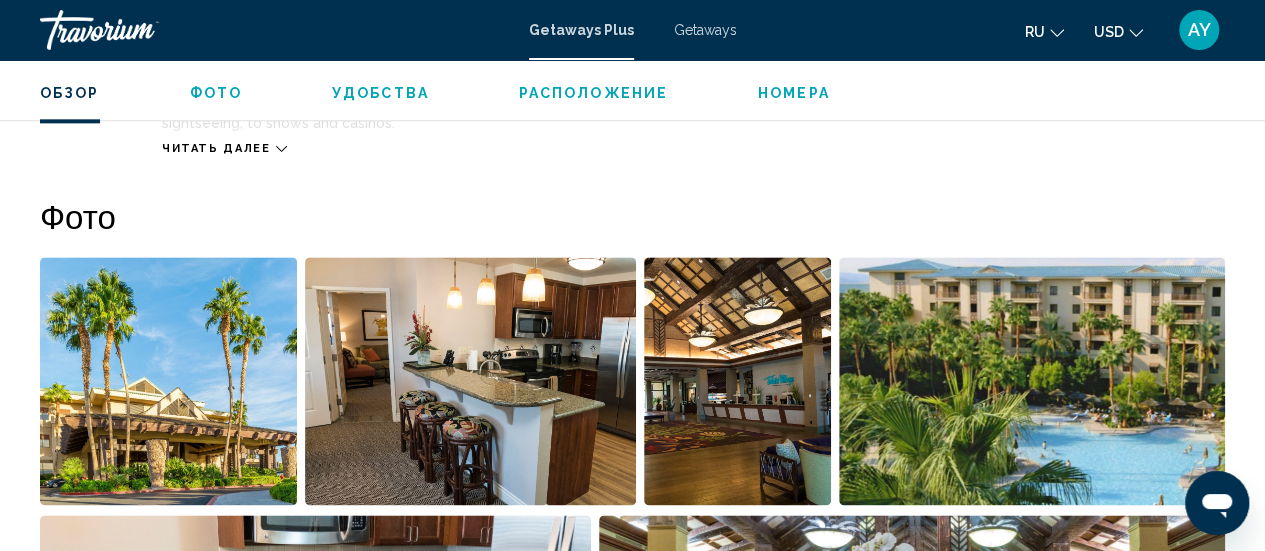 scroll, scrollTop: 990, scrollLeft: 0, axis: vertical 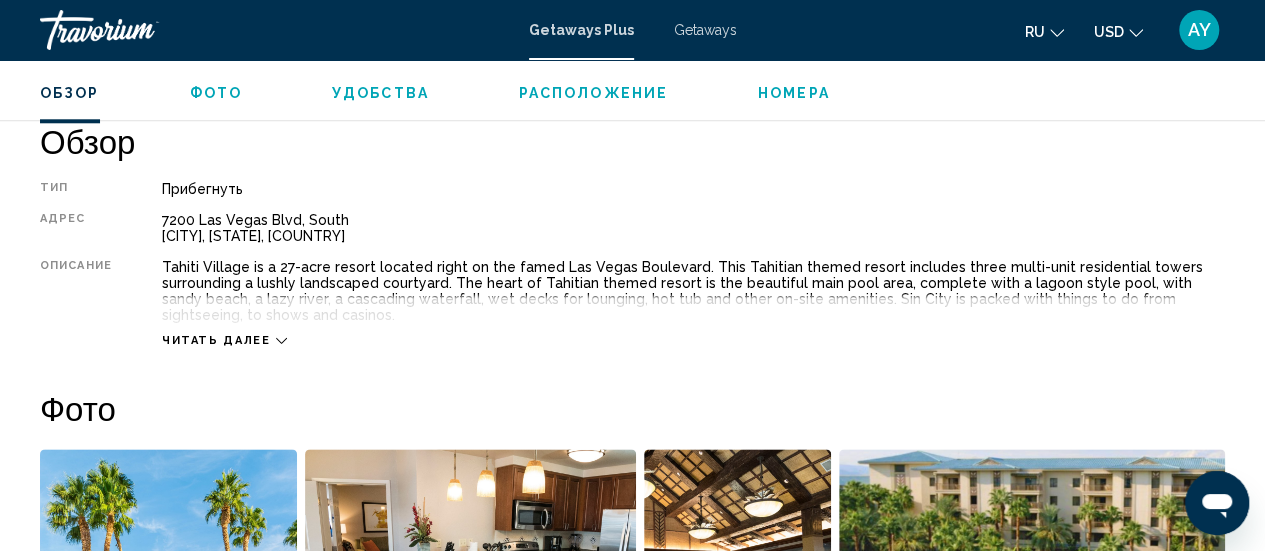 click on "Getaways" at bounding box center (705, 30) 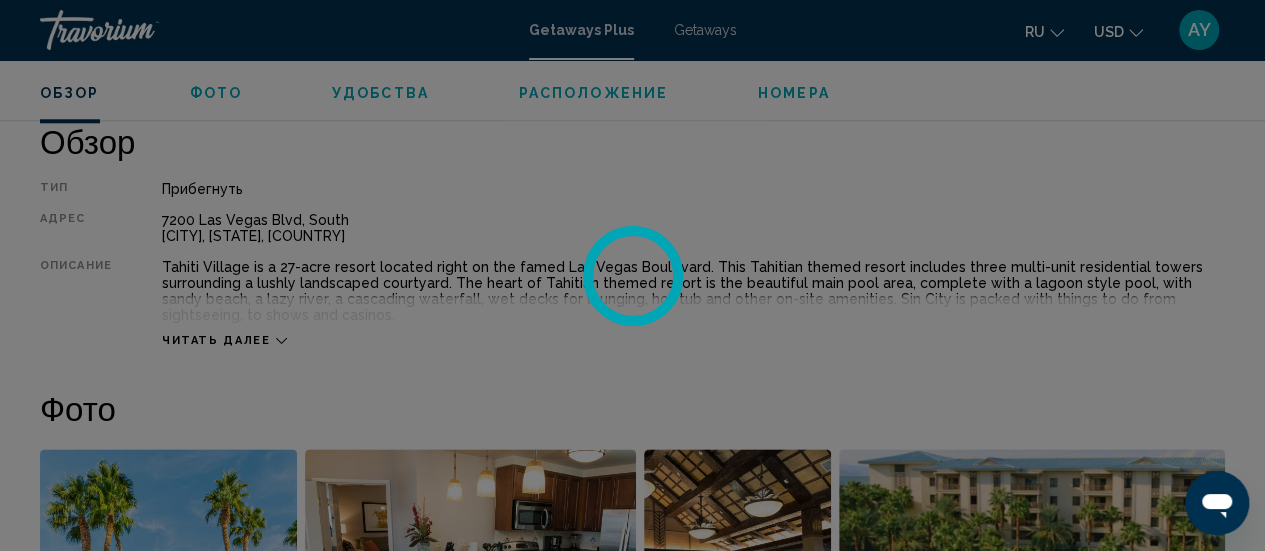 scroll, scrollTop: 0, scrollLeft: 0, axis: both 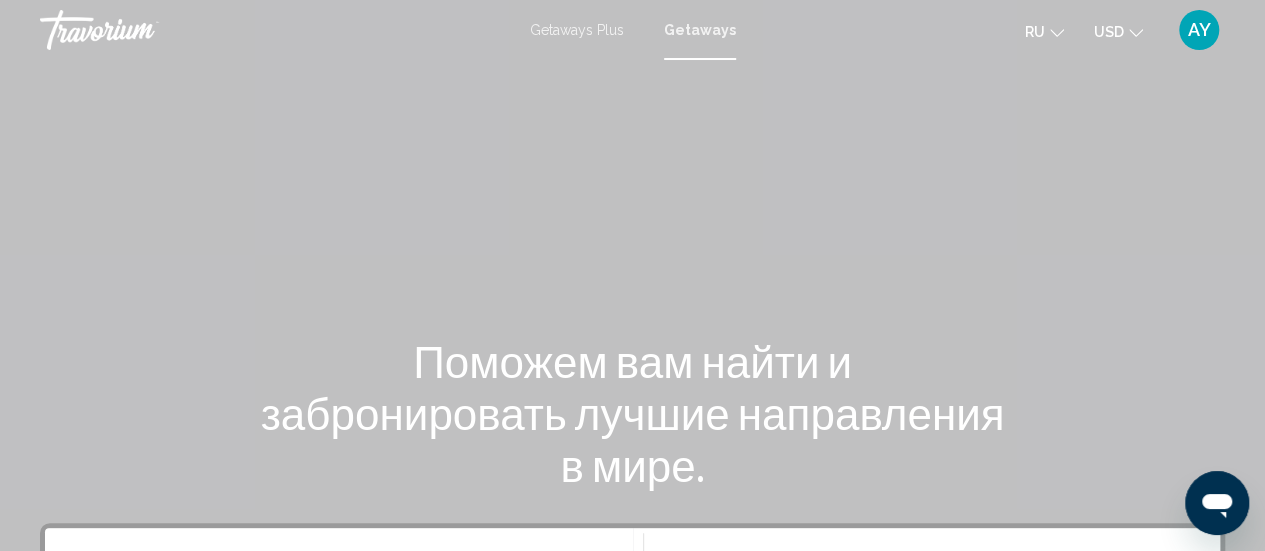 click on "Getaways Plus" at bounding box center [577, 30] 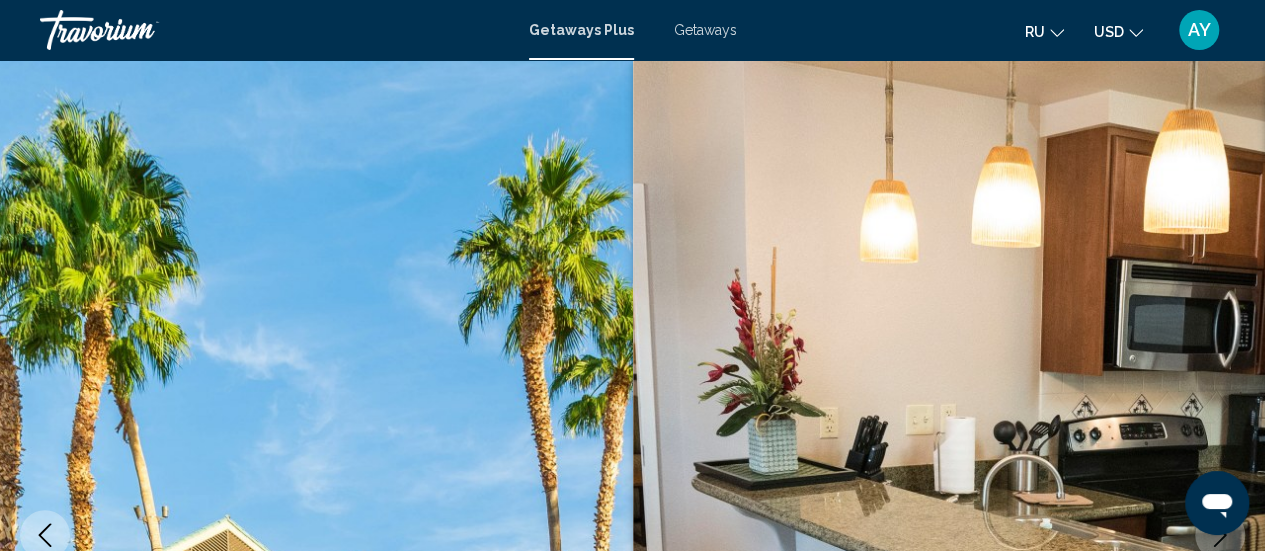 scroll, scrollTop: 1136, scrollLeft: 0, axis: vertical 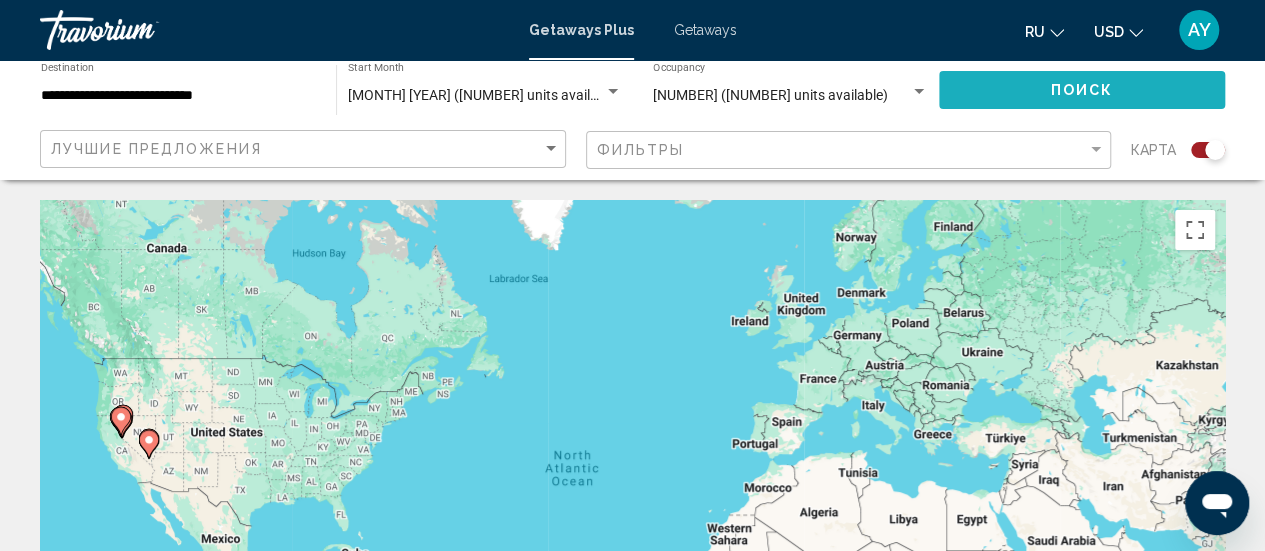 click on "Поиск" 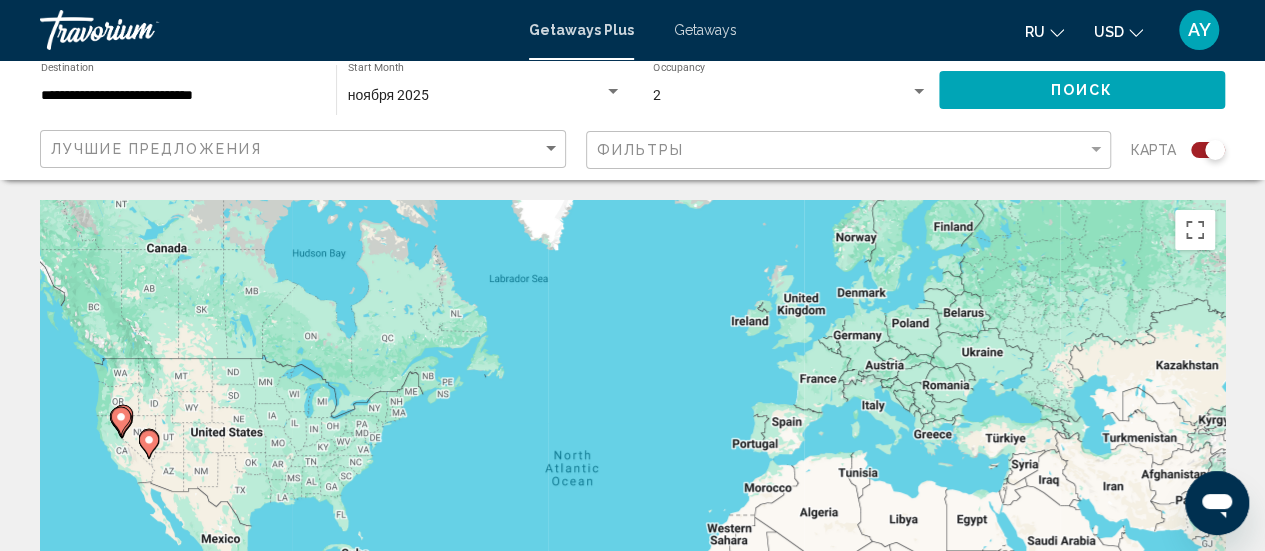 click 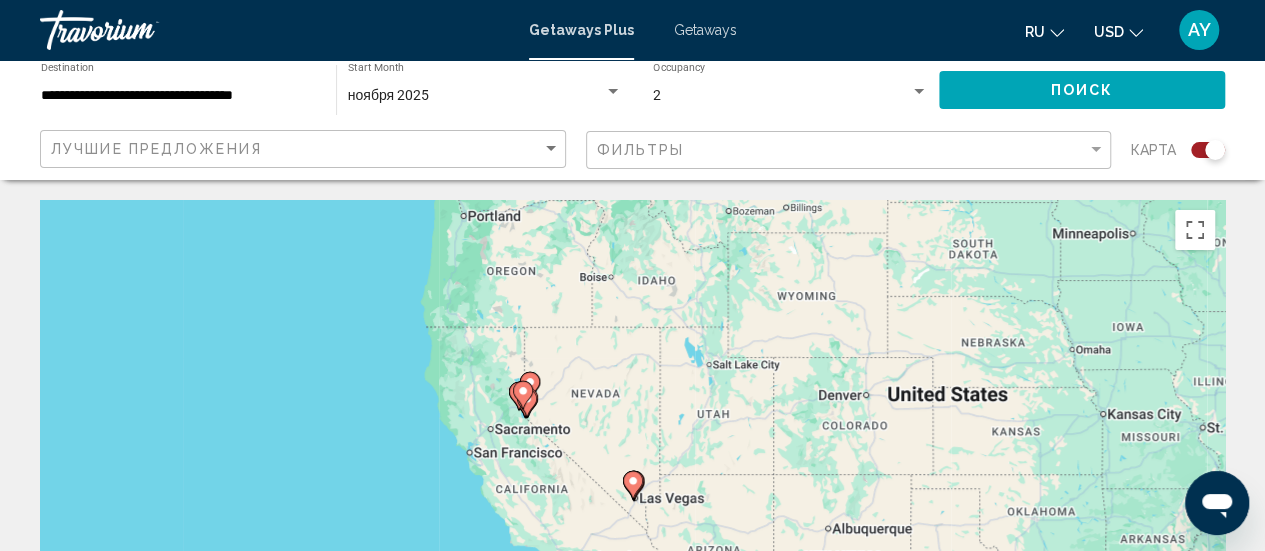 click at bounding box center (634, 485) 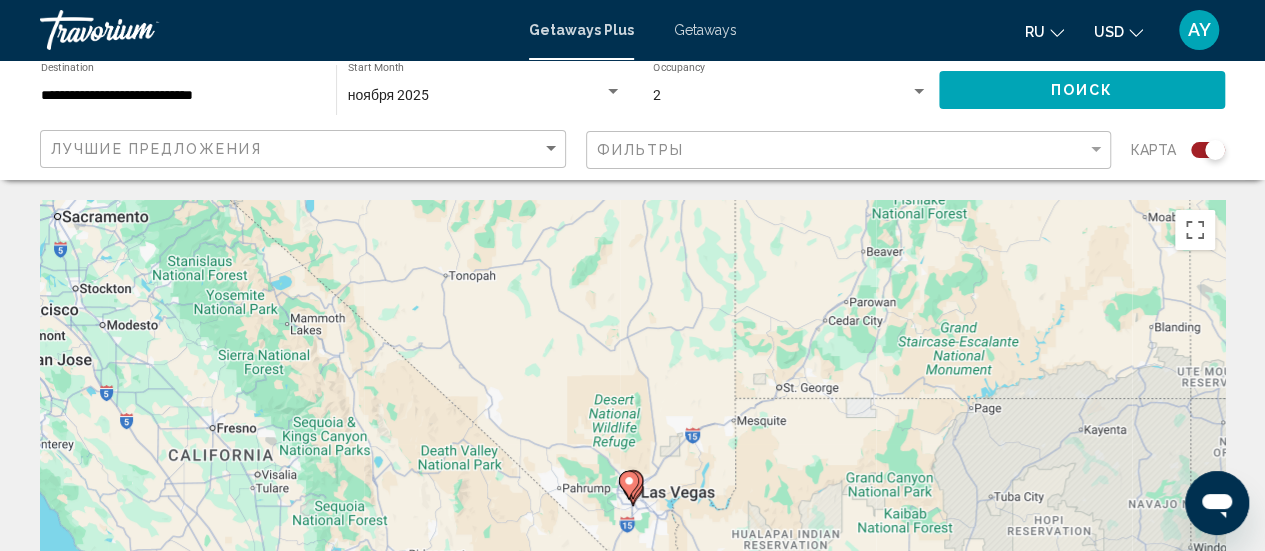 click on "To activate drag with keyboard, press Alt + Enter. Once in keyboard drag state, use the arrow keys to move the marker. To complete the drag, press the Enter key. To cancel, press Escape." at bounding box center [632, 500] 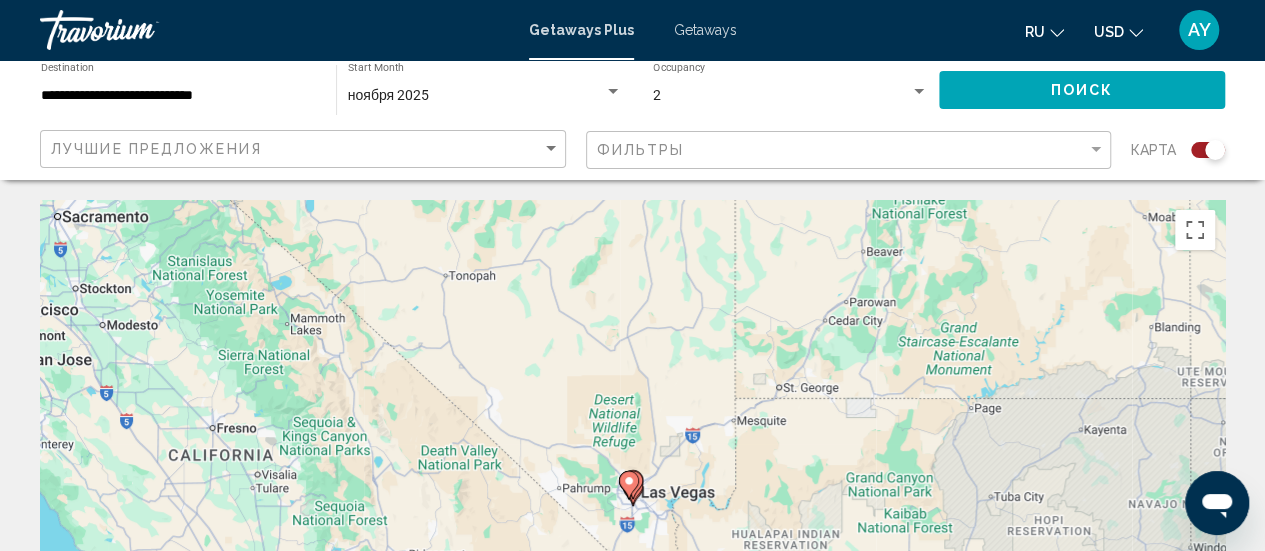 click 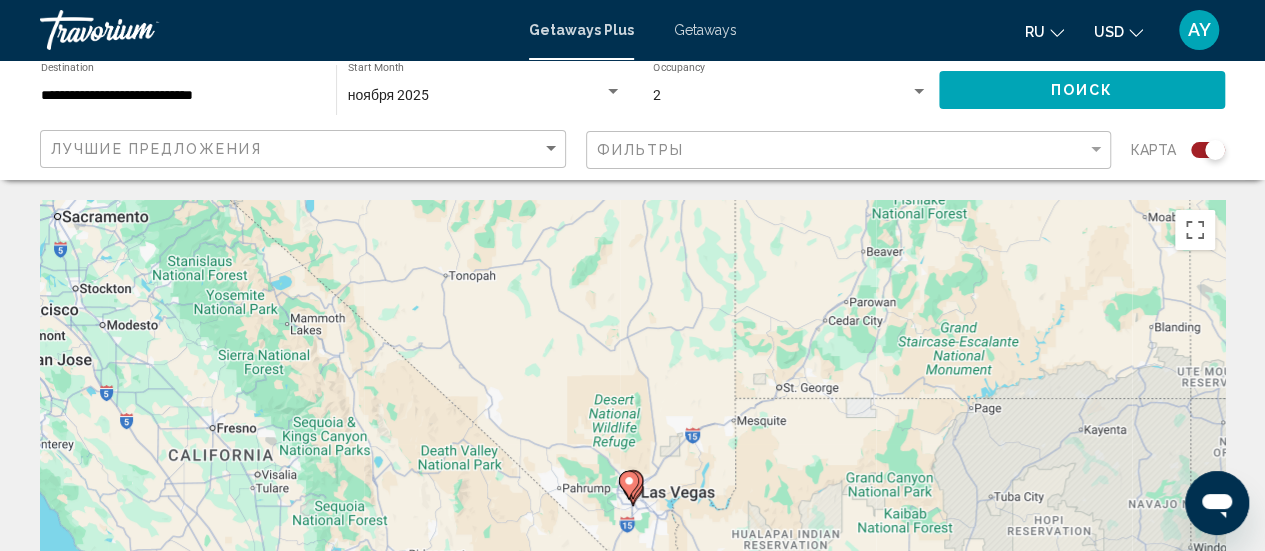 type on "**********" 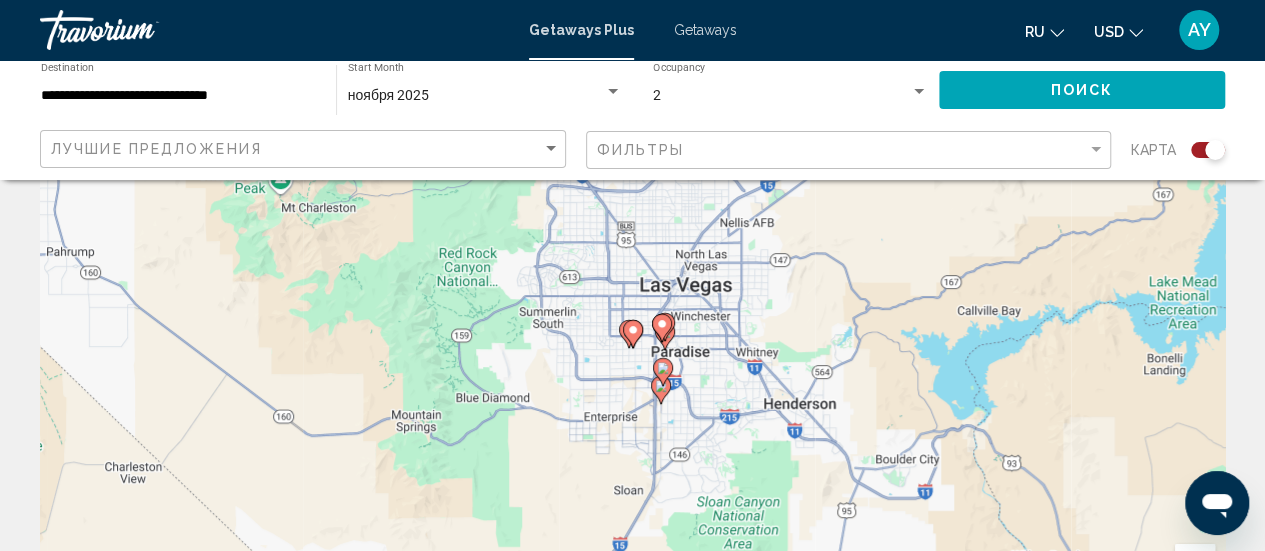 scroll, scrollTop: 152, scrollLeft: 0, axis: vertical 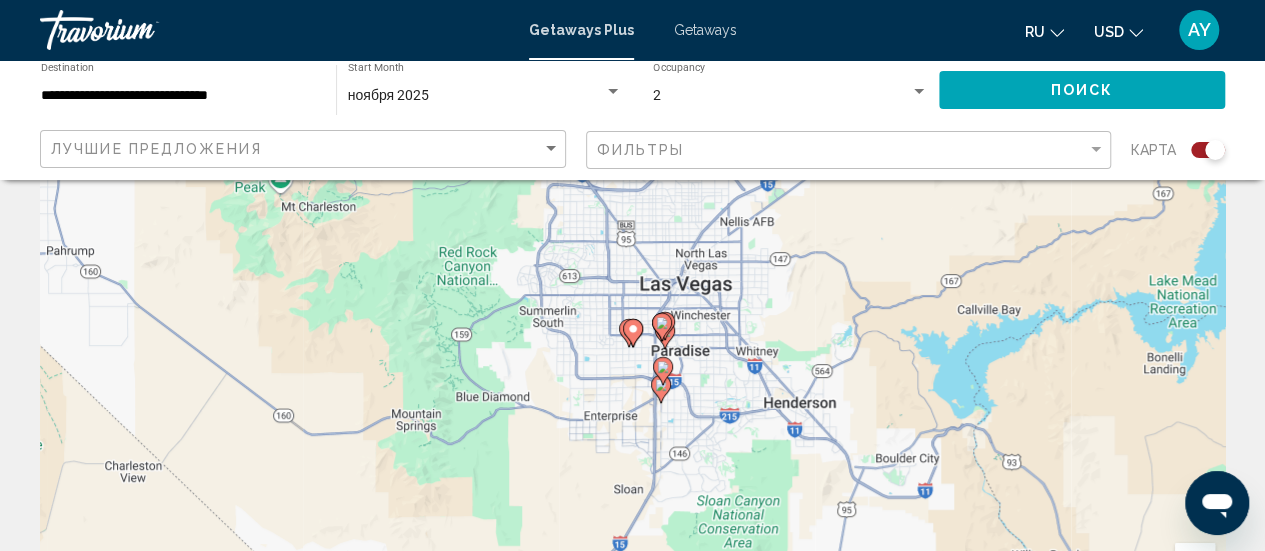 click 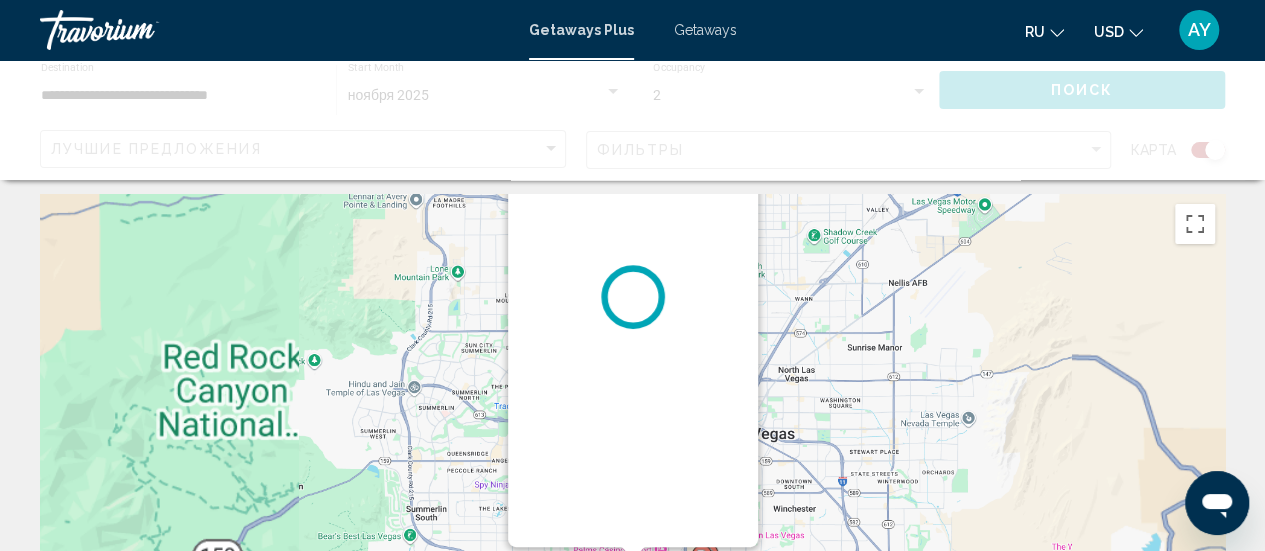 scroll, scrollTop: 0, scrollLeft: 0, axis: both 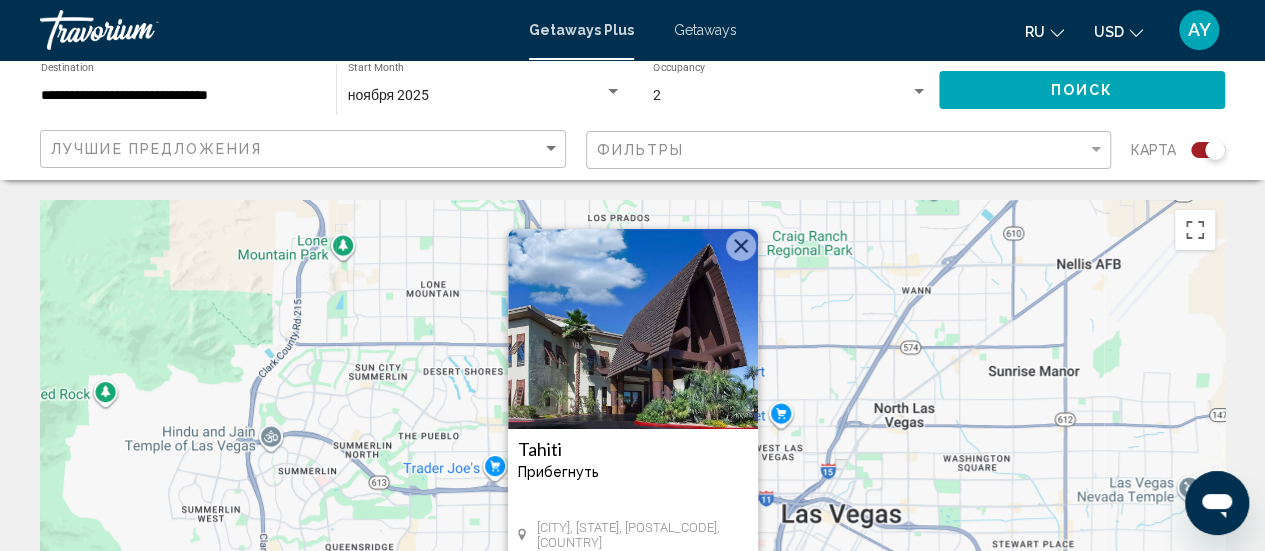 click at bounding box center (741, 246) 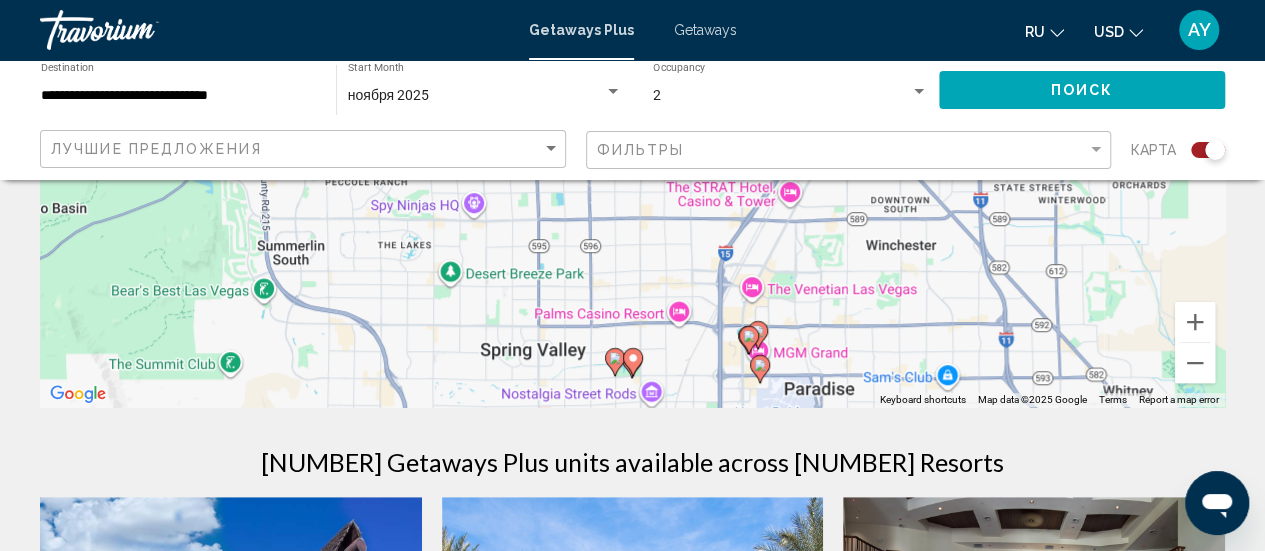 scroll, scrollTop: 395, scrollLeft: 0, axis: vertical 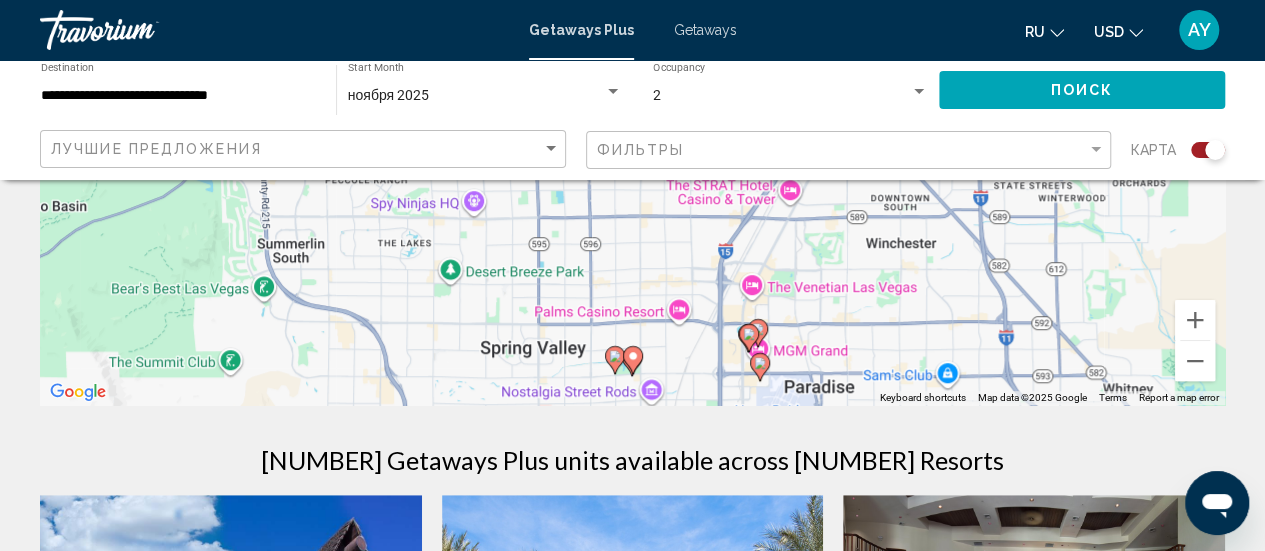 click at bounding box center [749, 338] 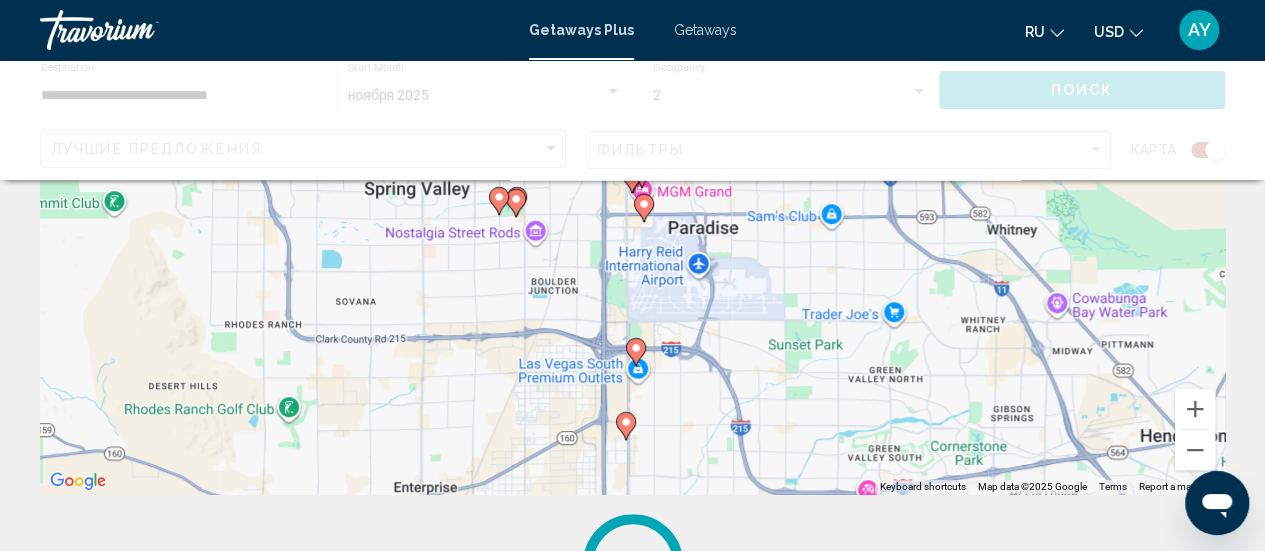 scroll, scrollTop: 0, scrollLeft: 0, axis: both 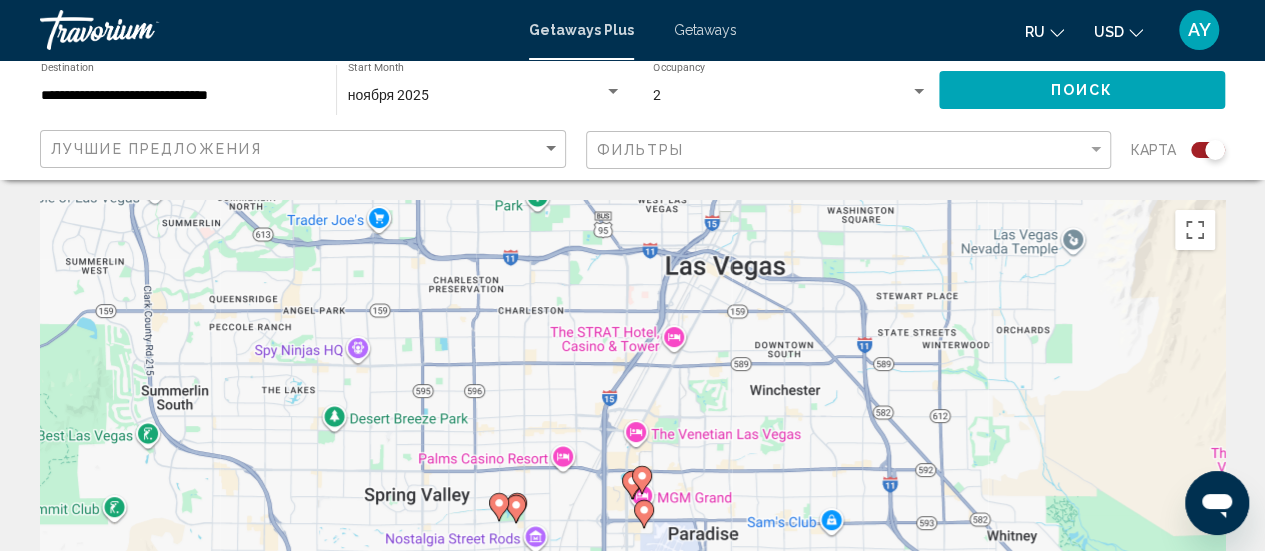 click 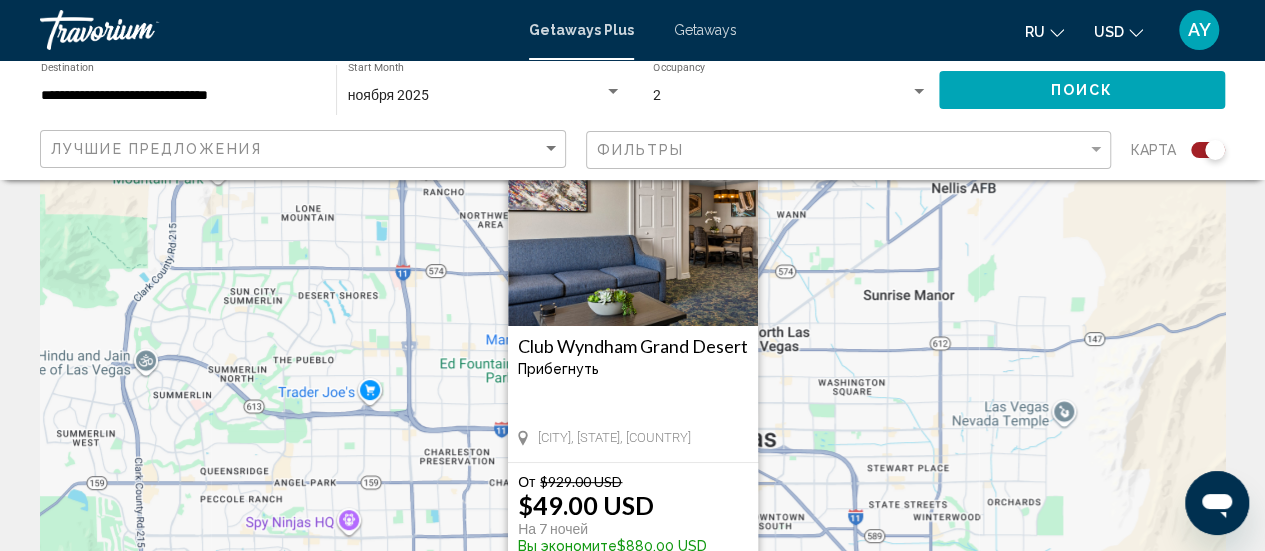 scroll, scrollTop: 35, scrollLeft: 0, axis: vertical 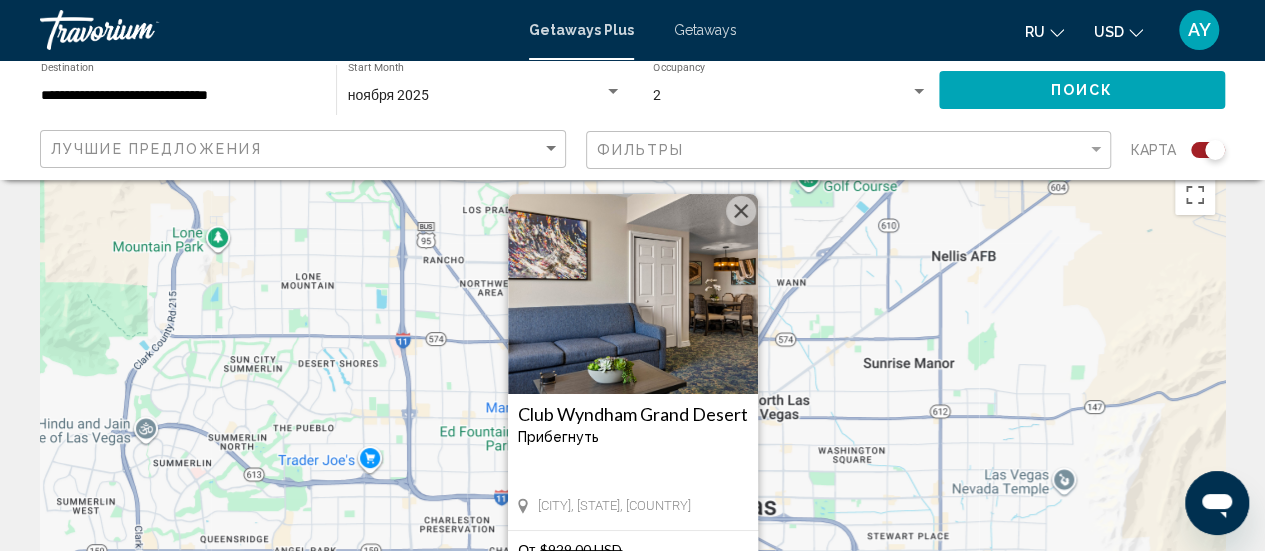 click at bounding box center [741, 211] 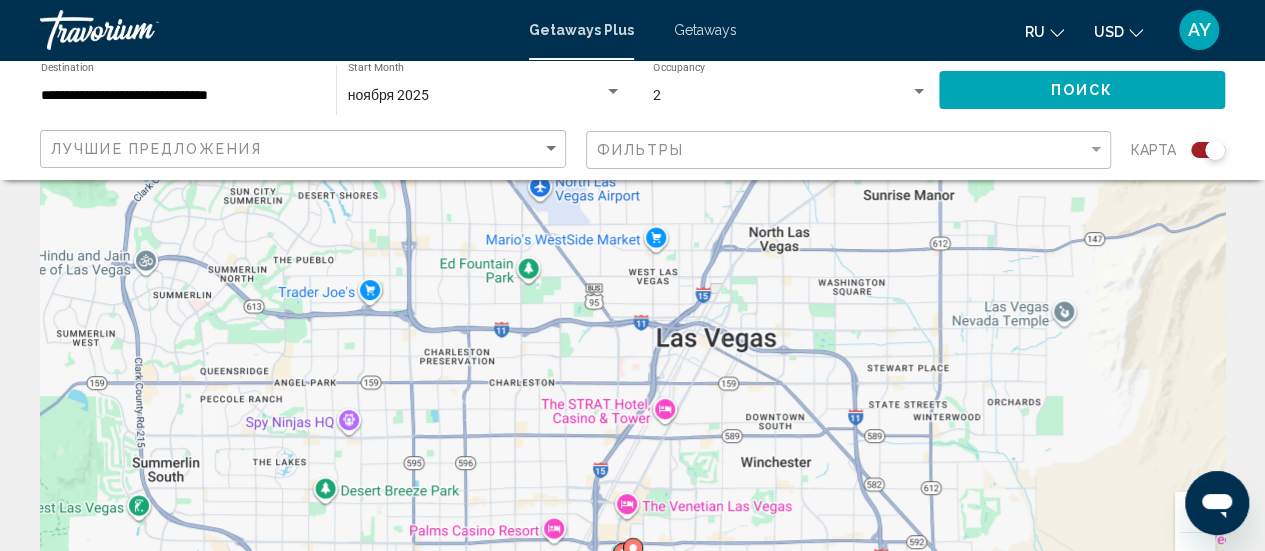 scroll, scrollTop: 306, scrollLeft: 0, axis: vertical 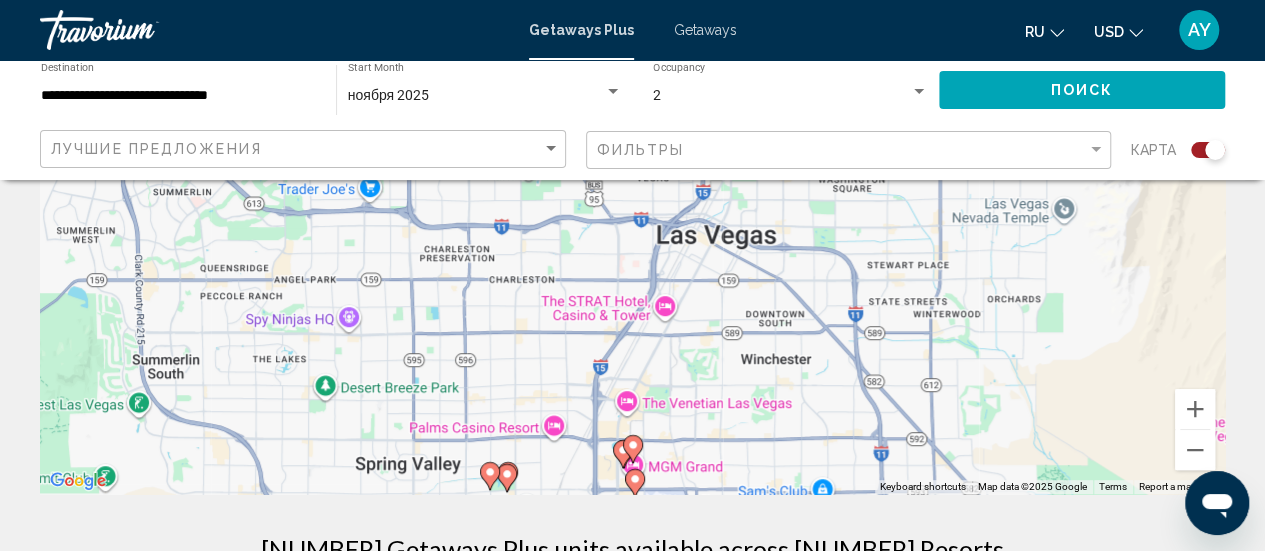 click 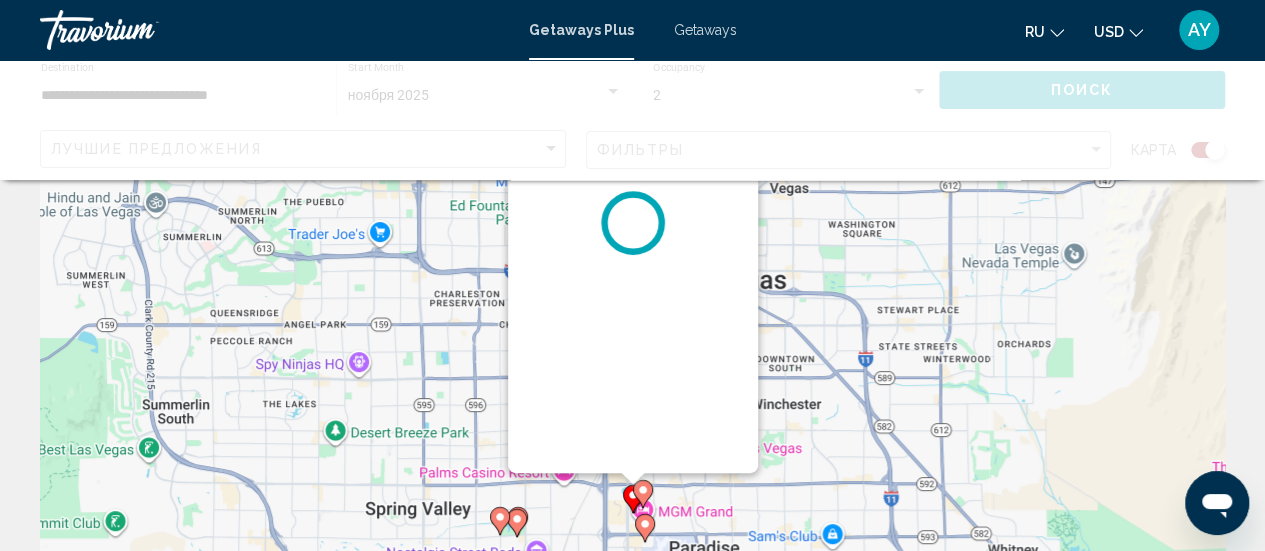 scroll, scrollTop: 0, scrollLeft: 0, axis: both 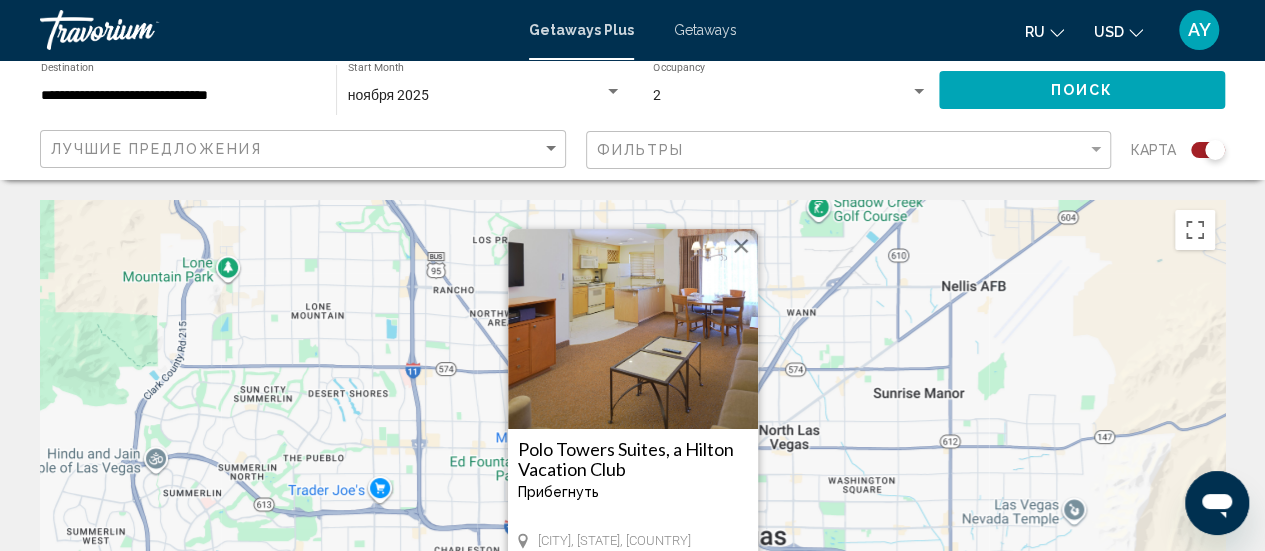 click at bounding box center (741, 246) 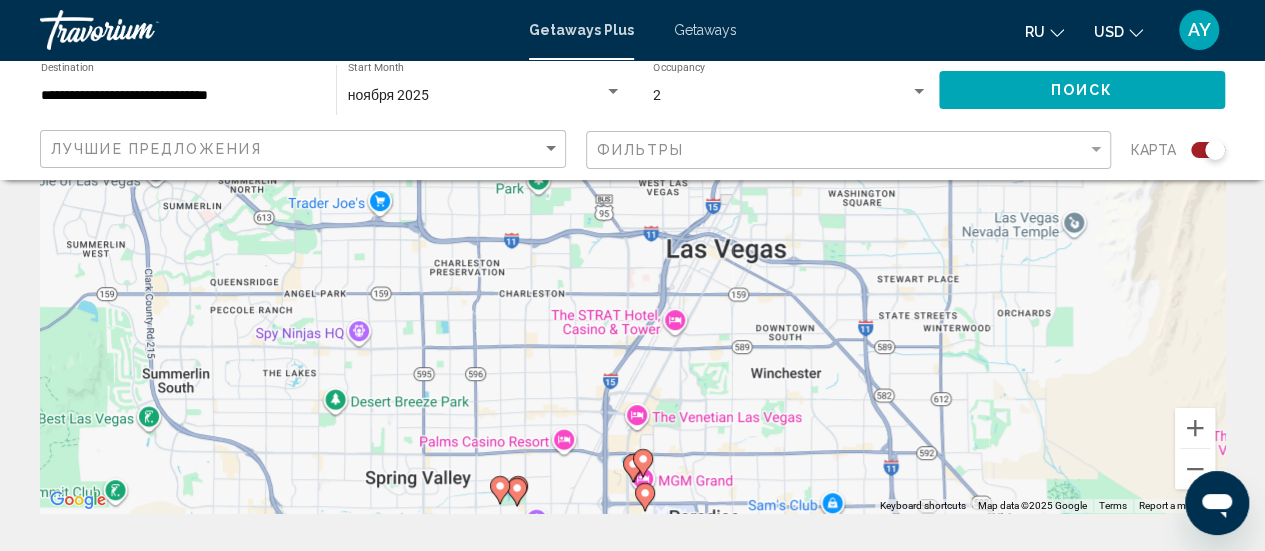 scroll, scrollTop: 286, scrollLeft: 0, axis: vertical 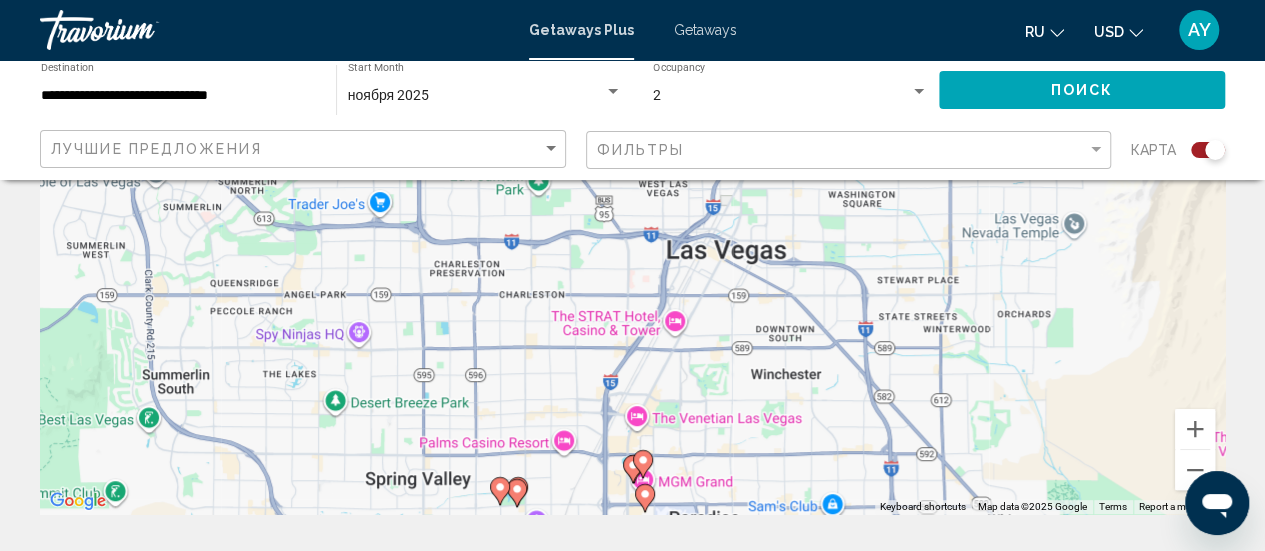 click 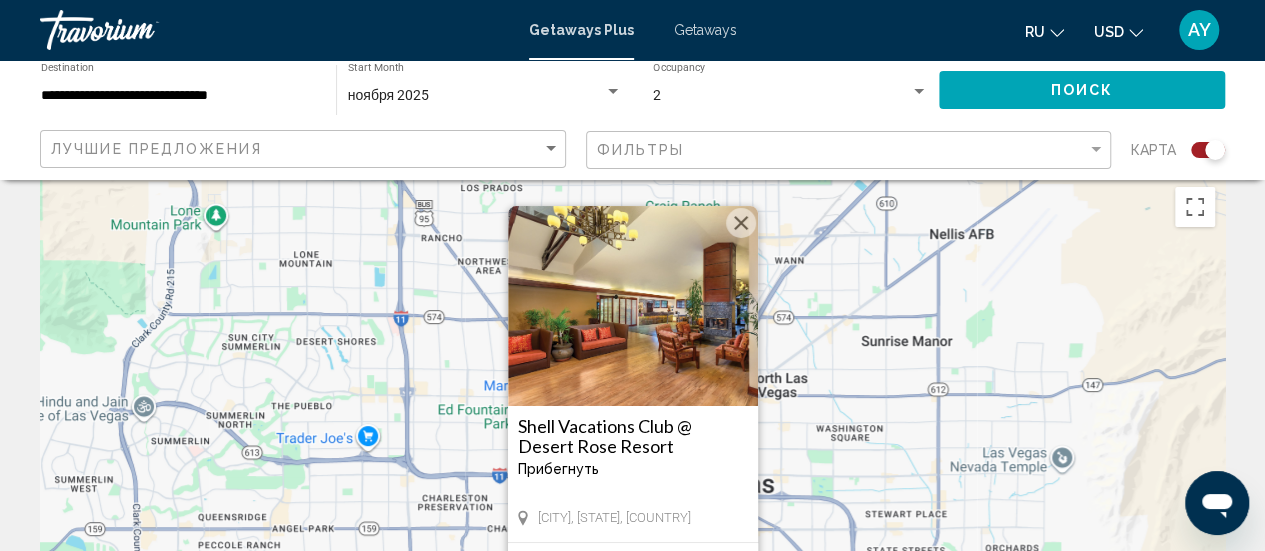 scroll, scrollTop: 0, scrollLeft: 0, axis: both 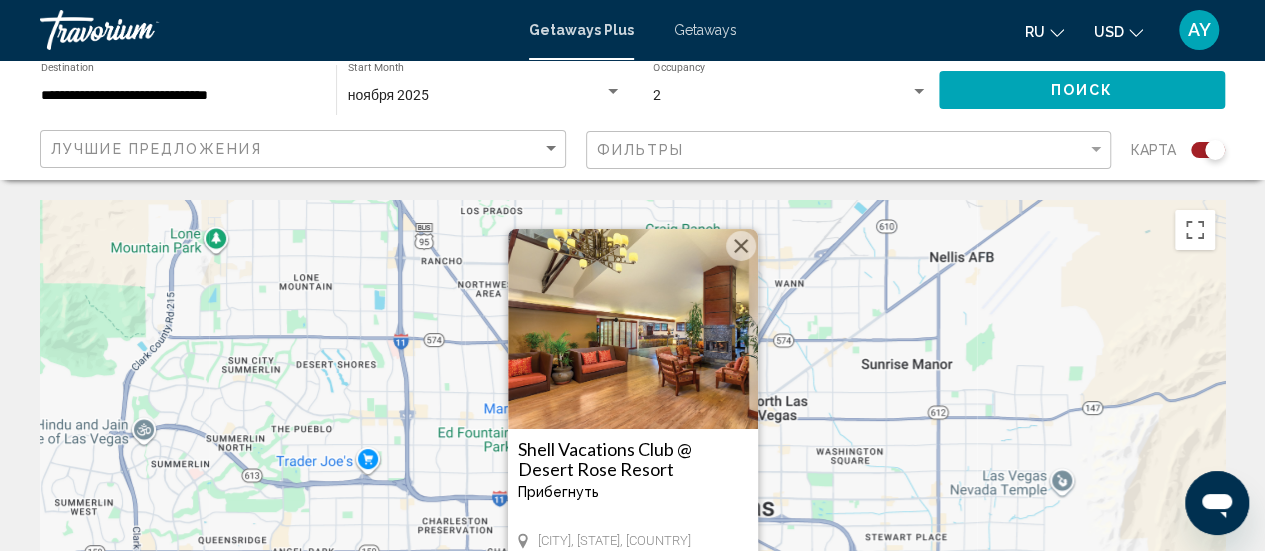 click at bounding box center (741, 246) 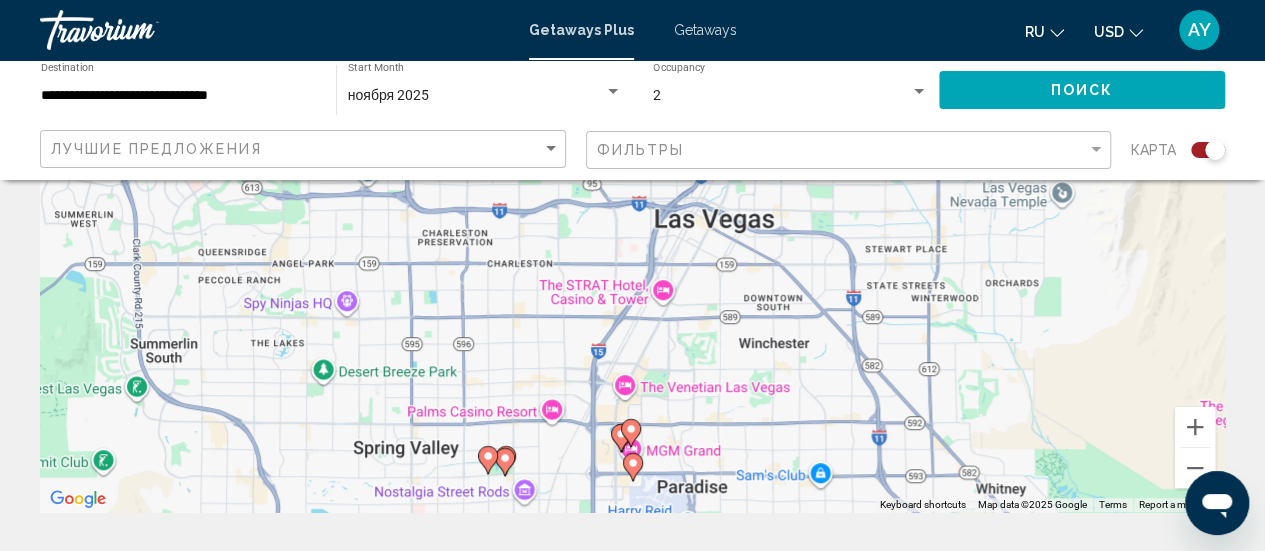 scroll, scrollTop: 300, scrollLeft: 0, axis: vertical 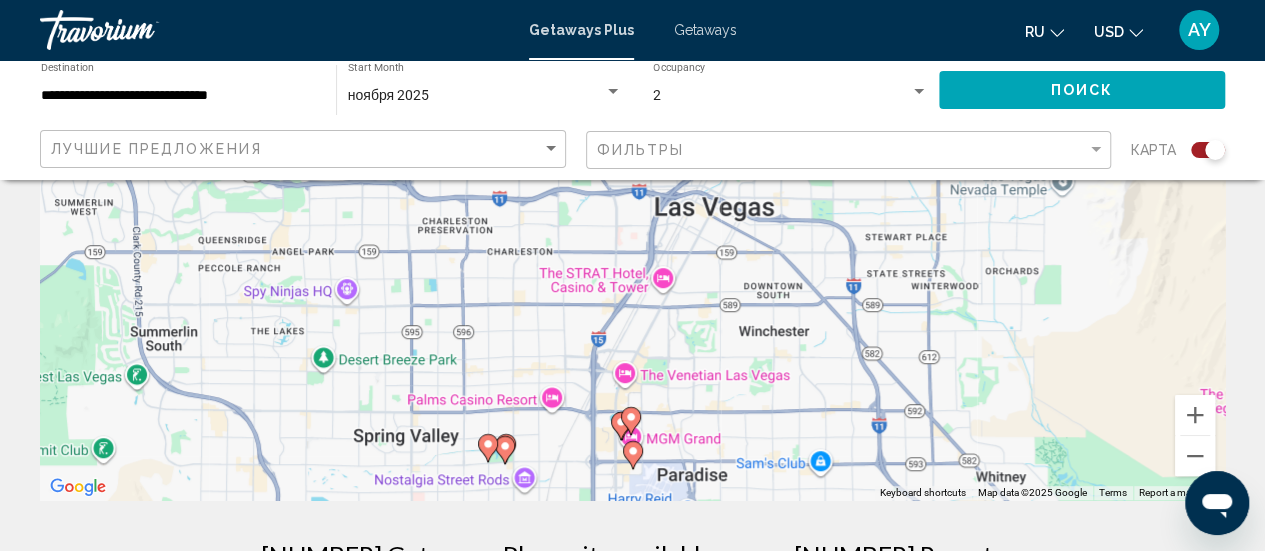 click 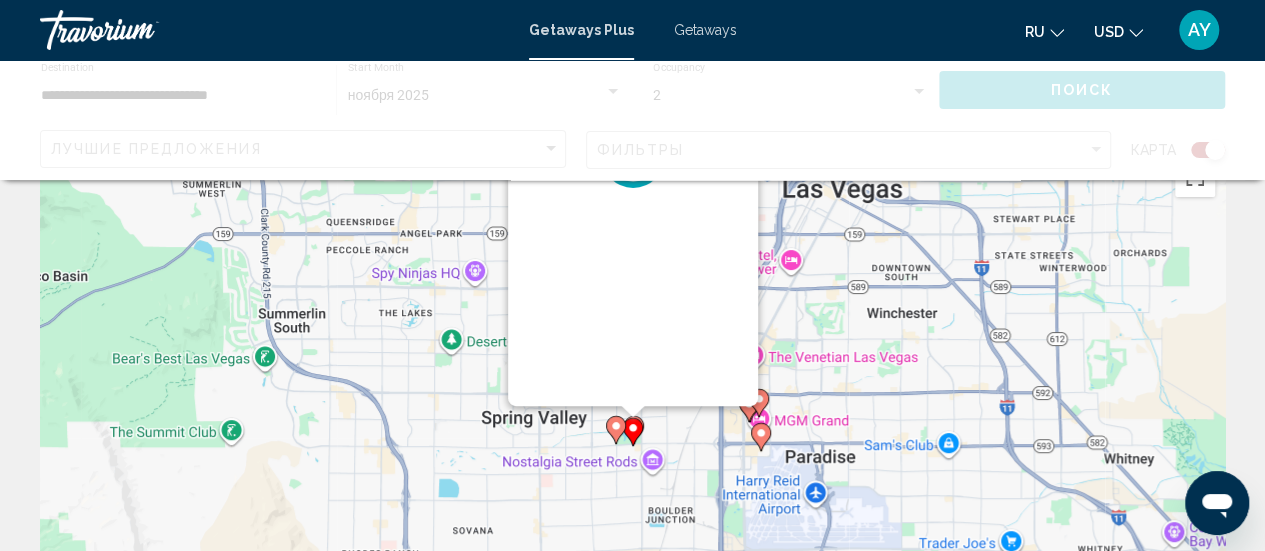 scroll, scrollTop: 0, scrollLeft: 0, axis: both 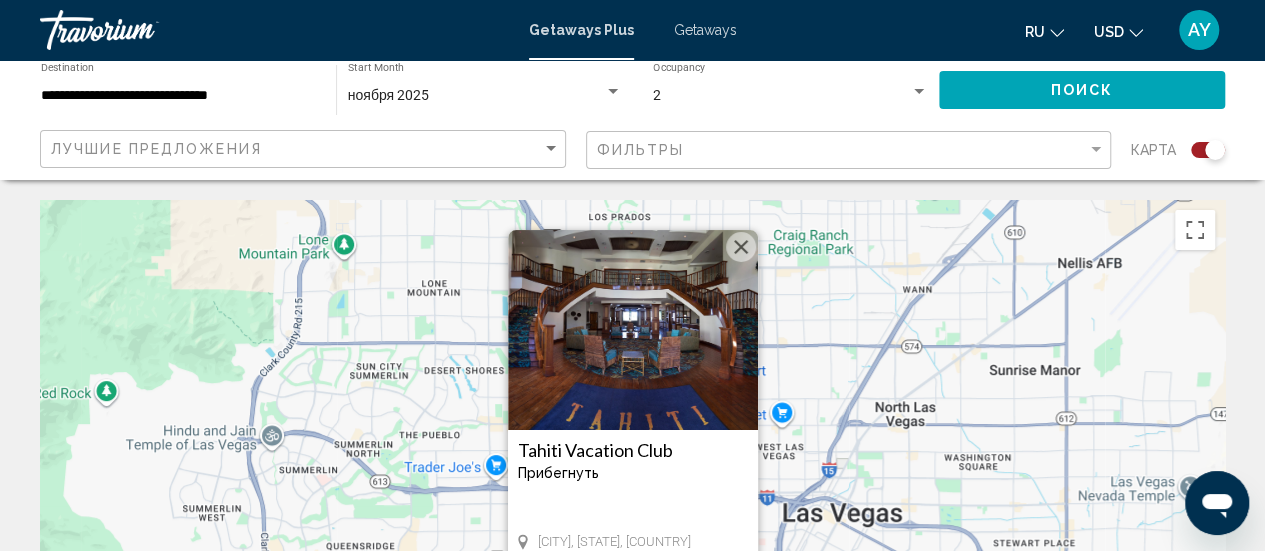 click at bounding box center [741, 247] 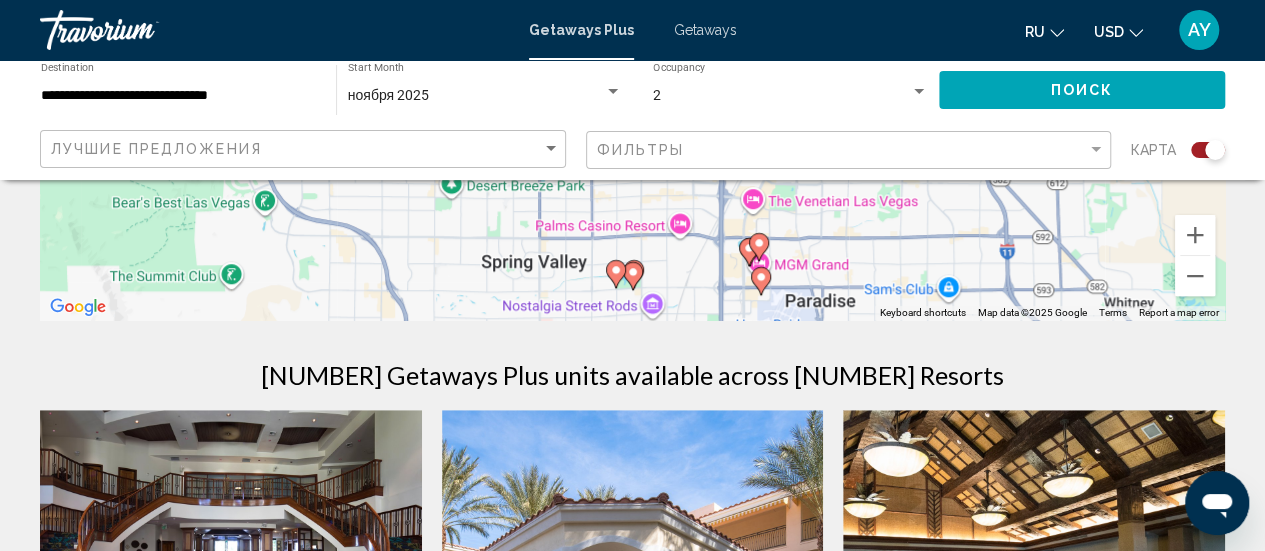 scroll, scrollTop: 481, scrollLeft: 0, axis: vertical 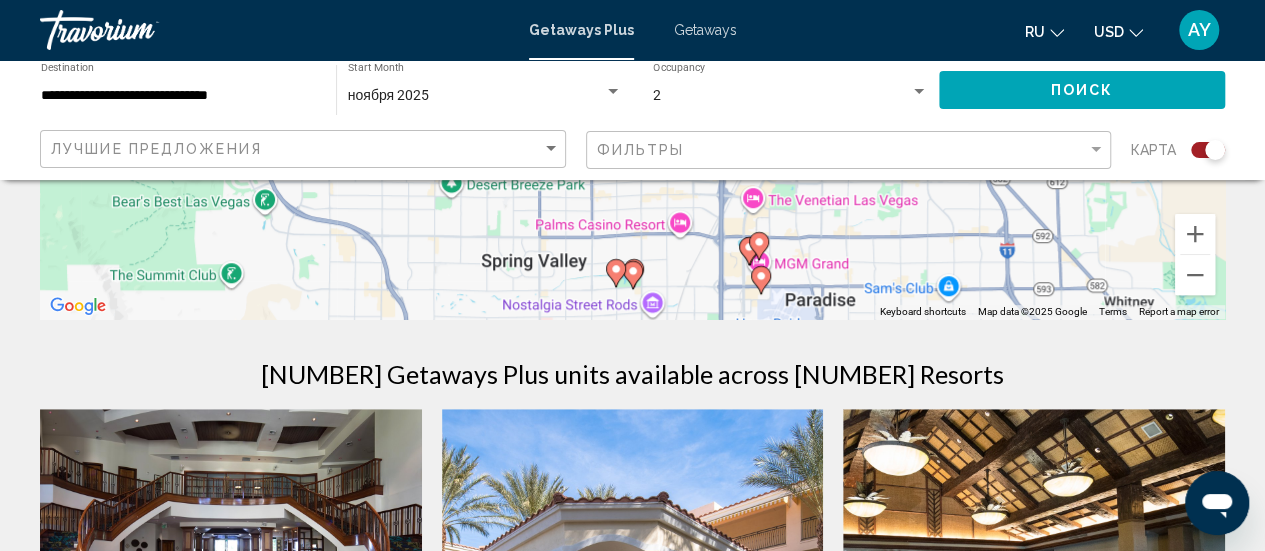 click 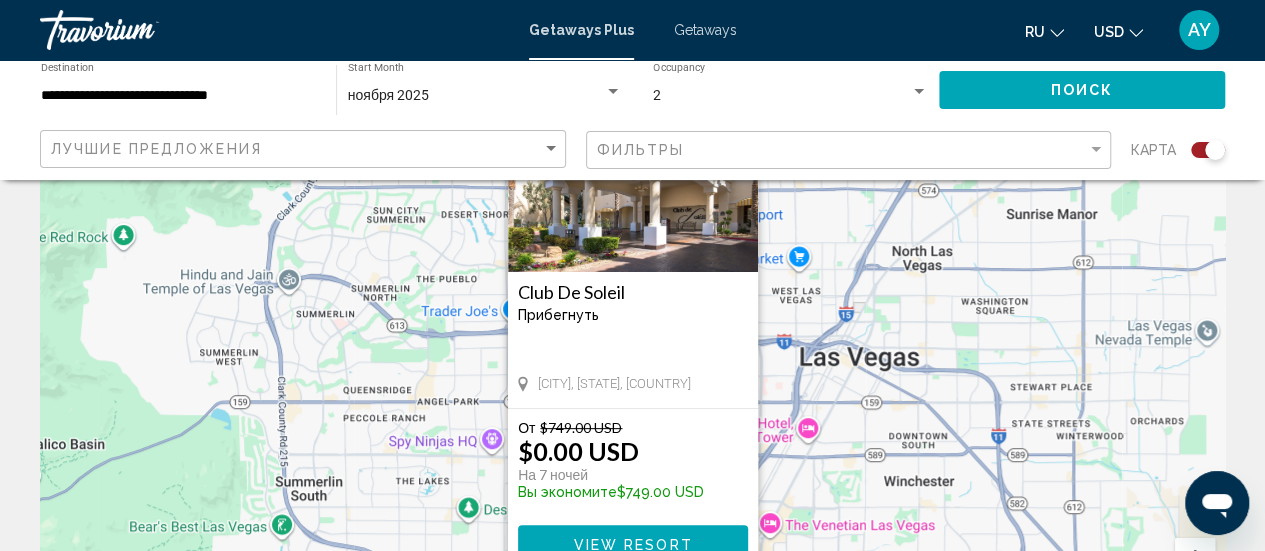 scroll, scrollTop: 127, scrollLeft: 0, axis: vertical 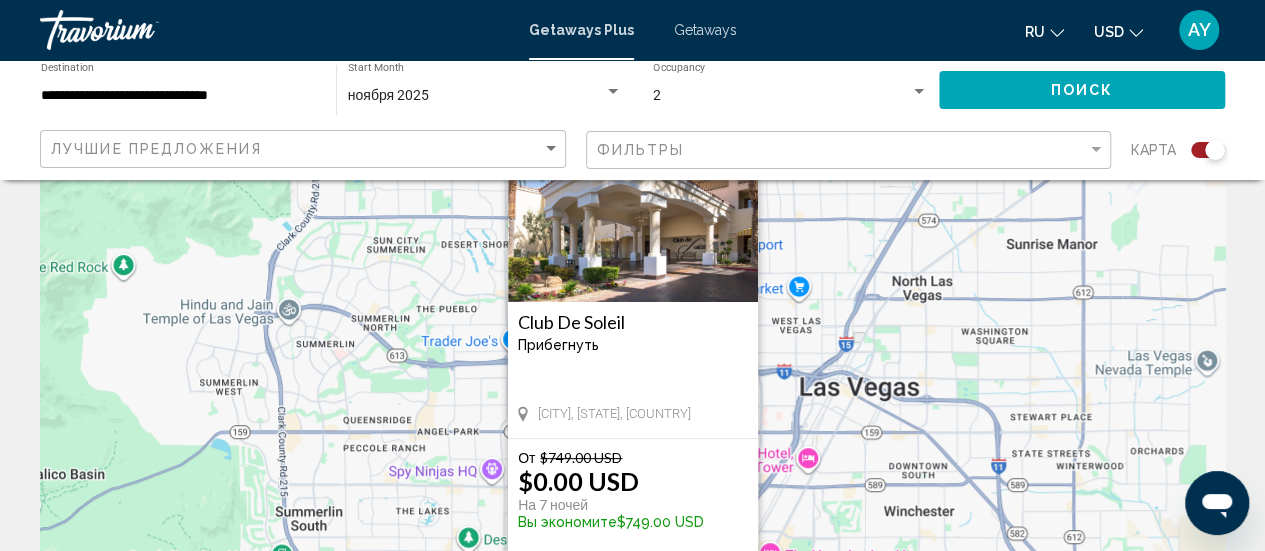 click on "To activate drag with keyboard, press Alt + Enter. Once in keyboard drag state, use the arrow keys to move the marker. To complete the drag, press the Enter key. To cancel, press Escape.  [RESORT_NAME]  Прибегнуть  -  Это курорт только для взрослых
[CITY], [STATE], [COUNTRY] От $749.00 USD $0.00 USD На 7 ночей Вы экономите  $749.00 USD  View Resort" at bounding box center (632, 373) 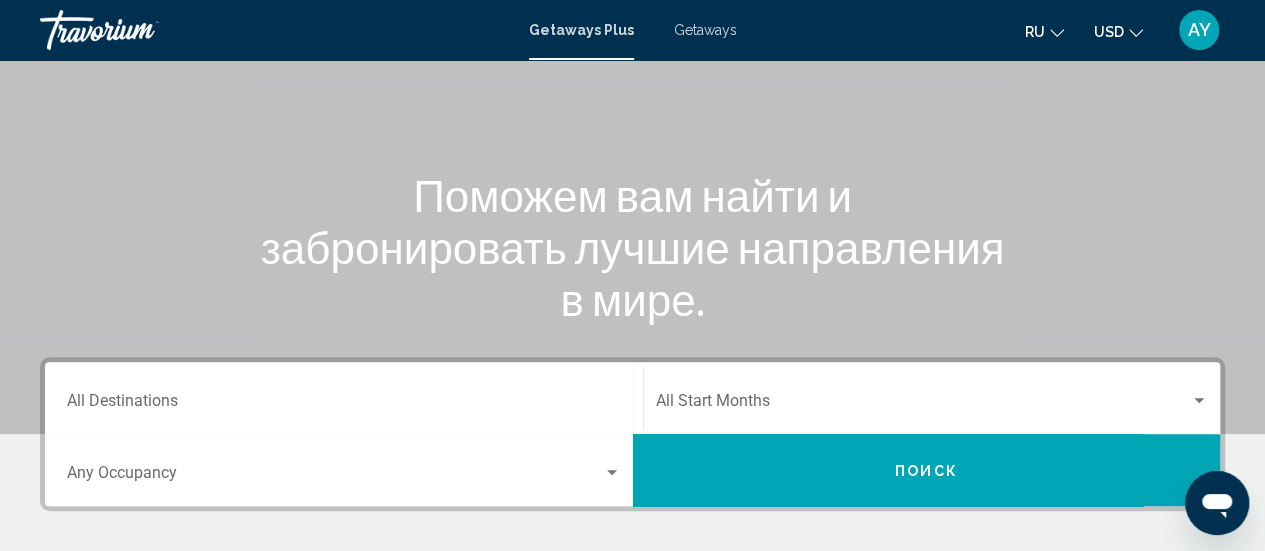 scroll, scrollTop: 167, scrollLeft: 0, axis: vertical 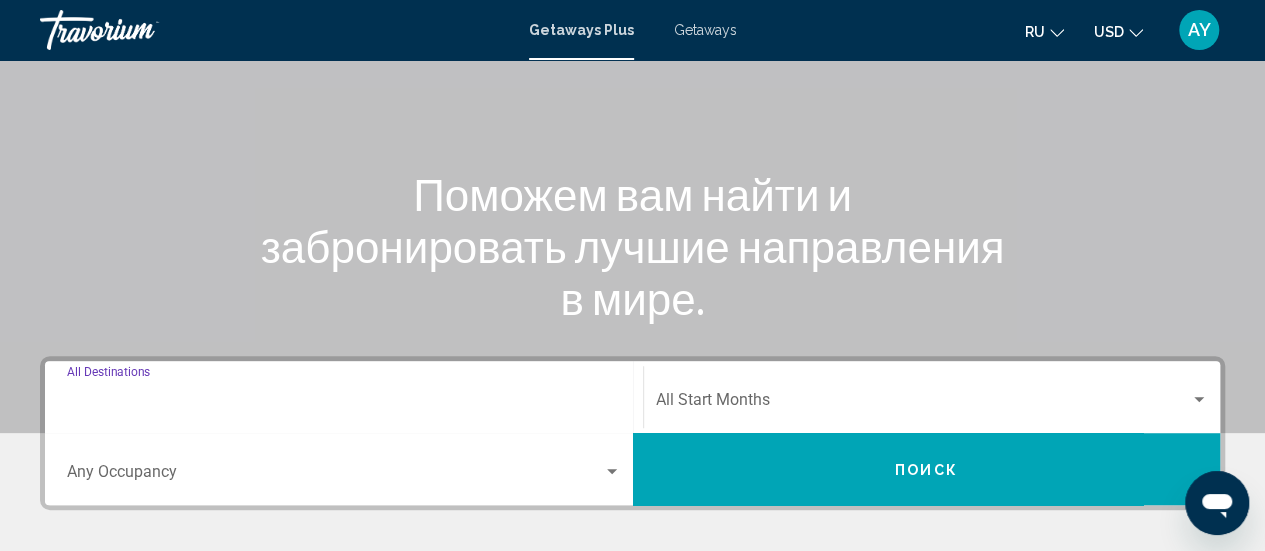click on "Destination All Destinations" at bounding box center (344, 404) 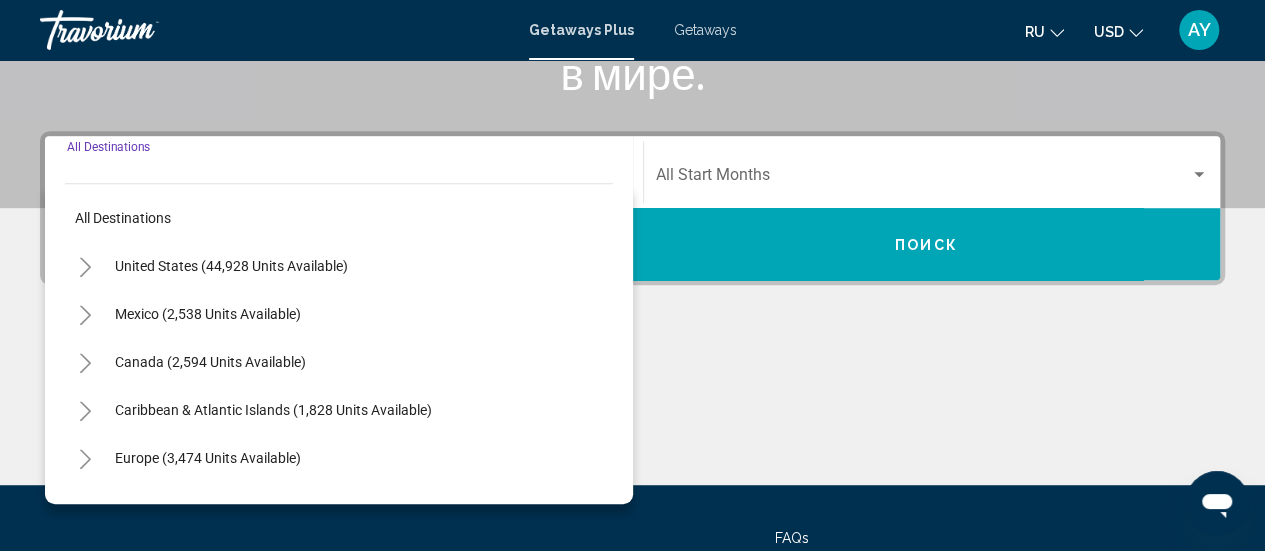scroll, scrollTop: 458, scrollLeft: 0, axis: vertical 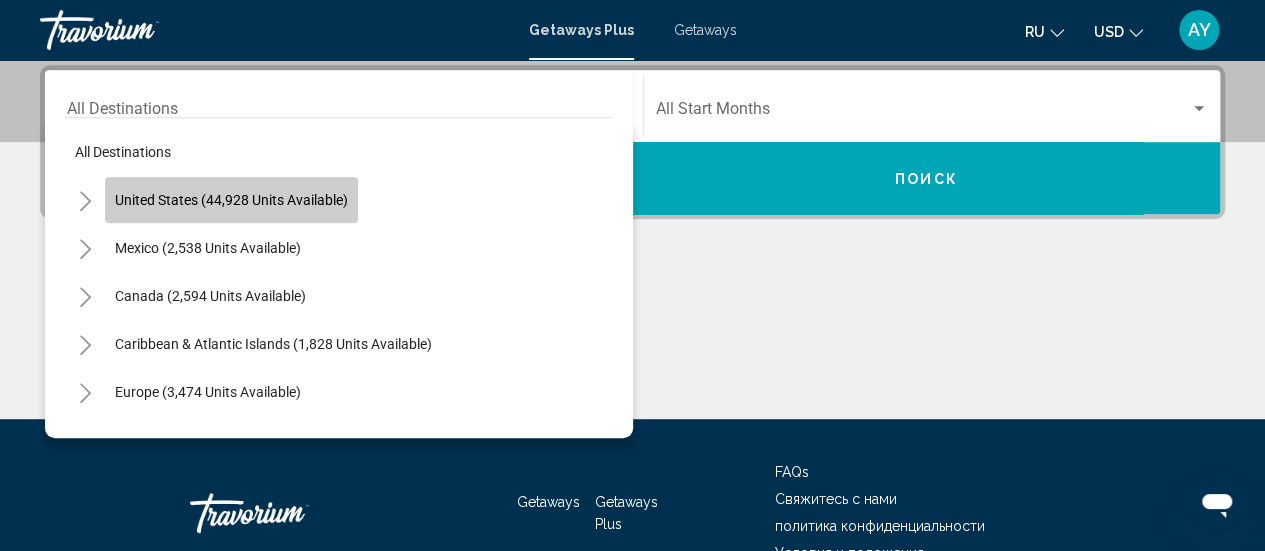 click on "United States (44,928 units available)" 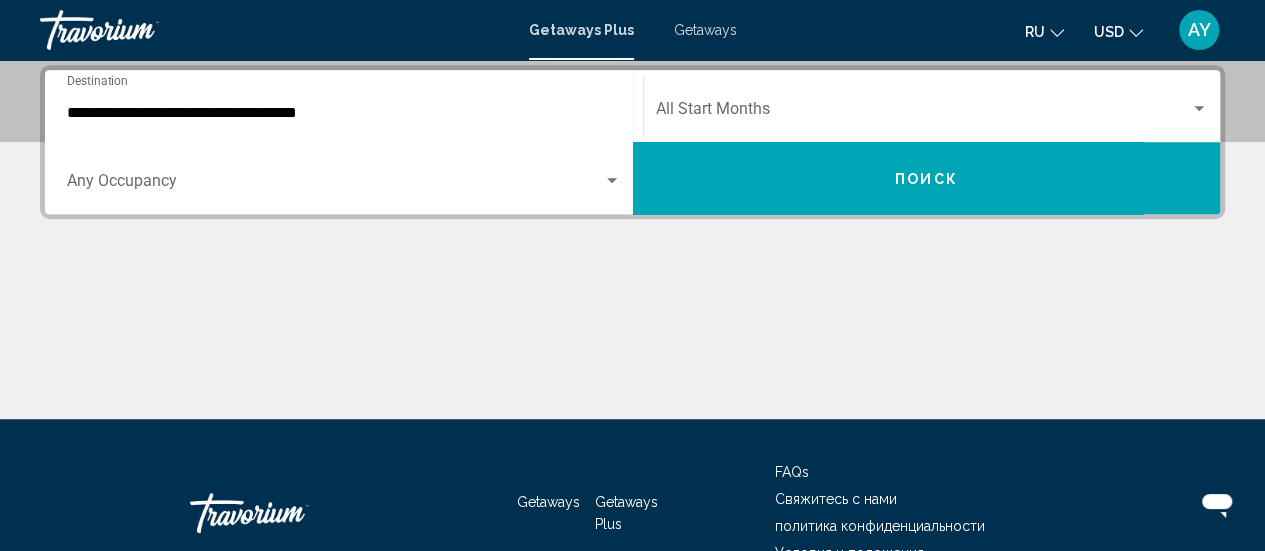 click on "Occupancy Any Occupancy" at bounding box center [344, 178] 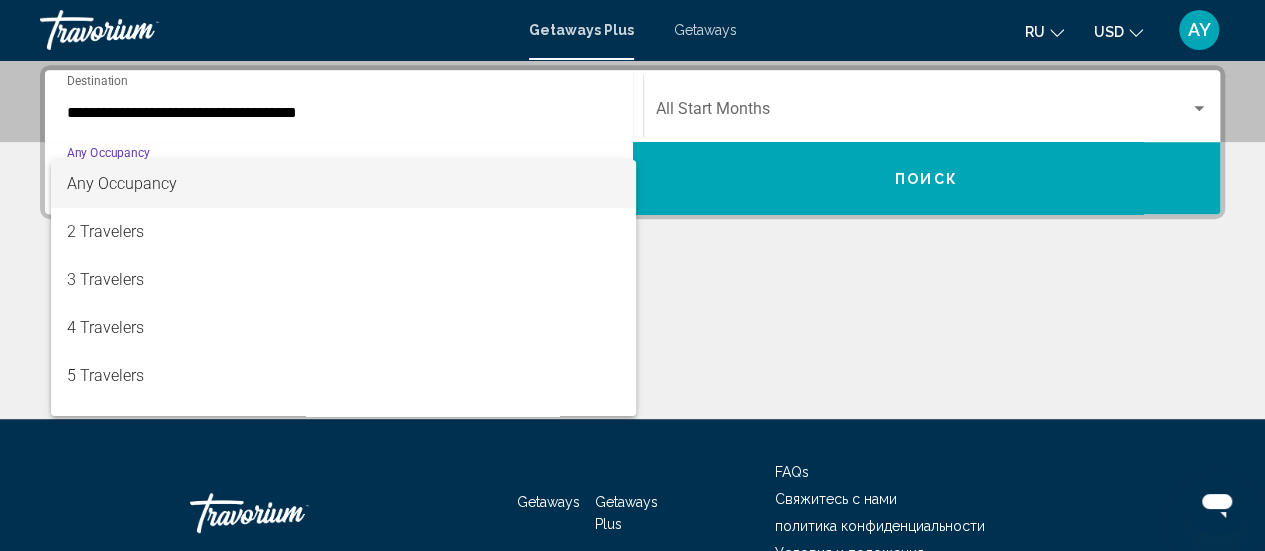 click at bounding box center [632, 275] 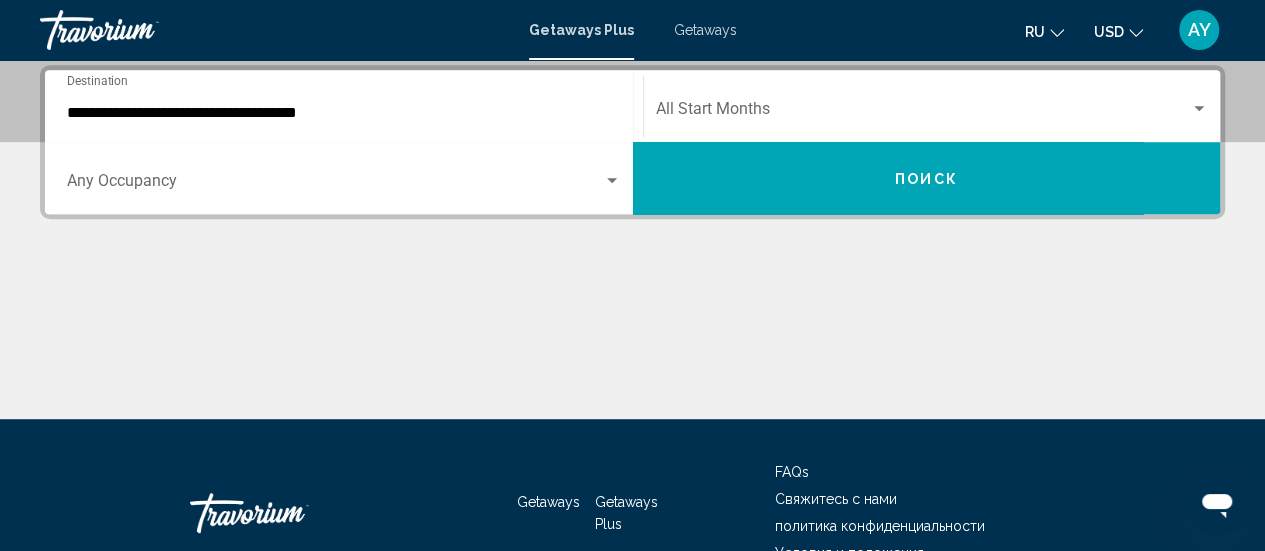 click on "**********" at bounding box center [344, 113] 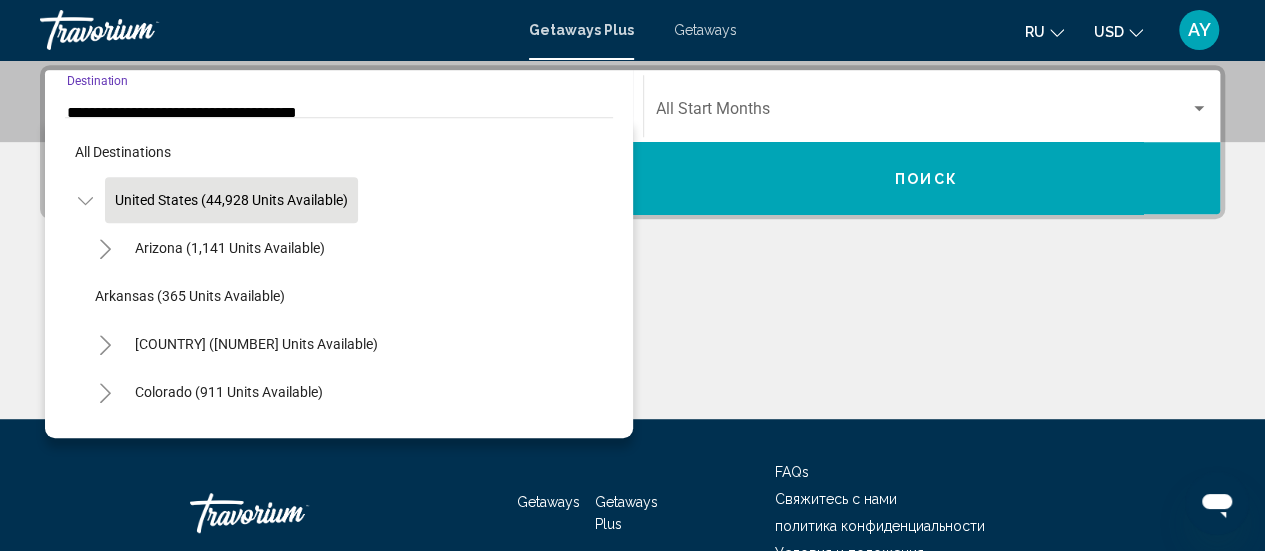 scroll, scrollTop: 382, scrollLeft: 0, axis: vertical 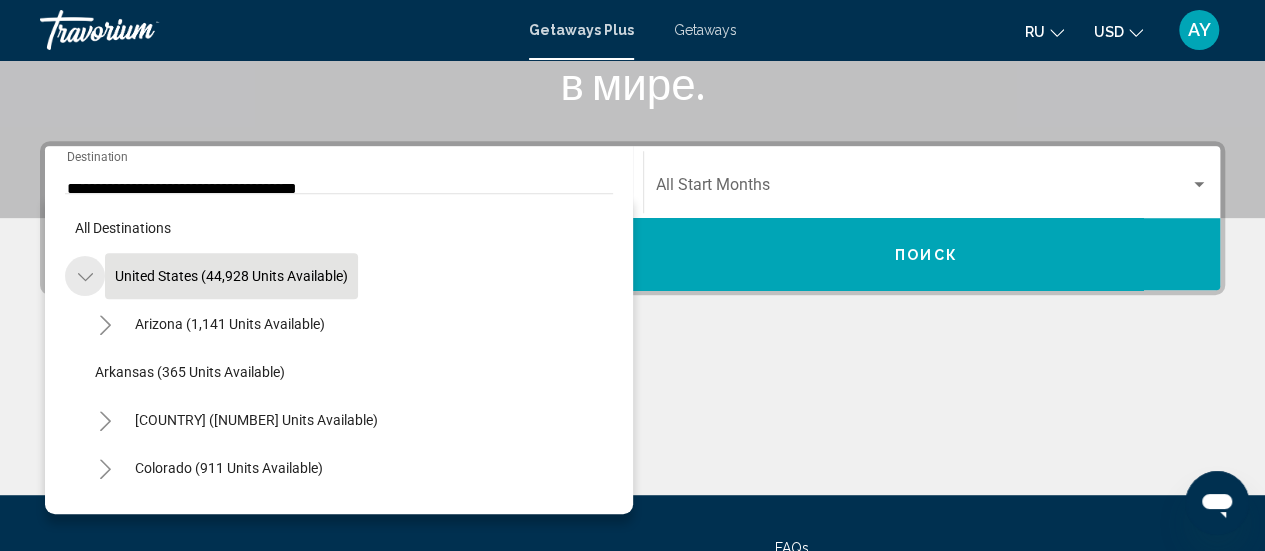 click 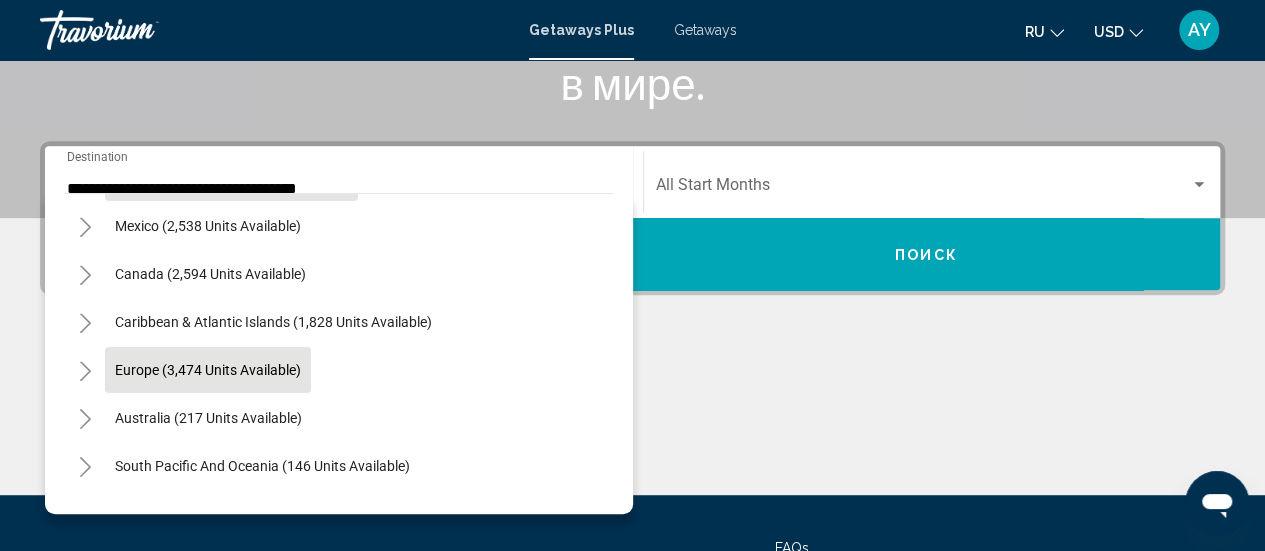 scroll, scrollTop: 99, scrollLeft: 0, axis: vertical 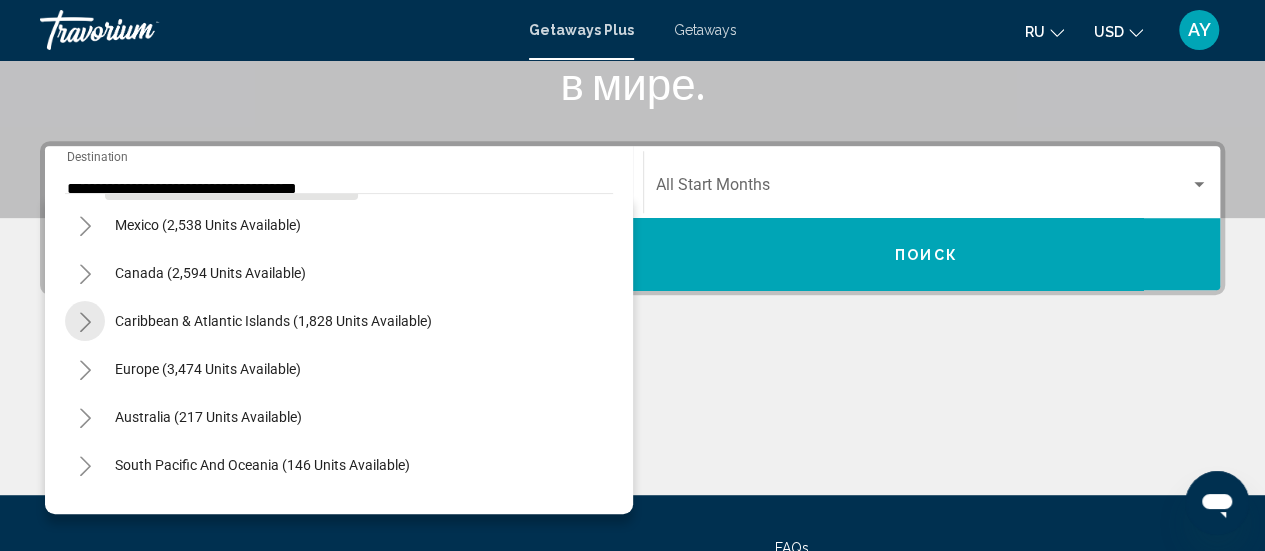 click 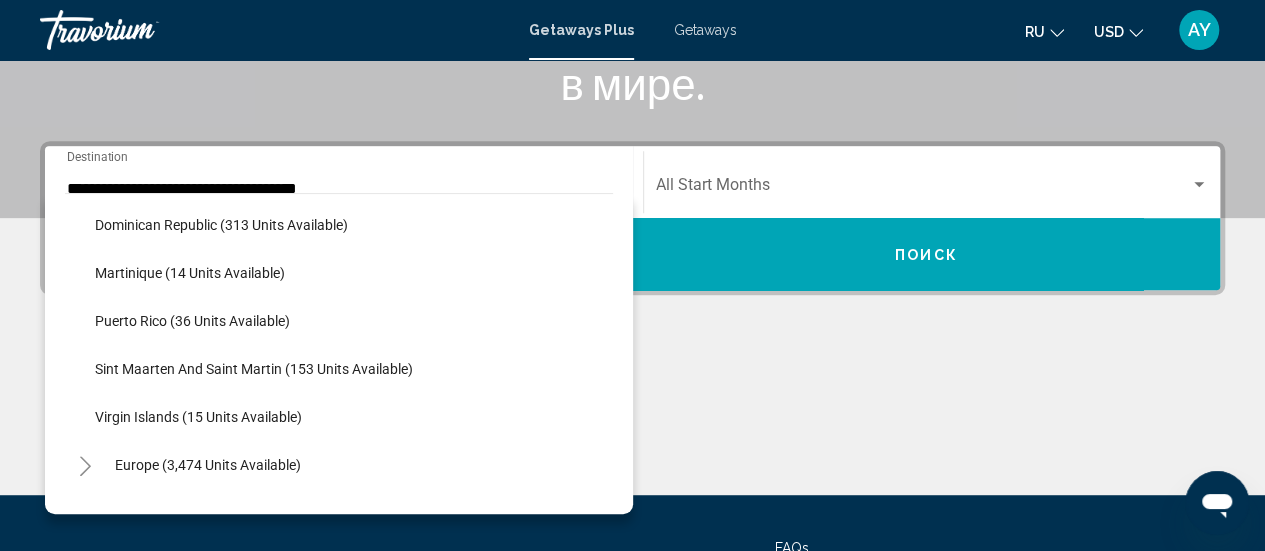 scroll, scrollTop: 436, scrollLeft: 0, axis: vertical 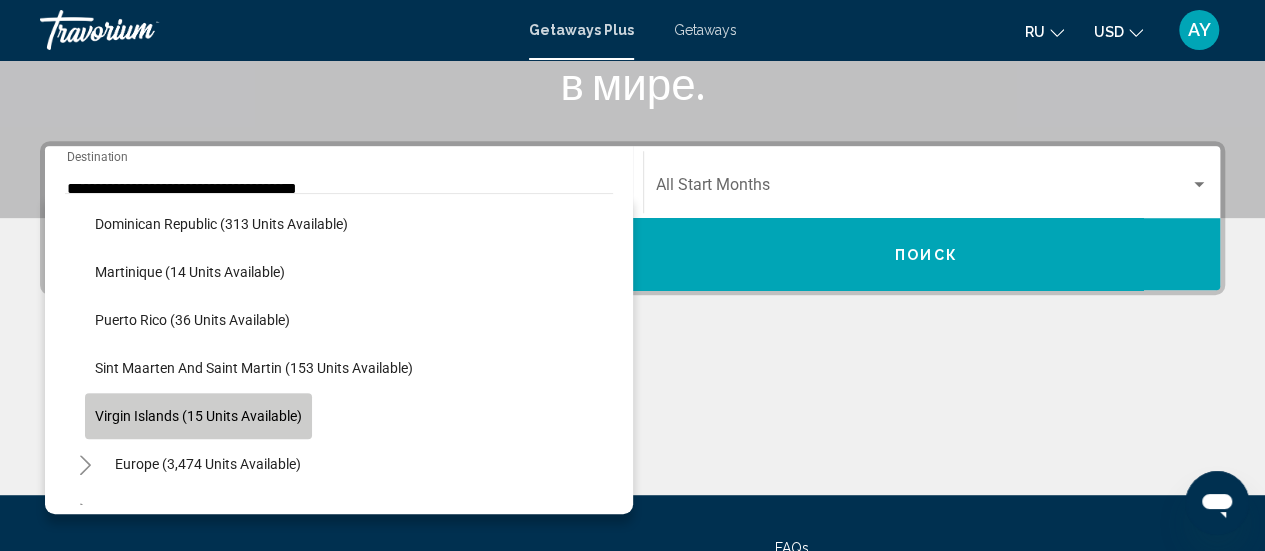 click on "Virgin Islands (15 units available)" 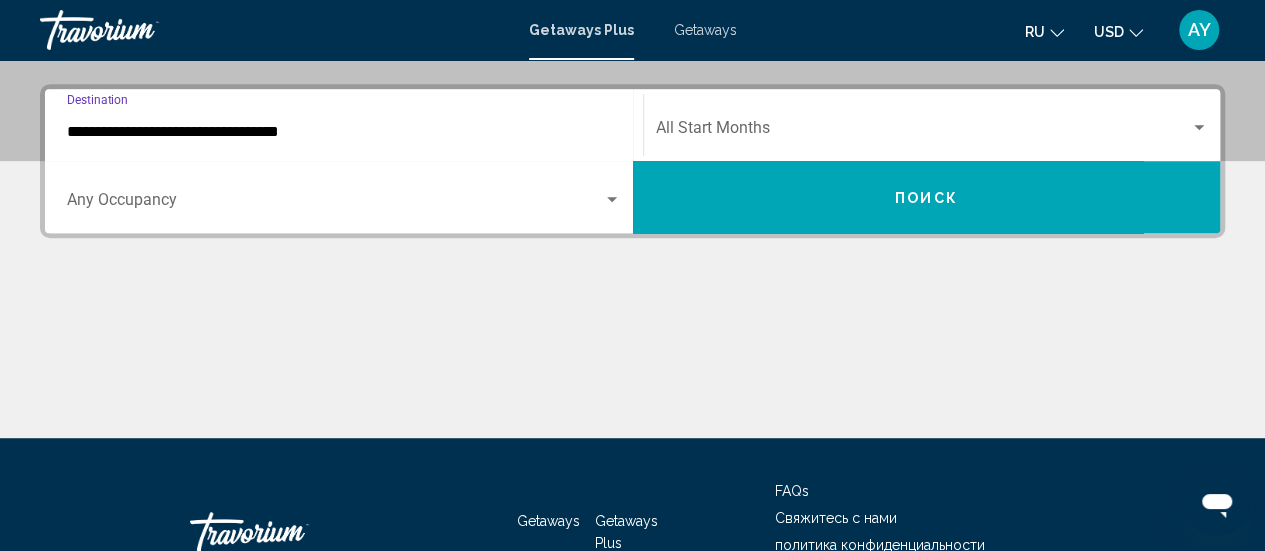 scroll, scrollTop: 458, scrollLeft: 0, axis: vertical 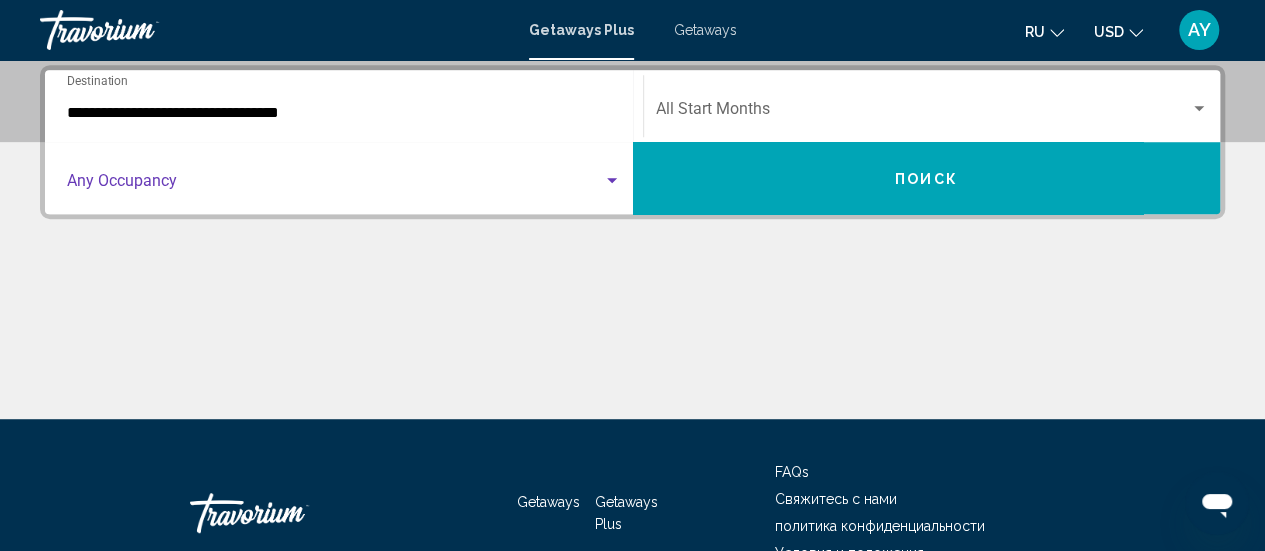 click at bounding box center (612, 181) 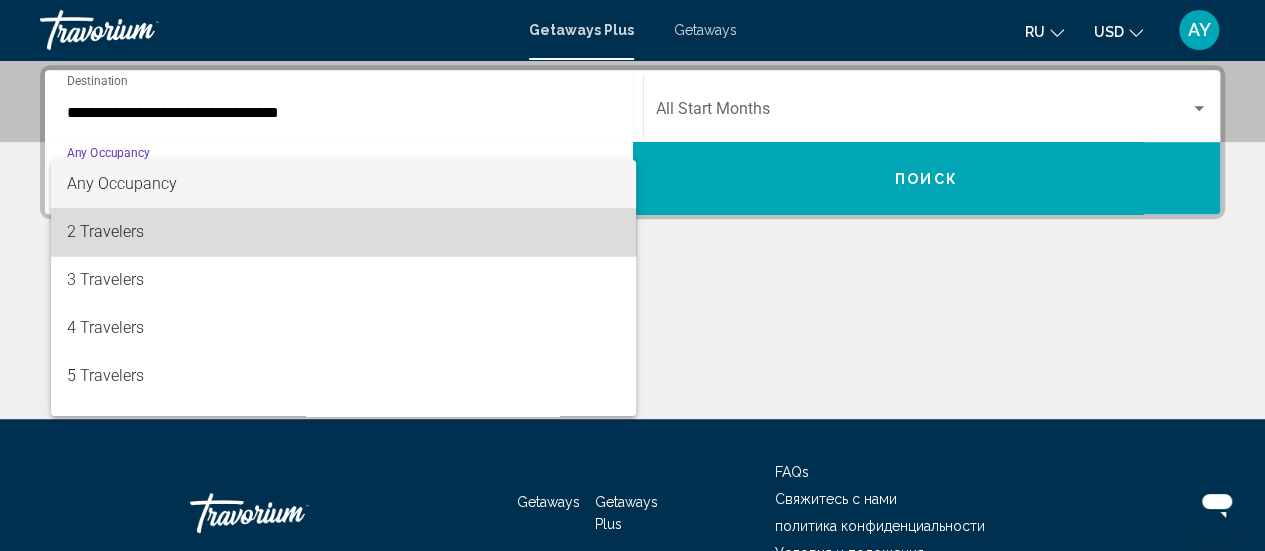 click on "2 Travelers" at bounding box center [344, 232] 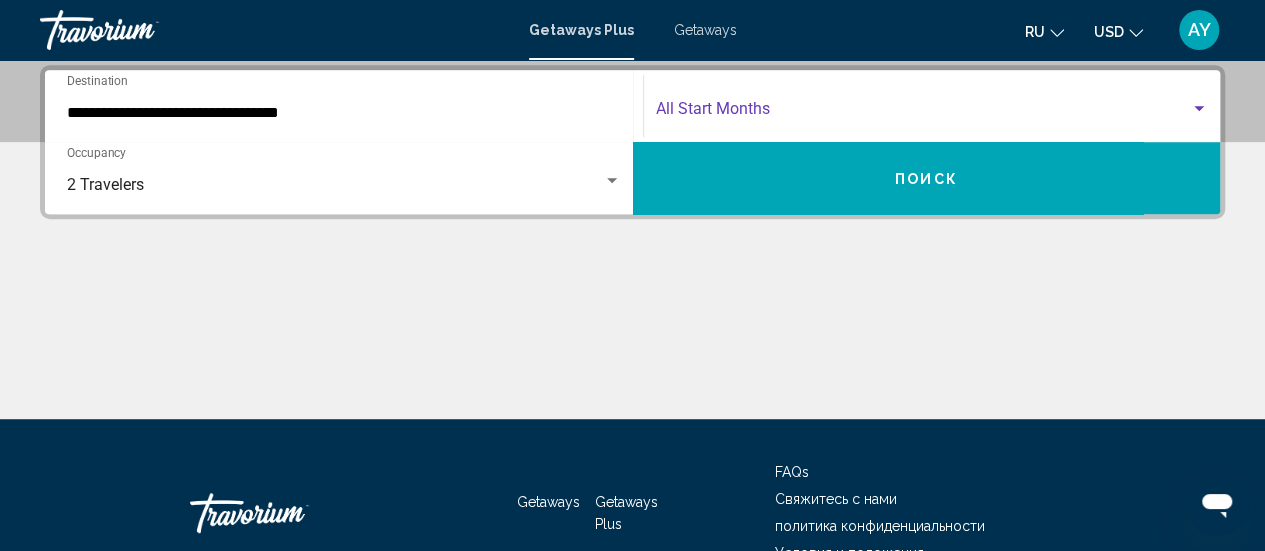 click at bounding box center (923, 113) 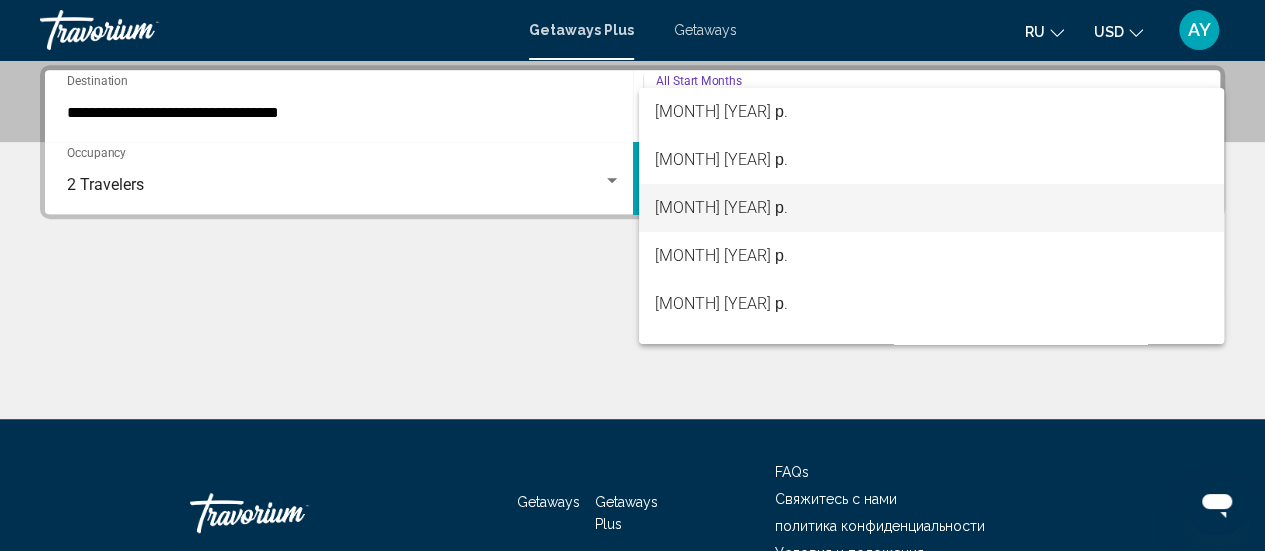scroll, scrollTop: 50, scrollLeft: 0, axis: vertical 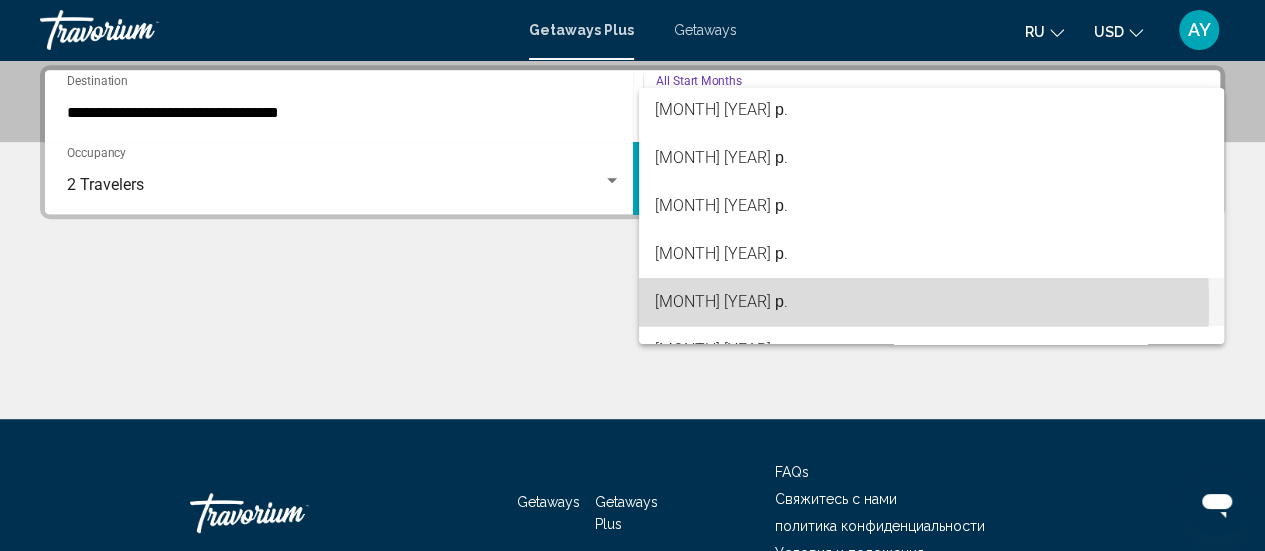 click on "[MONTH] [YEAR] р." at bounding box center (931, 302) 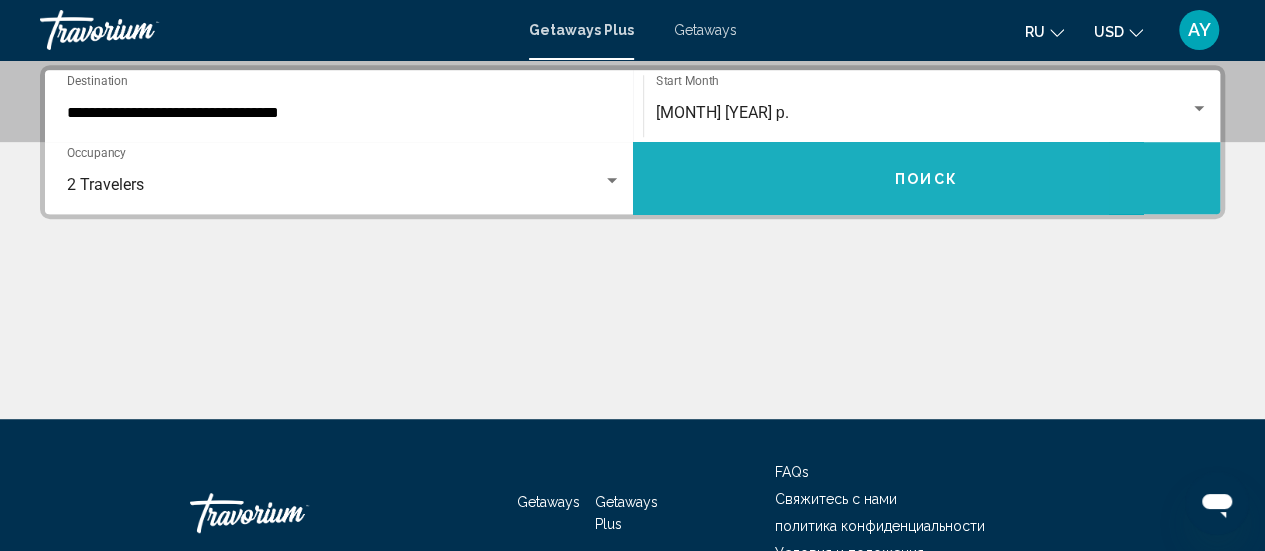 click on "Поиск" at bounding box center [927, 178] 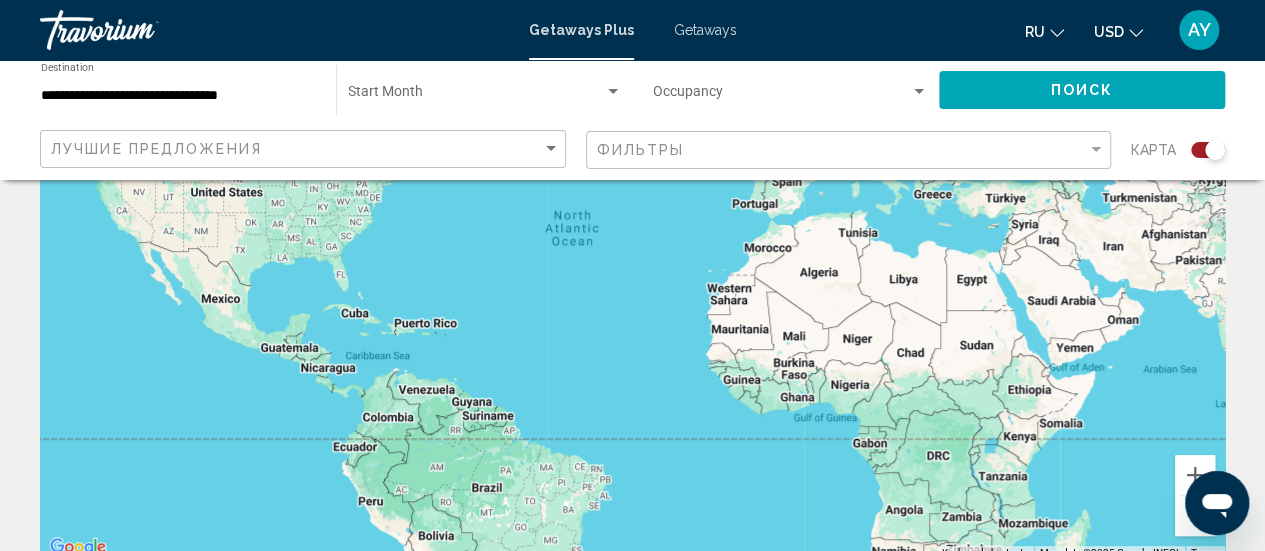 scroll, scrollTop: 242, scrollLeft: 0, axis: vertical 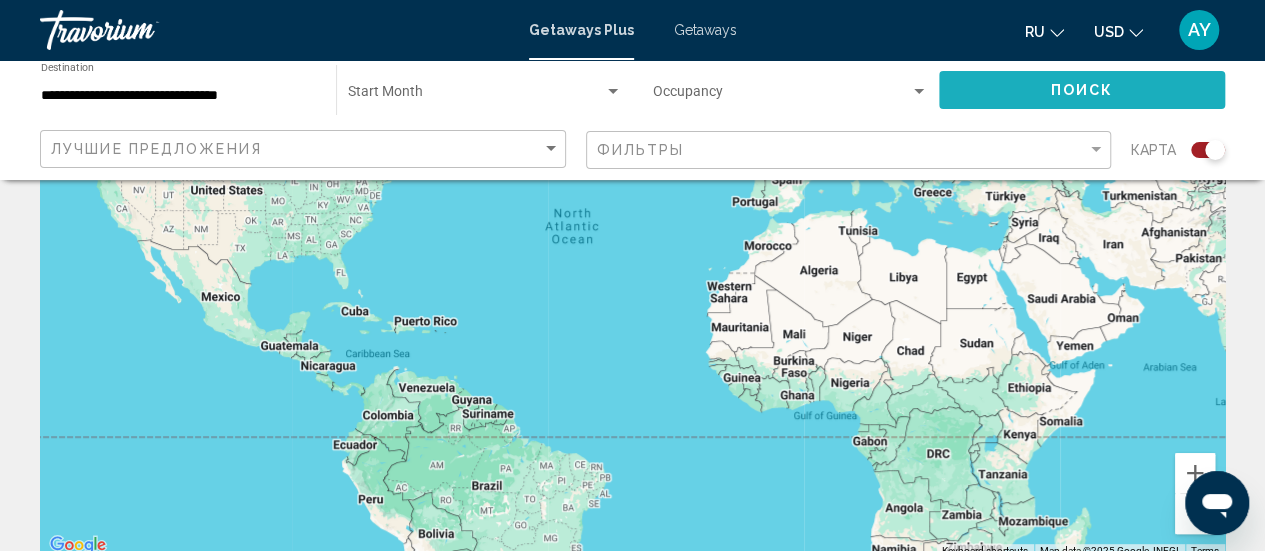 click on "Поиск" 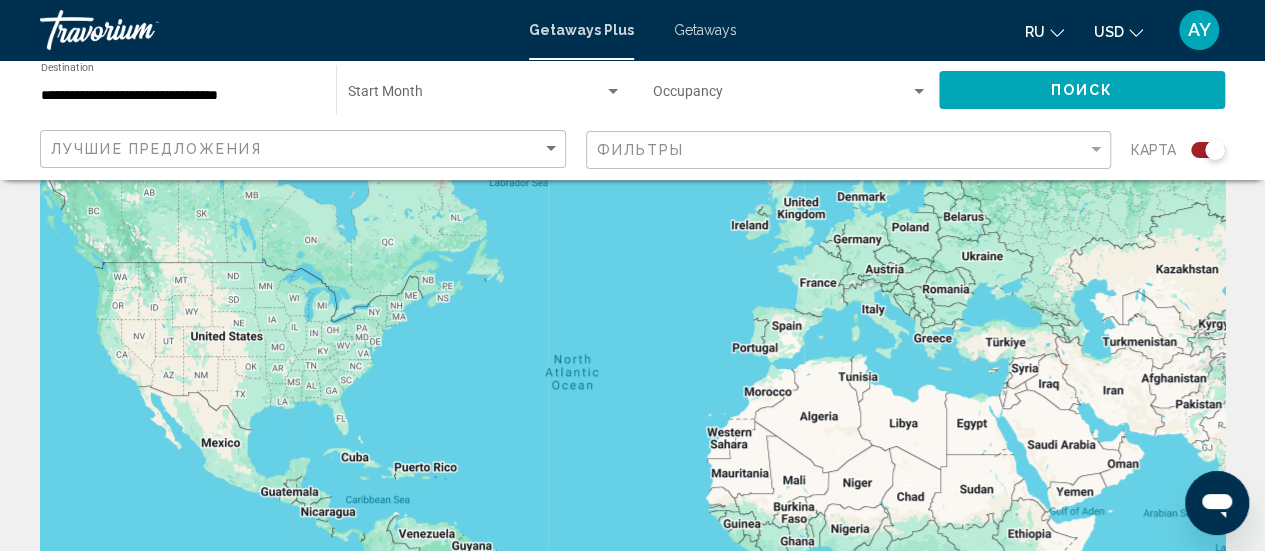 scroll, scrollTop: 0, scrollLeft: 0, axis: both 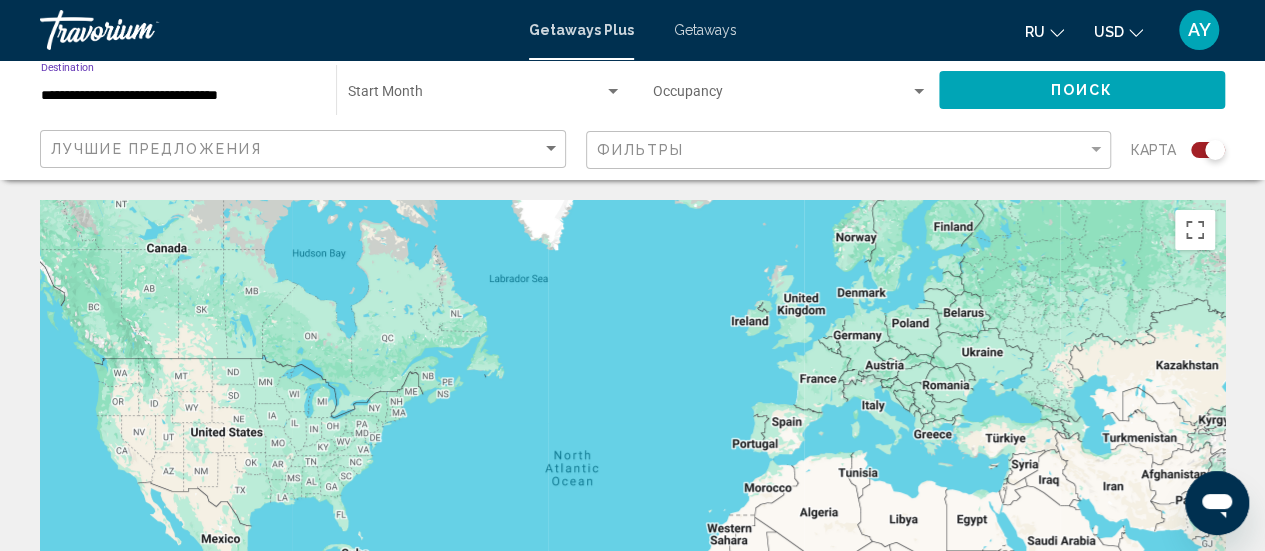 click on "**********" at bounding box center (178, 96) 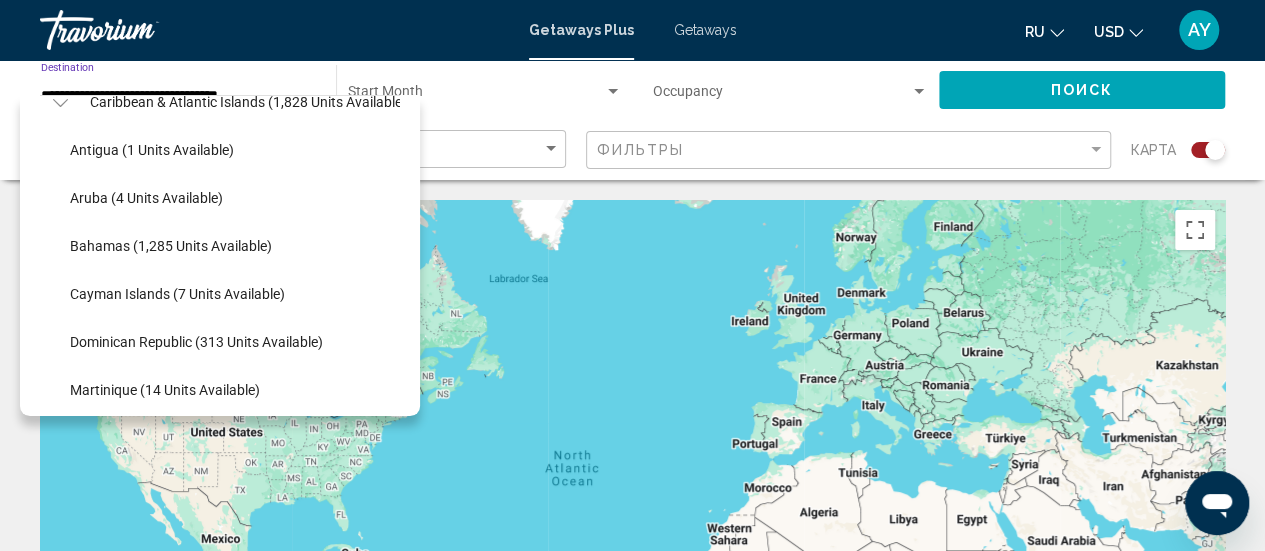 scroll, scrollTop: 222, scrollLeft: 0, axis: vertical 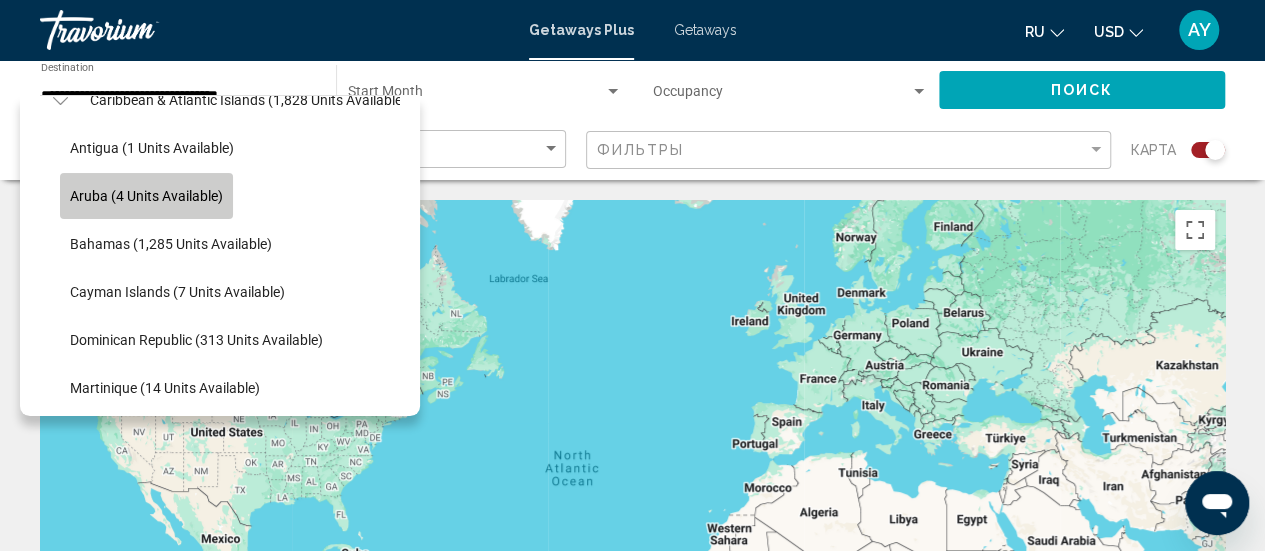 click on "Aruba (4 units available)" 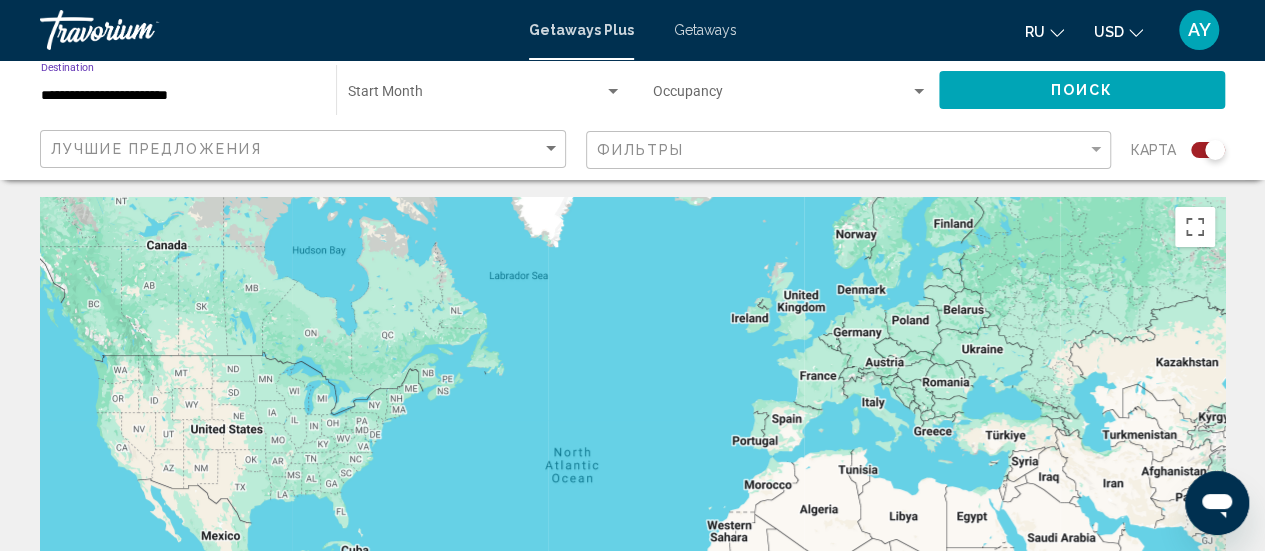 scroll, scrollTop: 0, scrollLeft: 0, axis: both 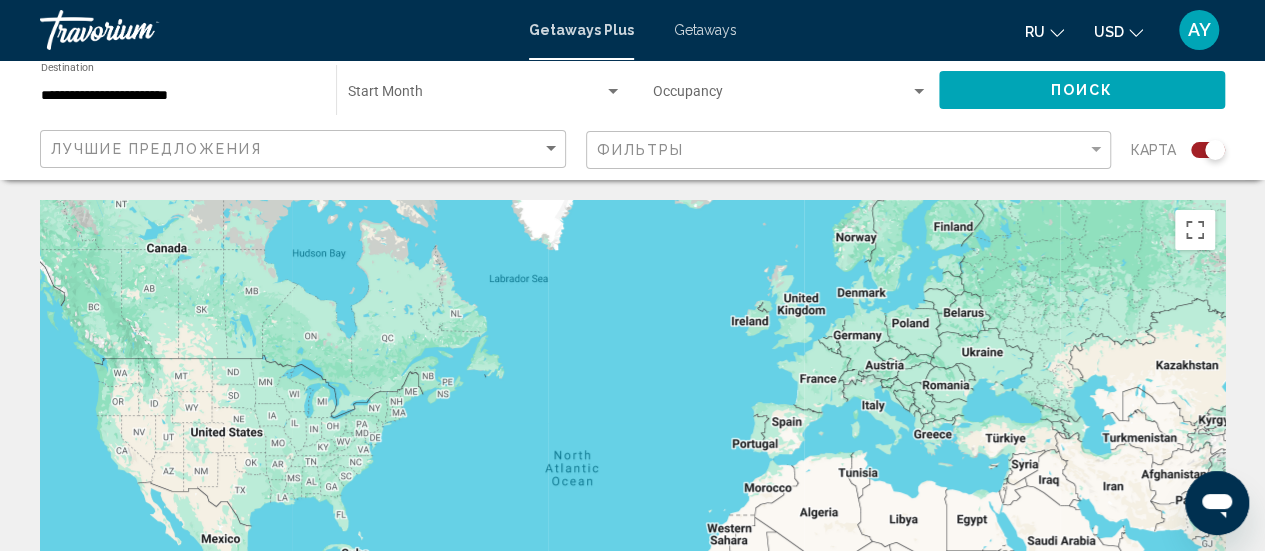 click on "Start Month All Start Months" 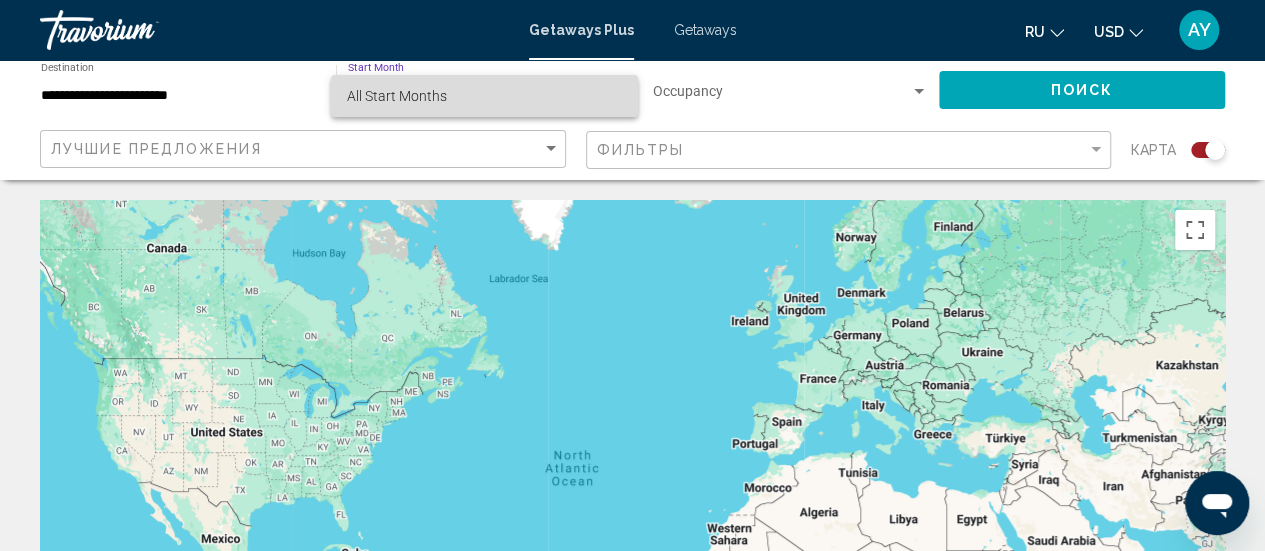 click on "All Start Months" at bounding box center (484, 96) 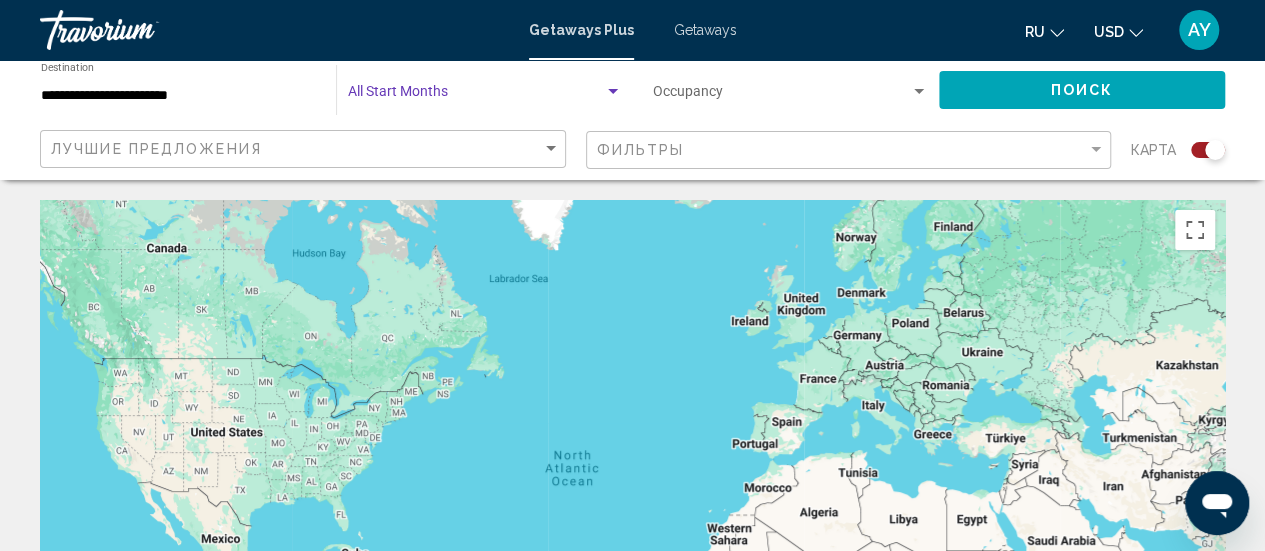 click at bounding box center (613, 92) 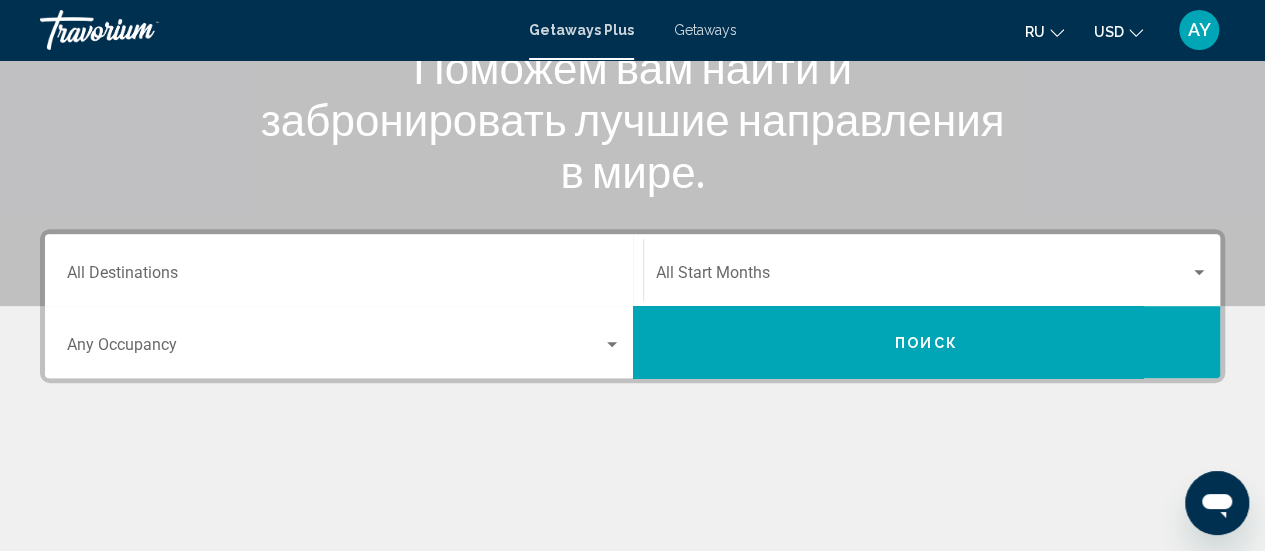 scroll, scrollTop: 293, scrollLeft: 0, axis: vertical 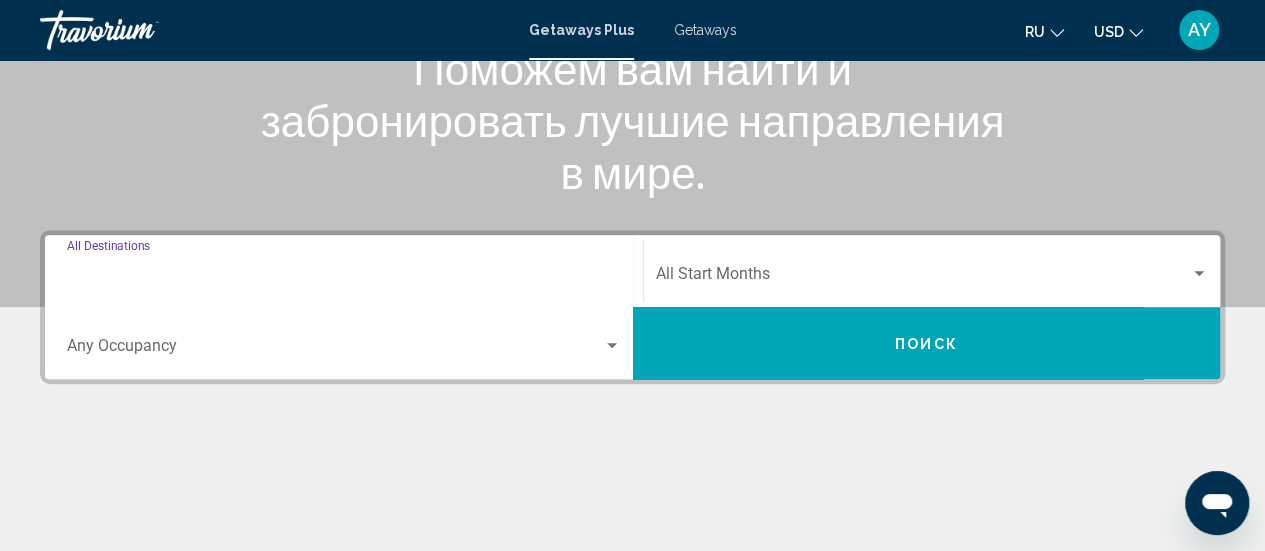 click on "Destination All Destinations" at bounding box center [344, 278] 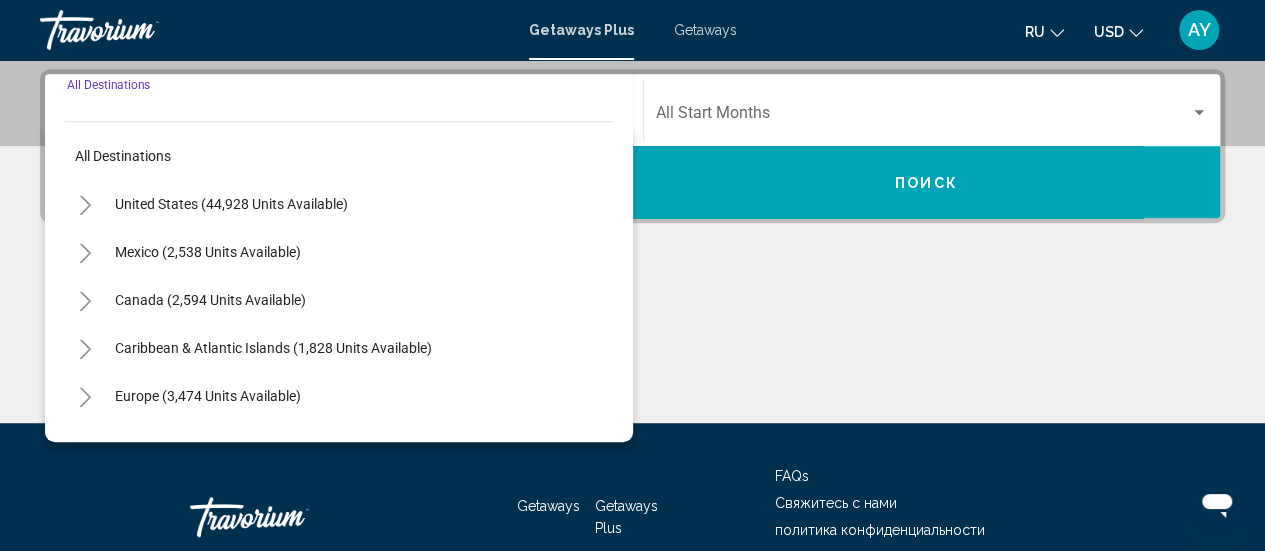 scroll, scrollTop: 458, scrollLeft: 0, axis: vertical 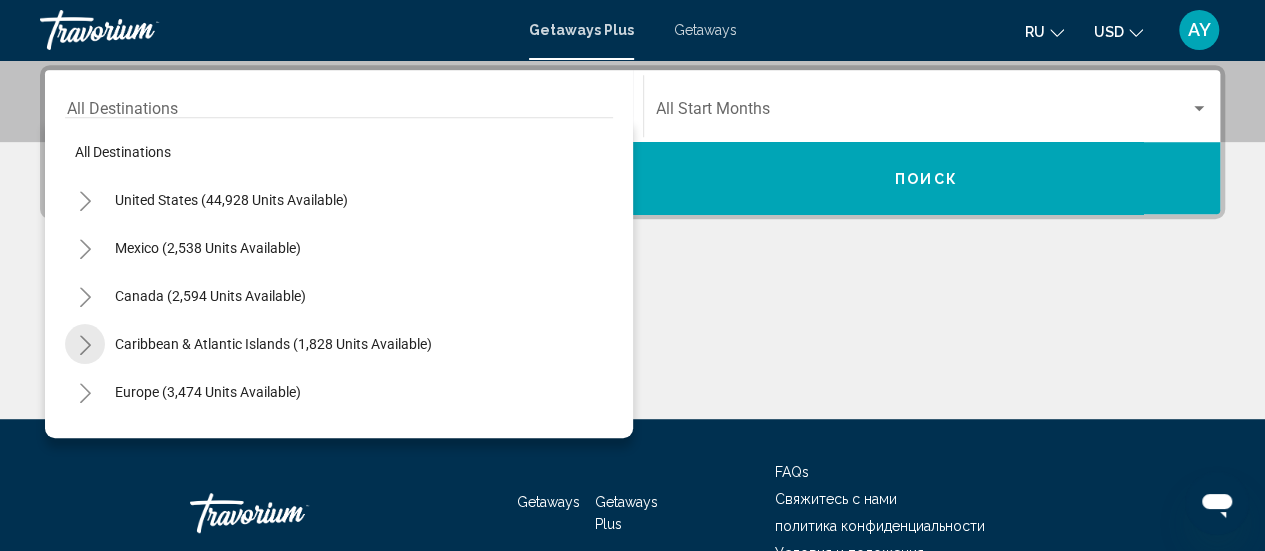click 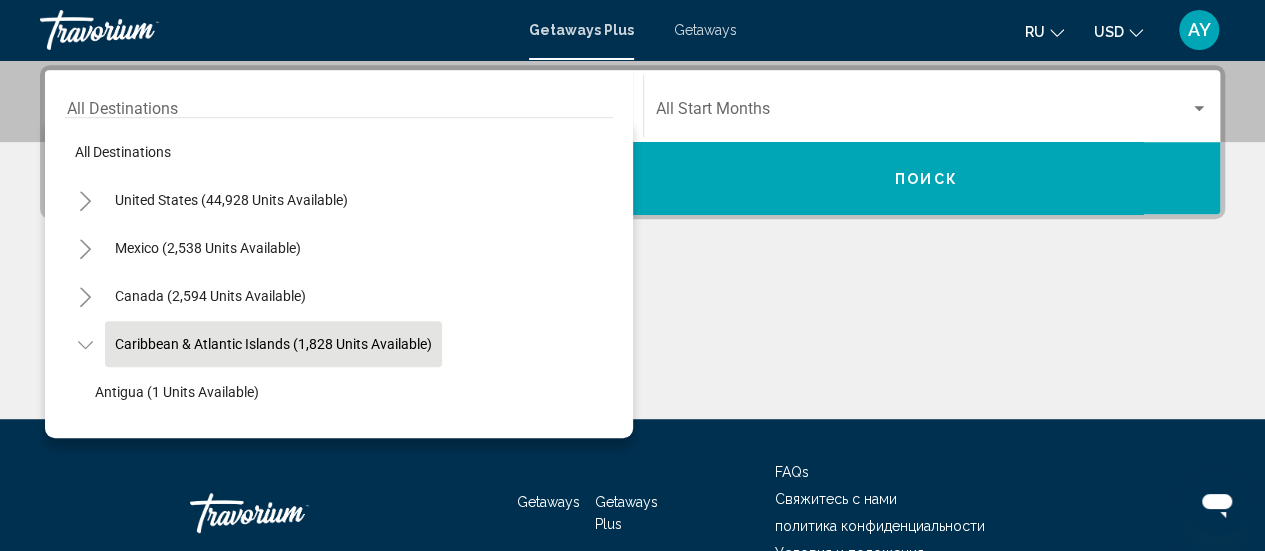 scroll, scrollTop: 61, scrollLeft: 0, axis: vertical 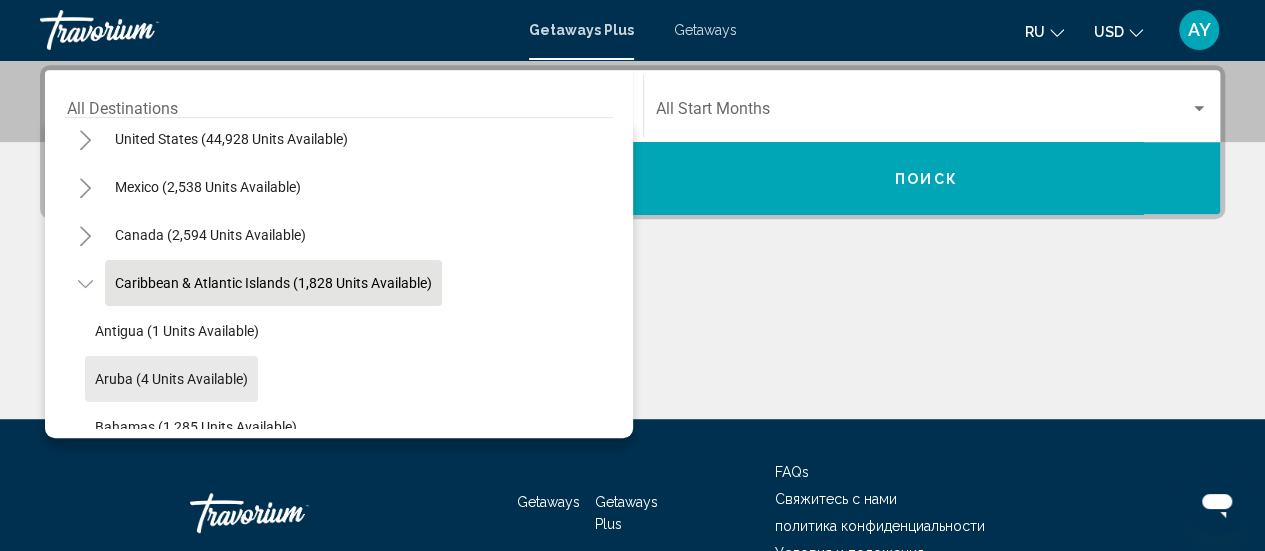 click on "Aruba (4 units available)" 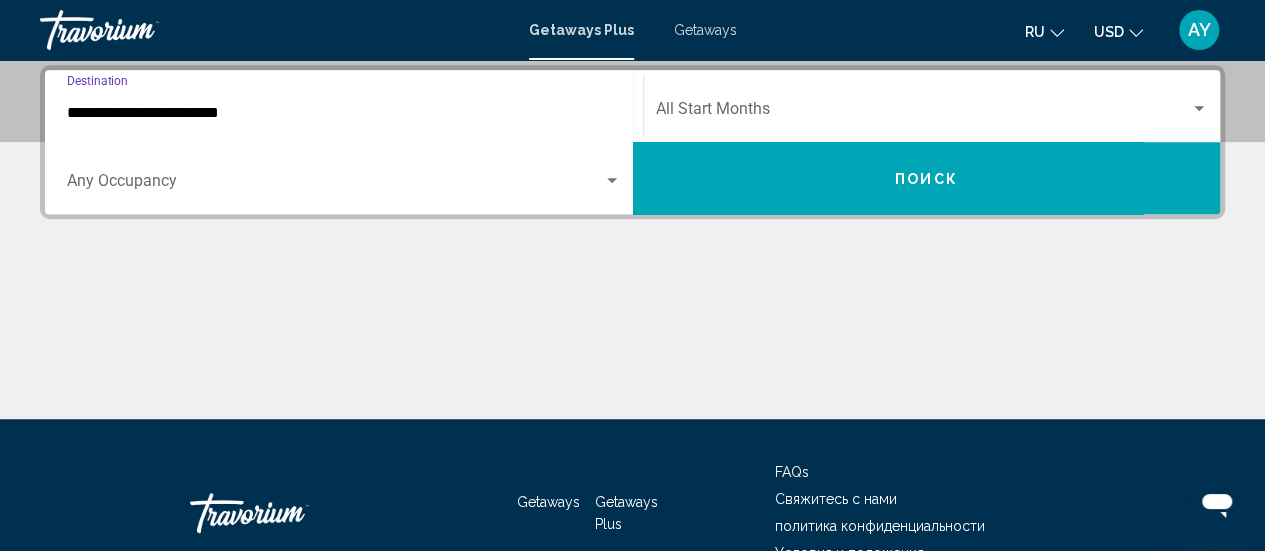 click on "Start Month All Start Months" 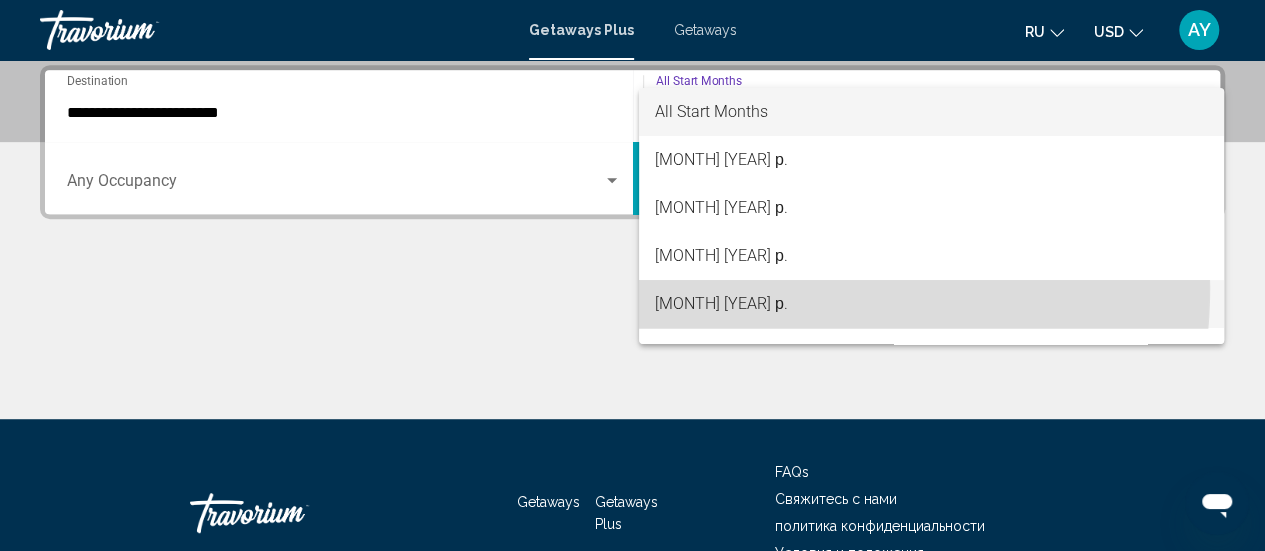 click on "[MONTH] [YEAR] р." at bounding box center (931, 304) 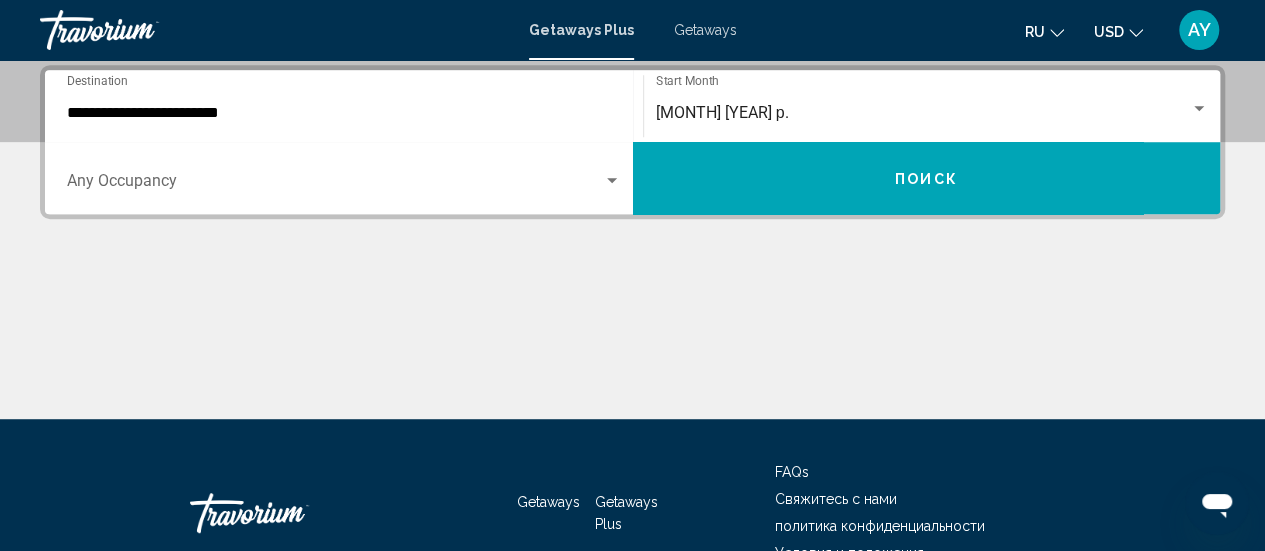 click on "Occupancy Any Occupancy" at bounding box center (344, 178) 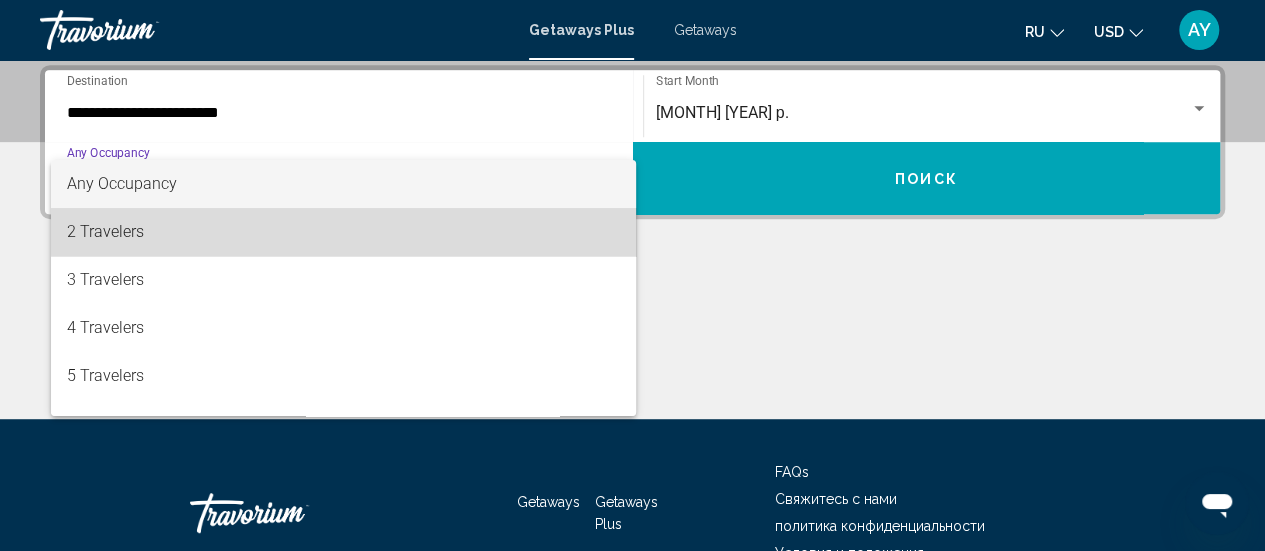 click on "2 Travelers" at bounding box center (344, 232) 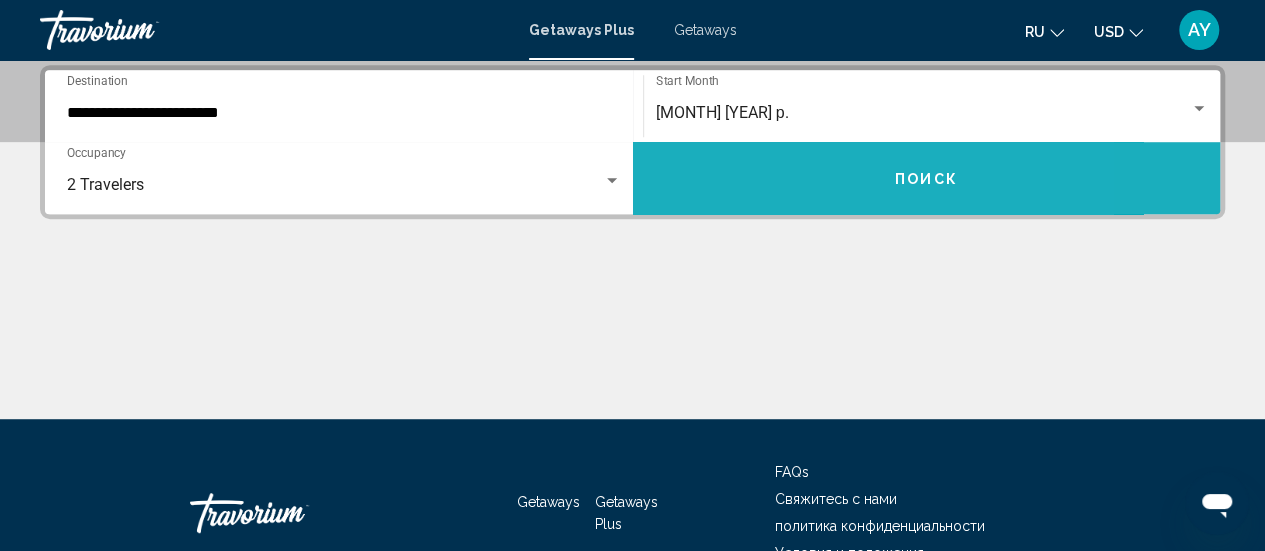 click on "Поиск" at bounding box center (926, 177) 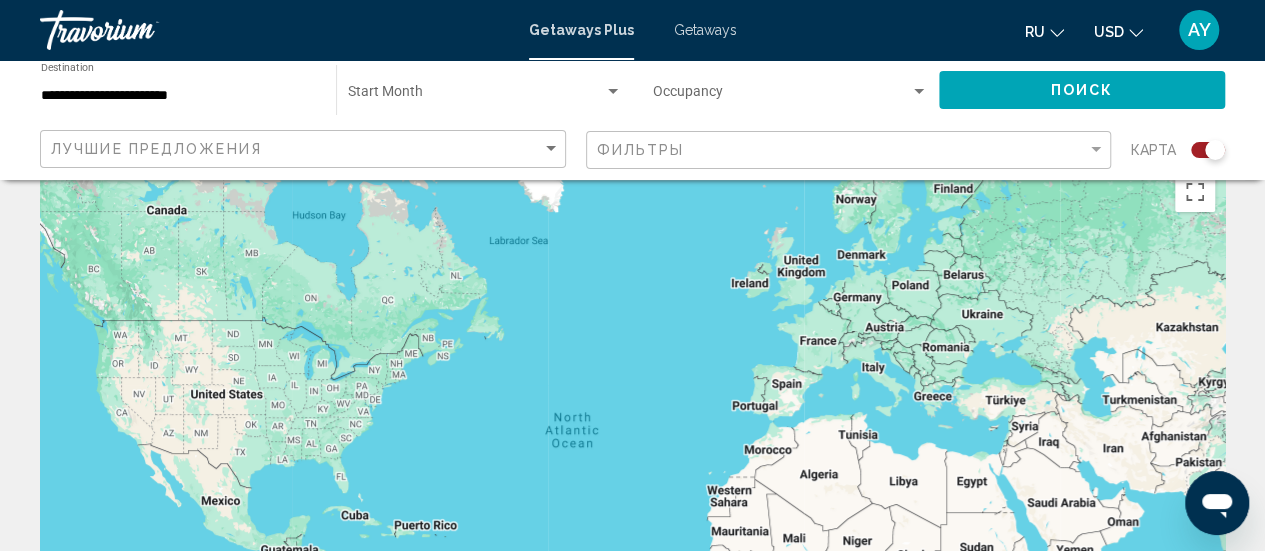 scroll, scrollTop: 35, scrollLeft: 0, axis: vertical 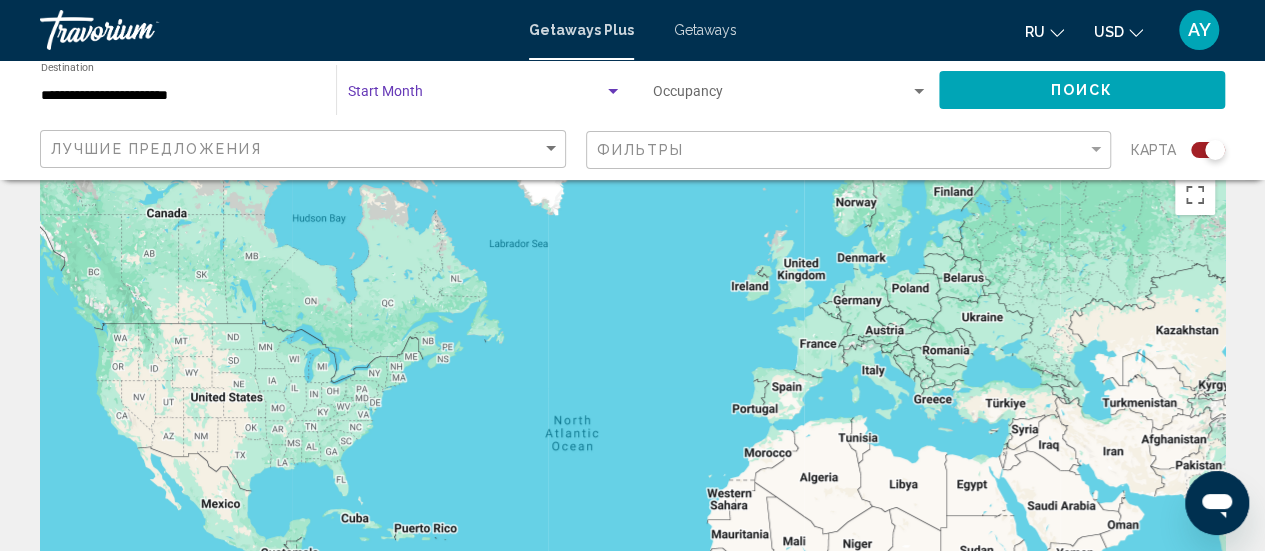click at bounding box center [476, 96] 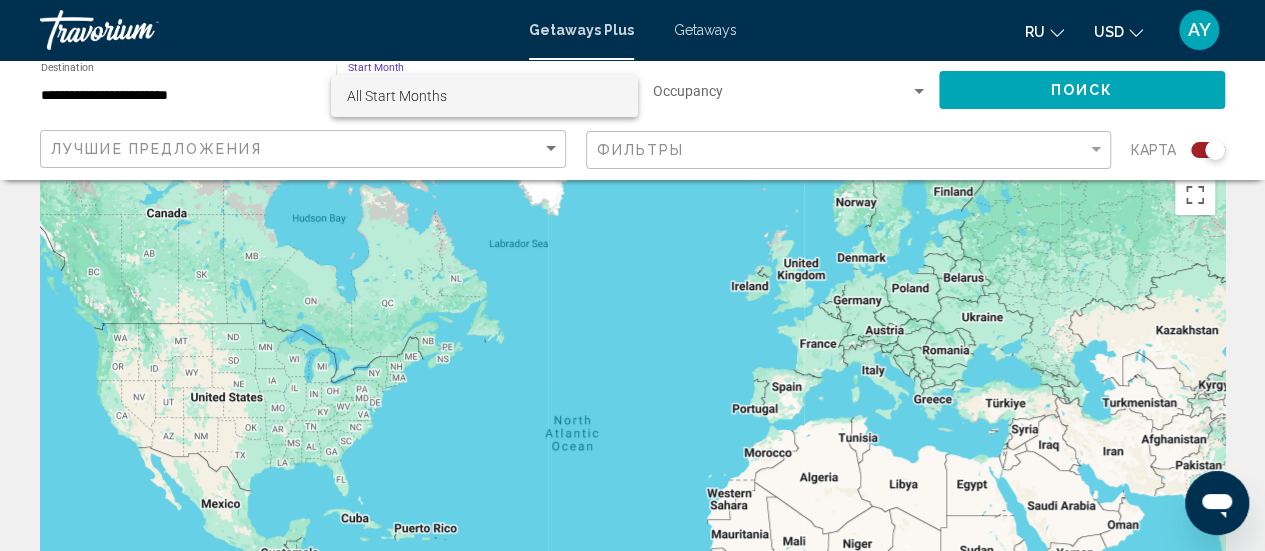 scroll, scrollTop: 0, scrollLeft: 0, axis: both 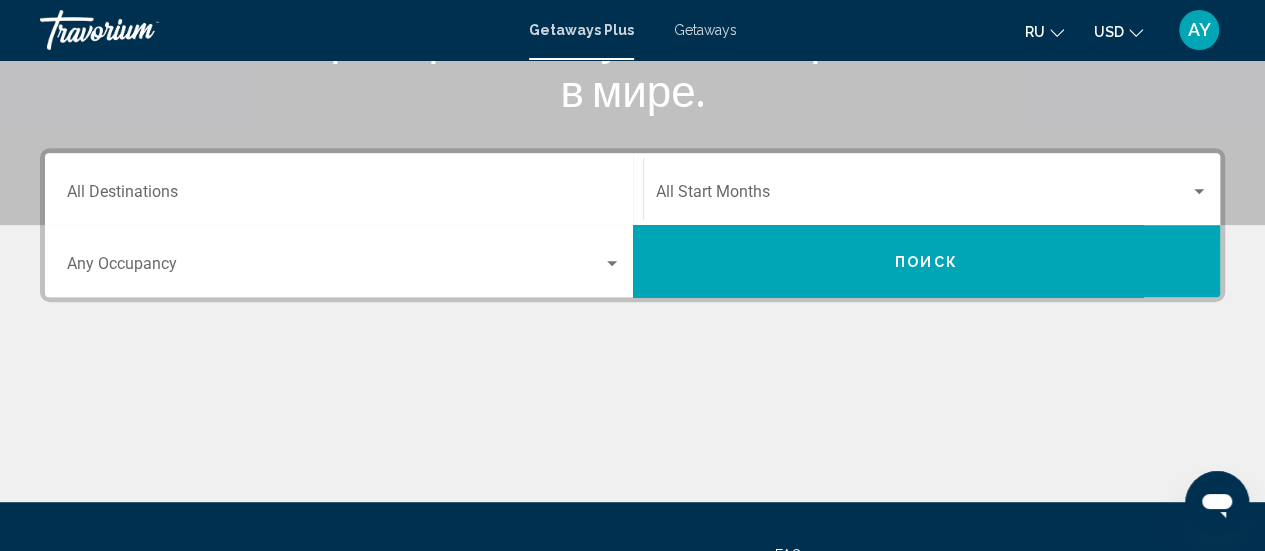 click on "Destination All Destinations" at bounding box center (344, 189) 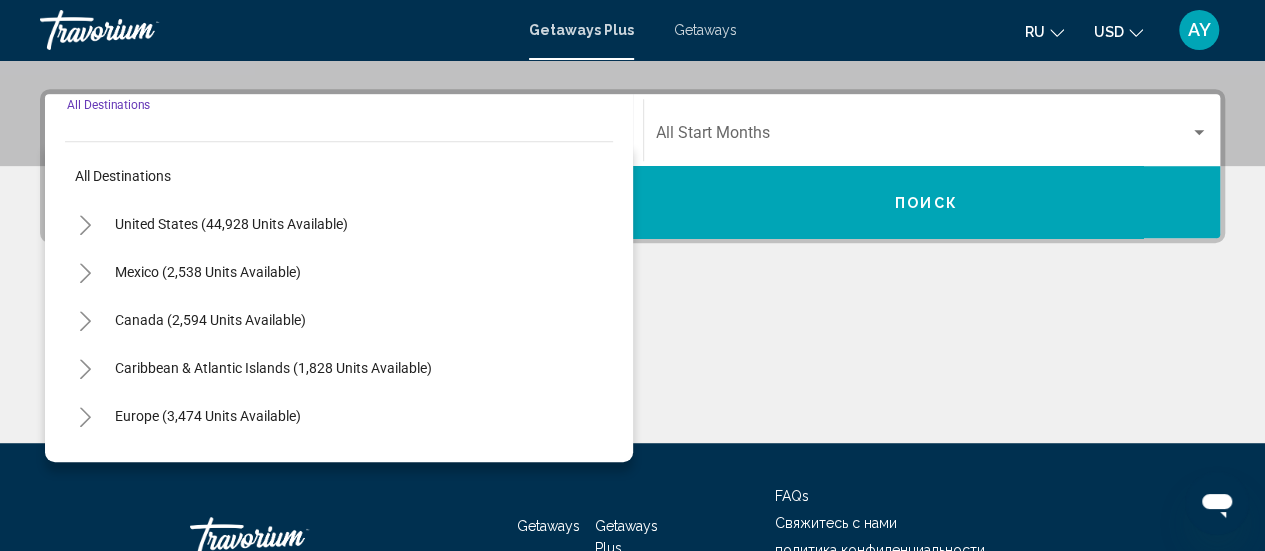scroll, scrollTop: 458, scrollLeft: 0, axis: vertical 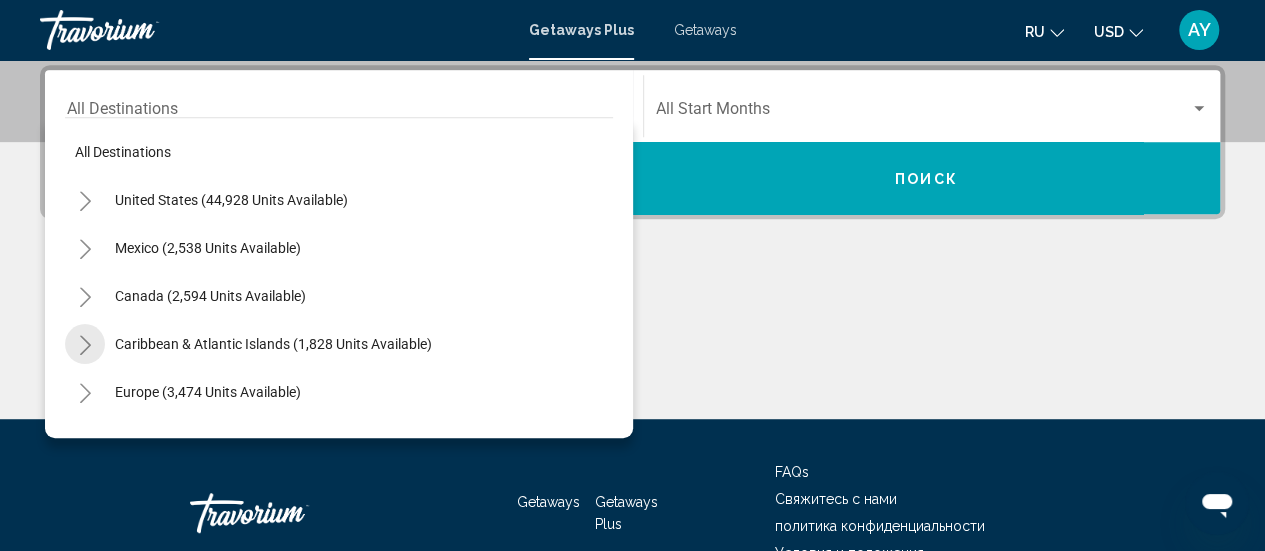 click 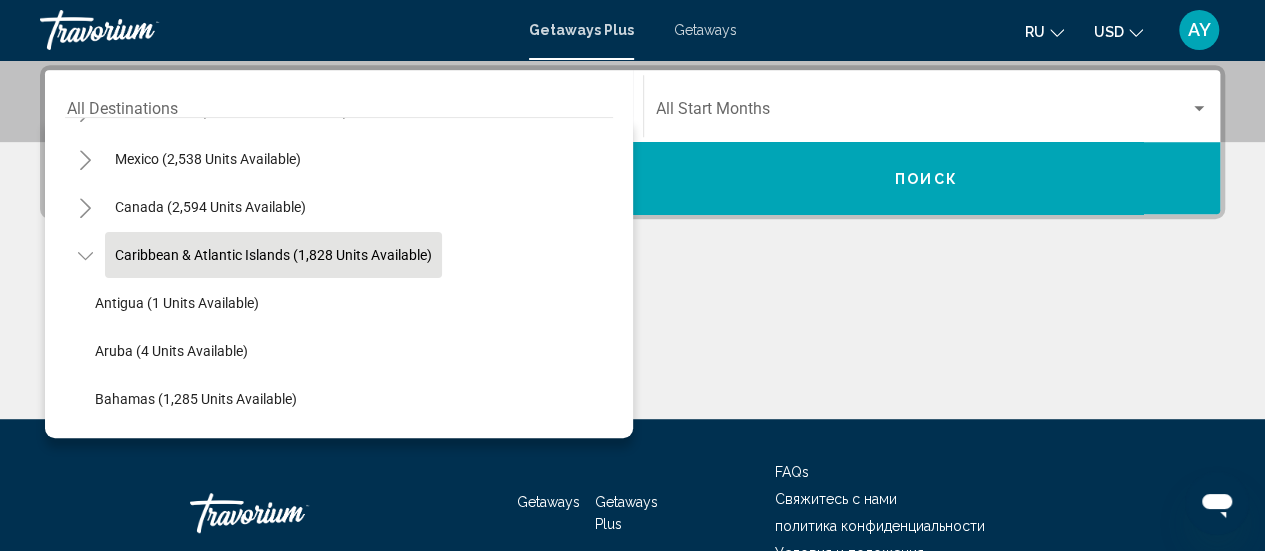 scroll, scrollTop: 90, scrollLeft: 0, axis: vertical 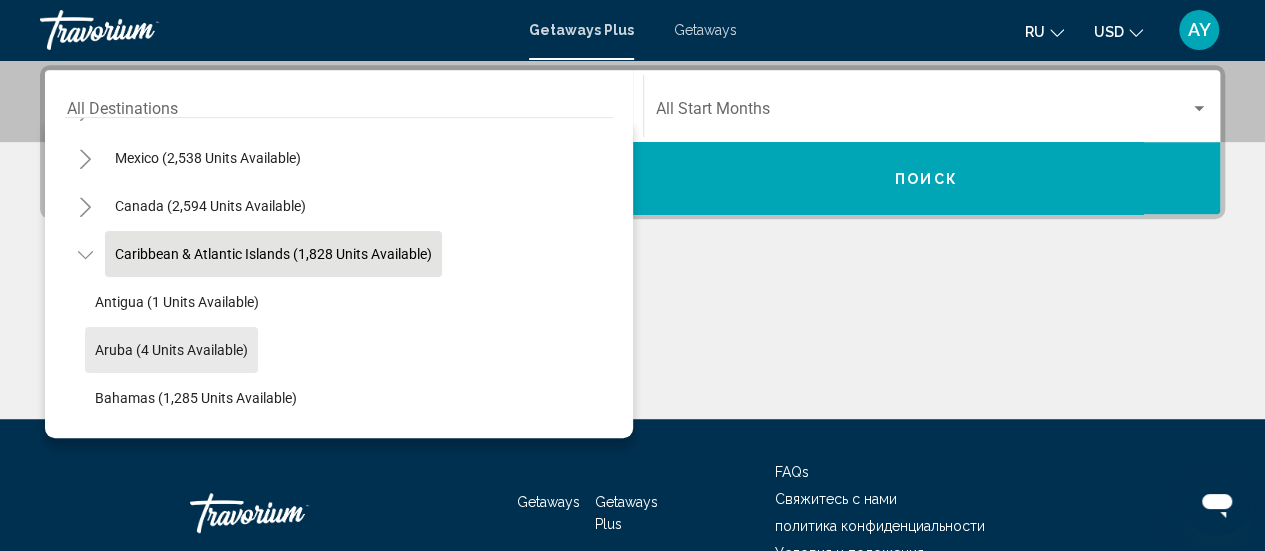 click on "Aruba (4 units available)" 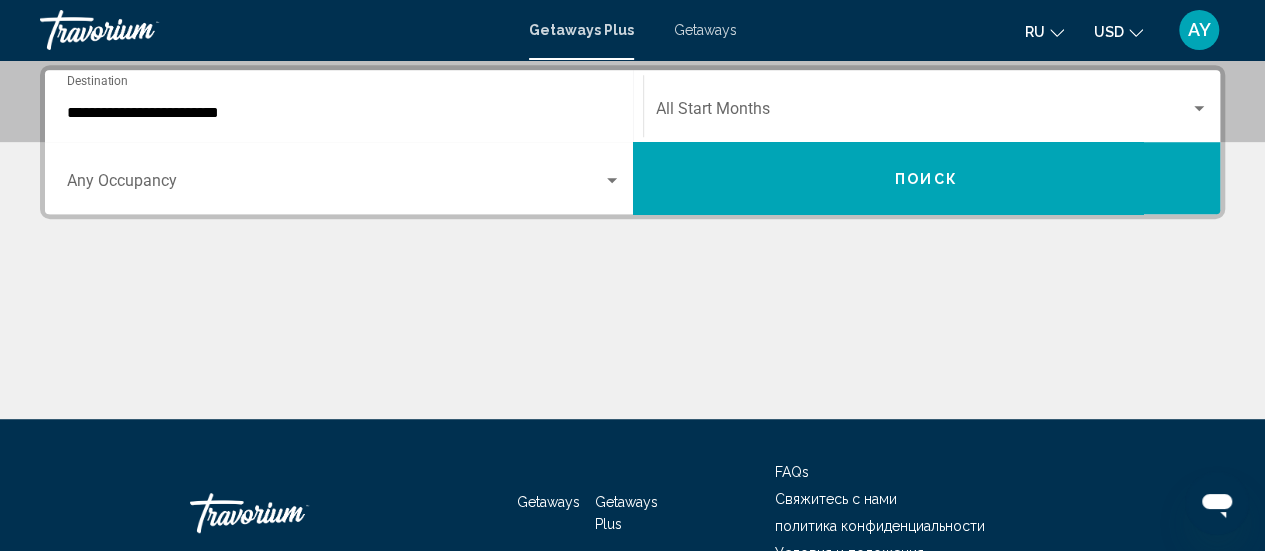 click on "Start Month All Start Months" 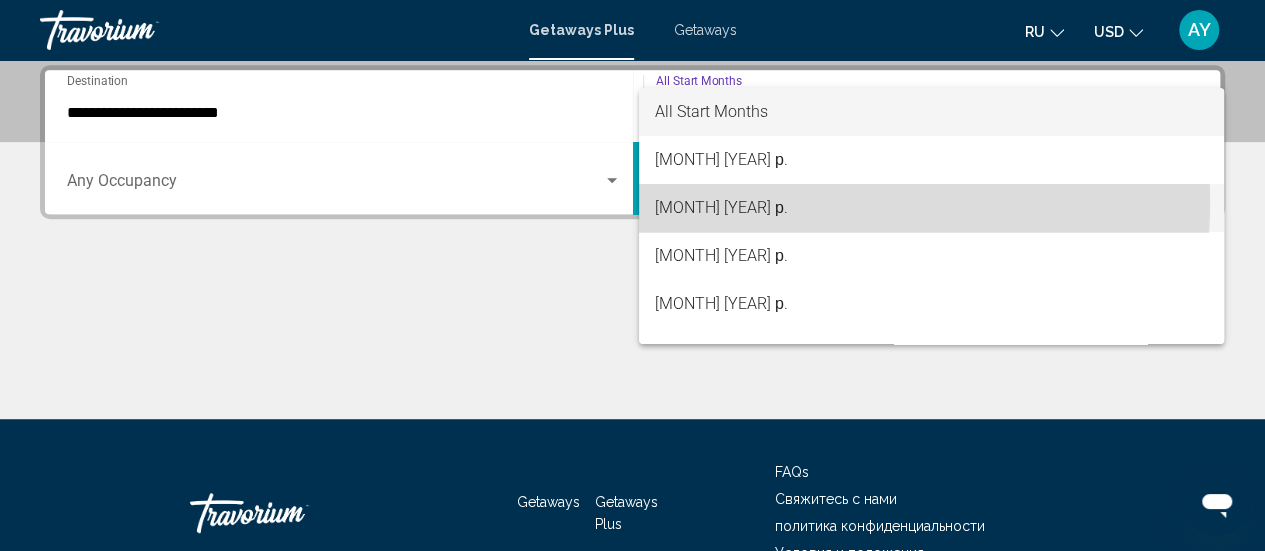 click on "[MONTH] [YEAR] р." at bounding box center (931, 208) 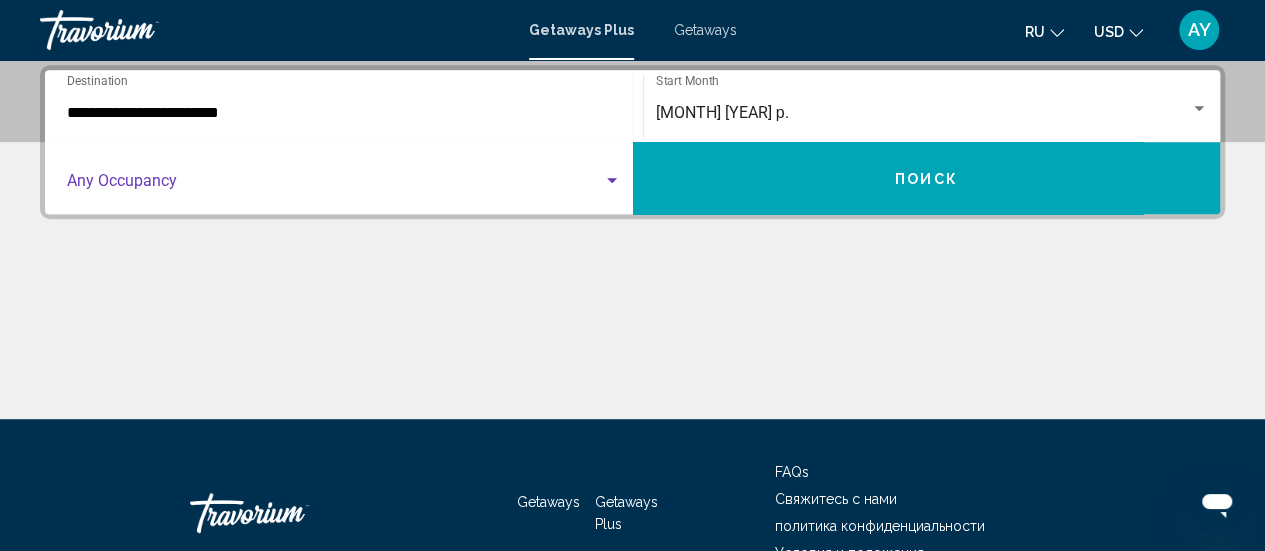 click at bounding box center (335, 185) 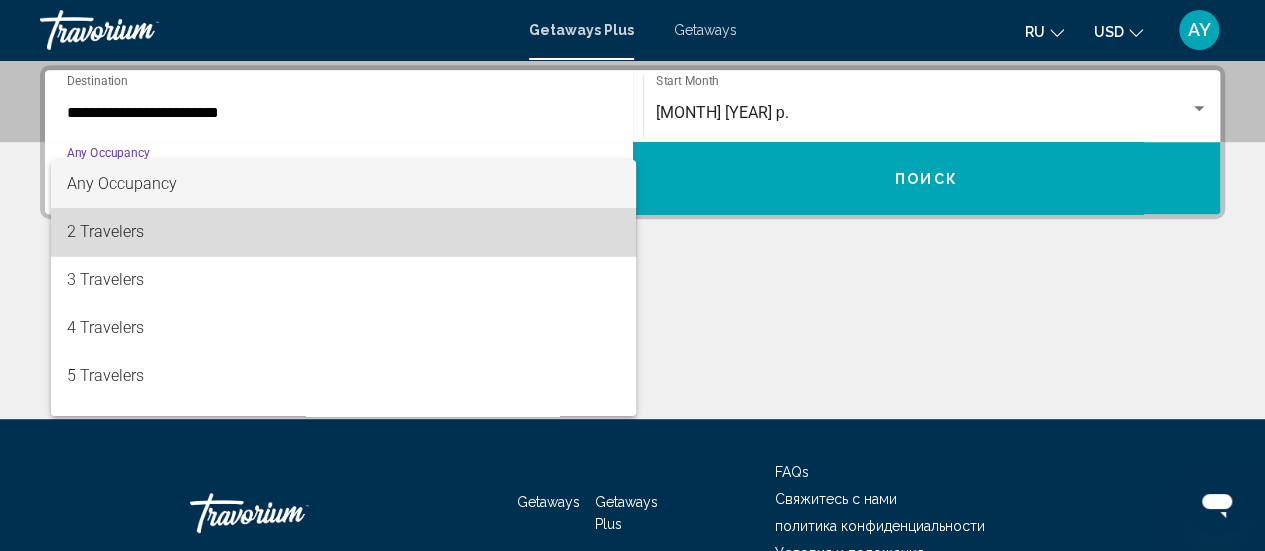 click on "2 Travelers" at bounding box center (344, 232) 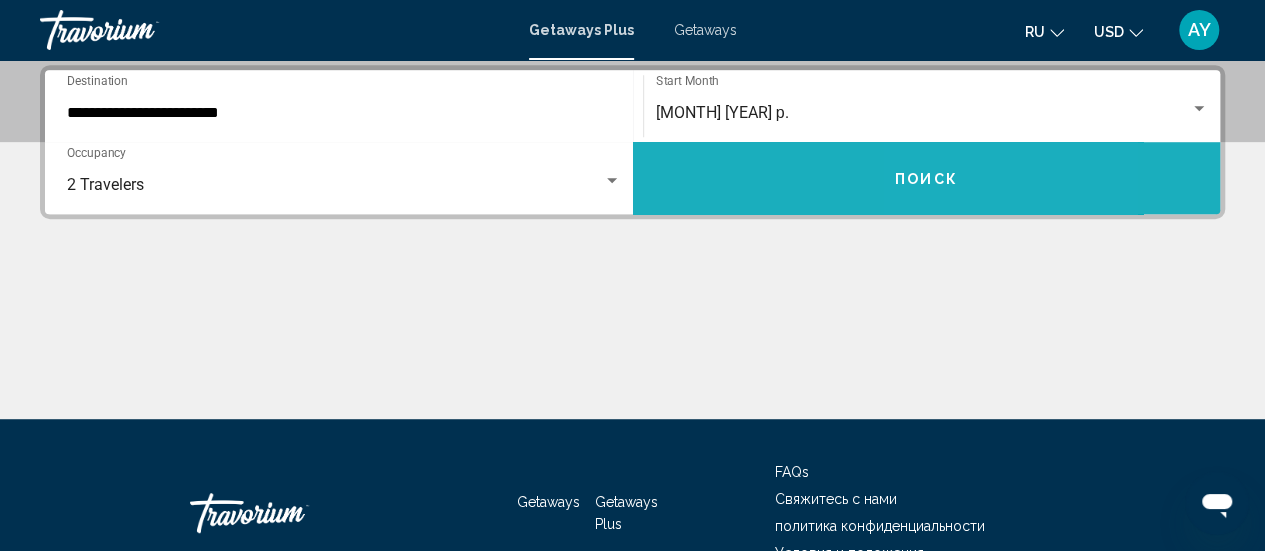 click on "Поиск" at bounding box center (926, 179) 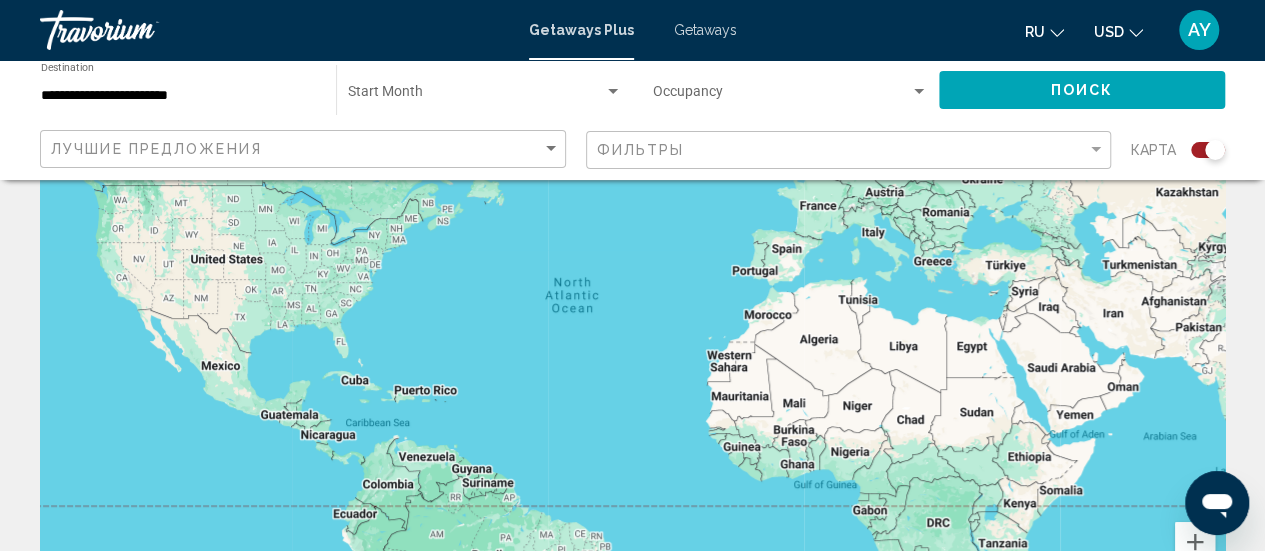 scroll, scrollTop: 168, scrollLeft: 0, axis: vertical 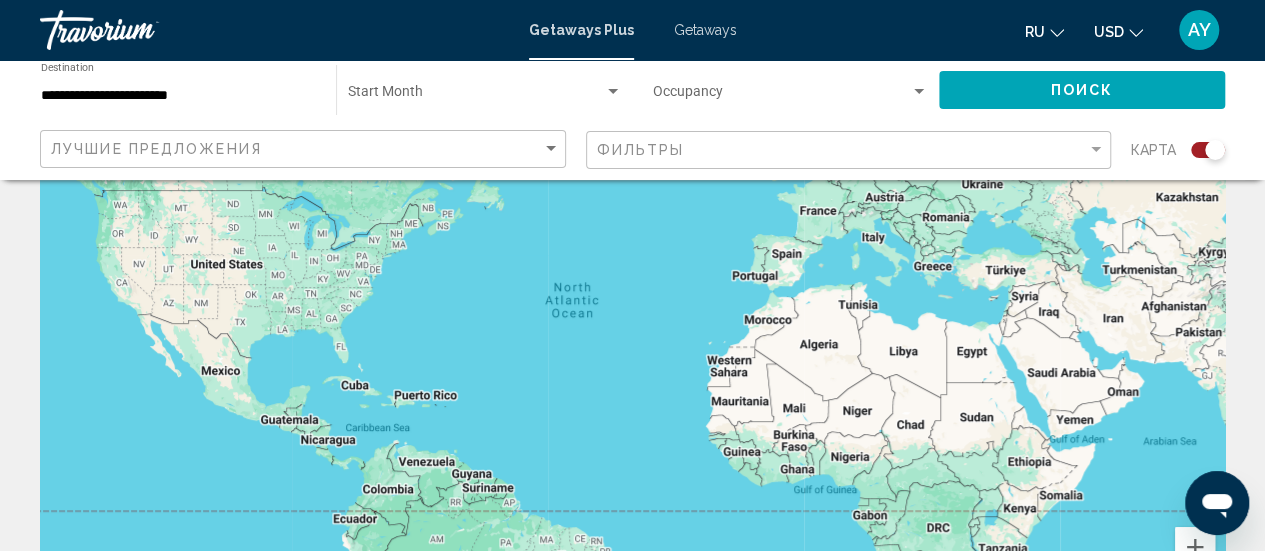 click on "Getaways" at bounding box center (705, 30) 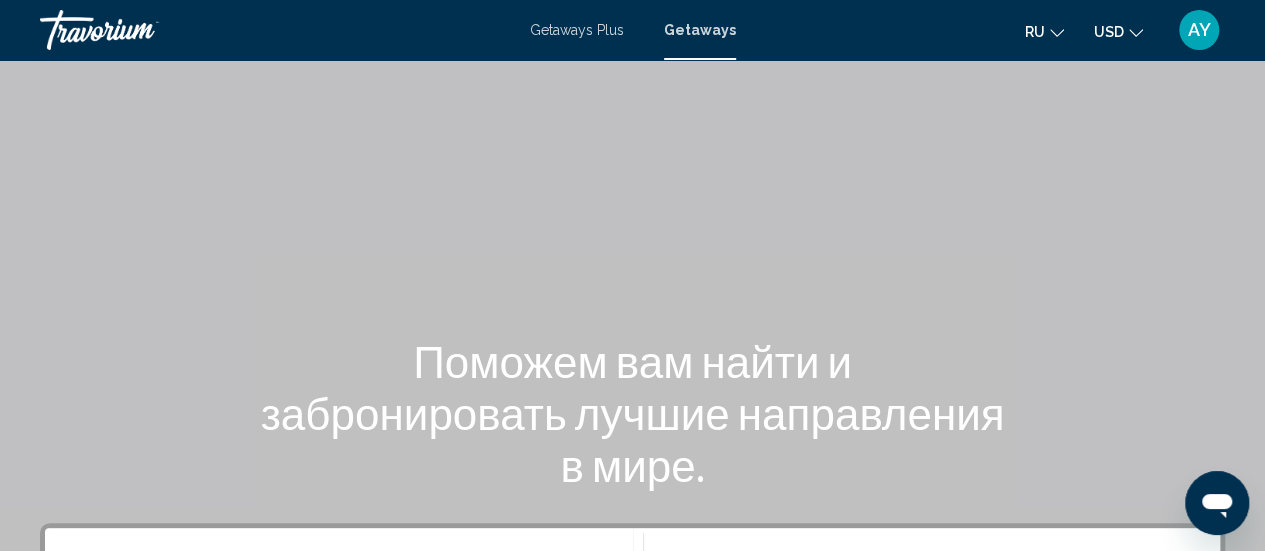 scroll, scrollTop: 295, scrollLeft: 0, axis: vertical 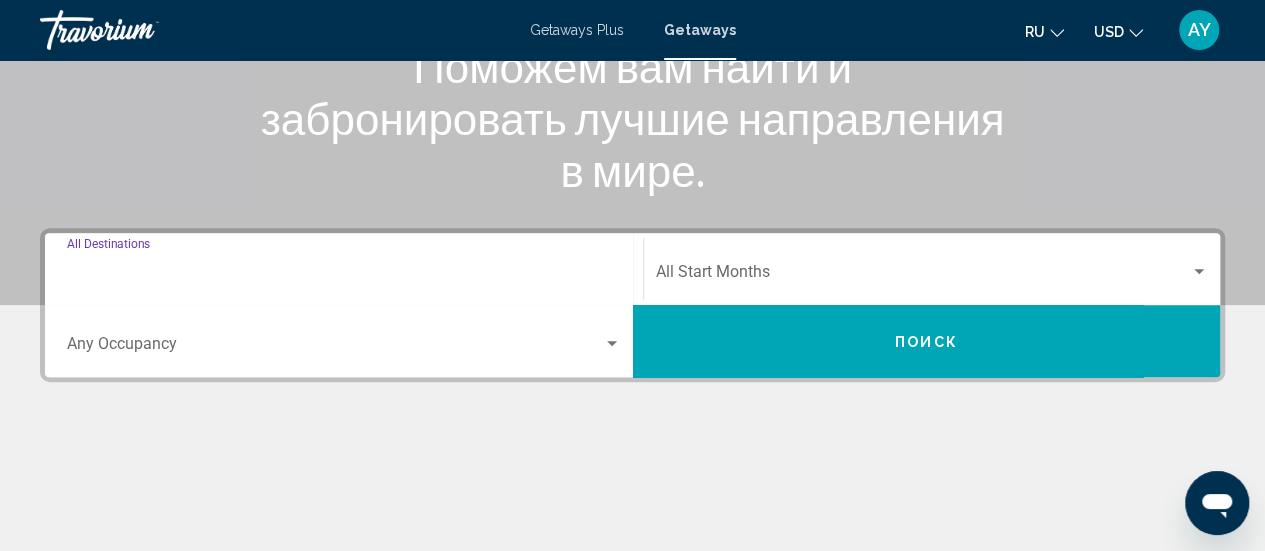 click on "Destination All Destinations" at bounding box center (344, 276) 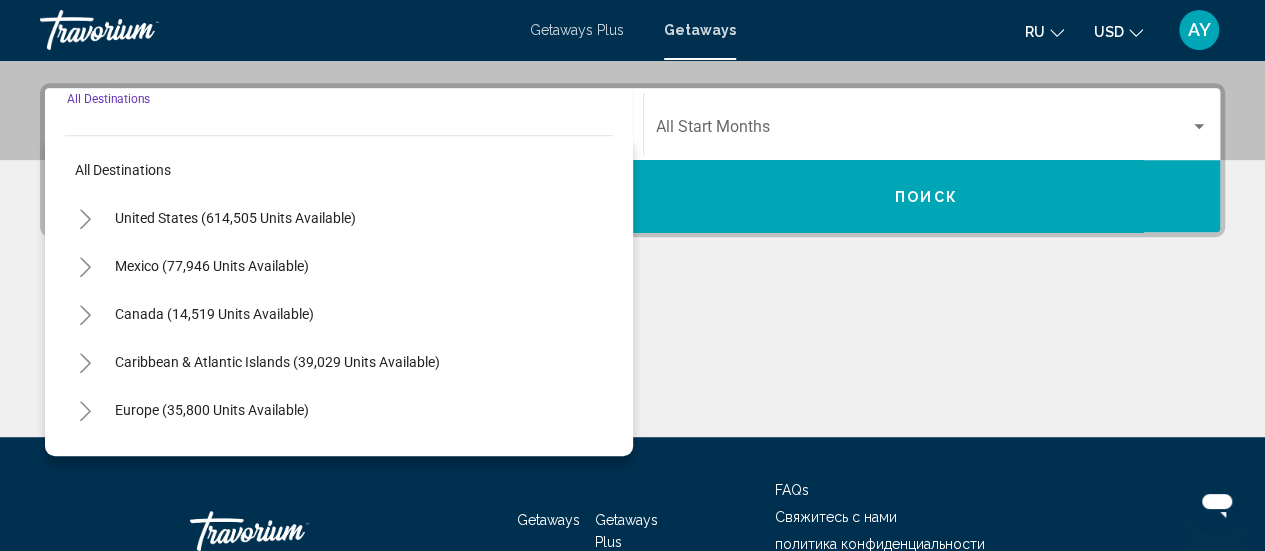 scroll, scrollTop: 458, scrollLeft: 0, axis: vertical 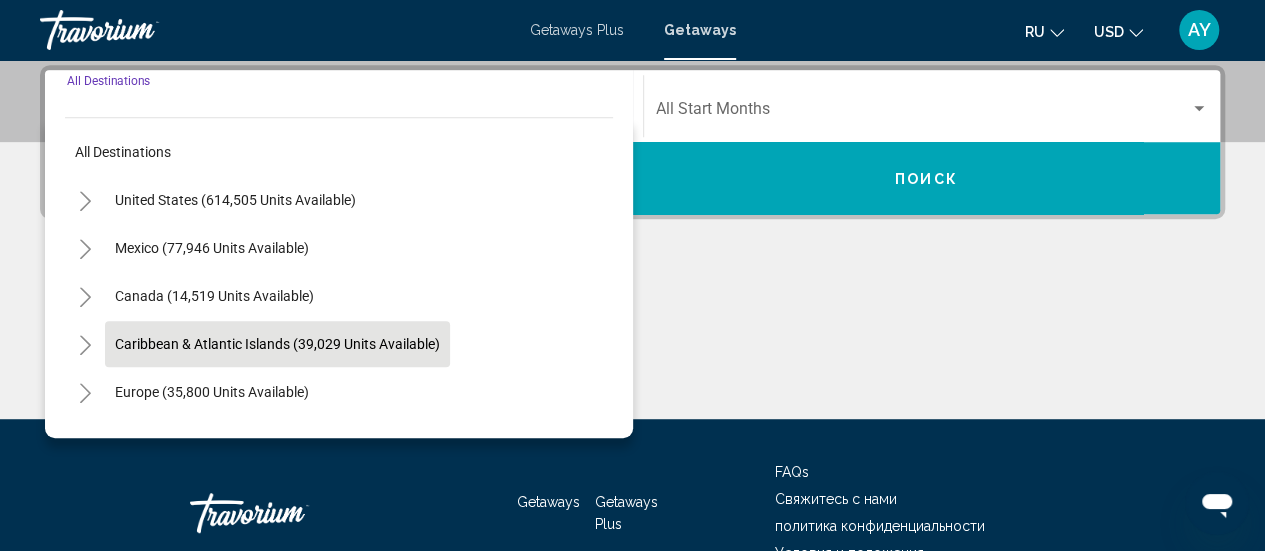 click on "Caribbean & Atlantic Islands (39,029 units available)" at bounding box center (212, 392) 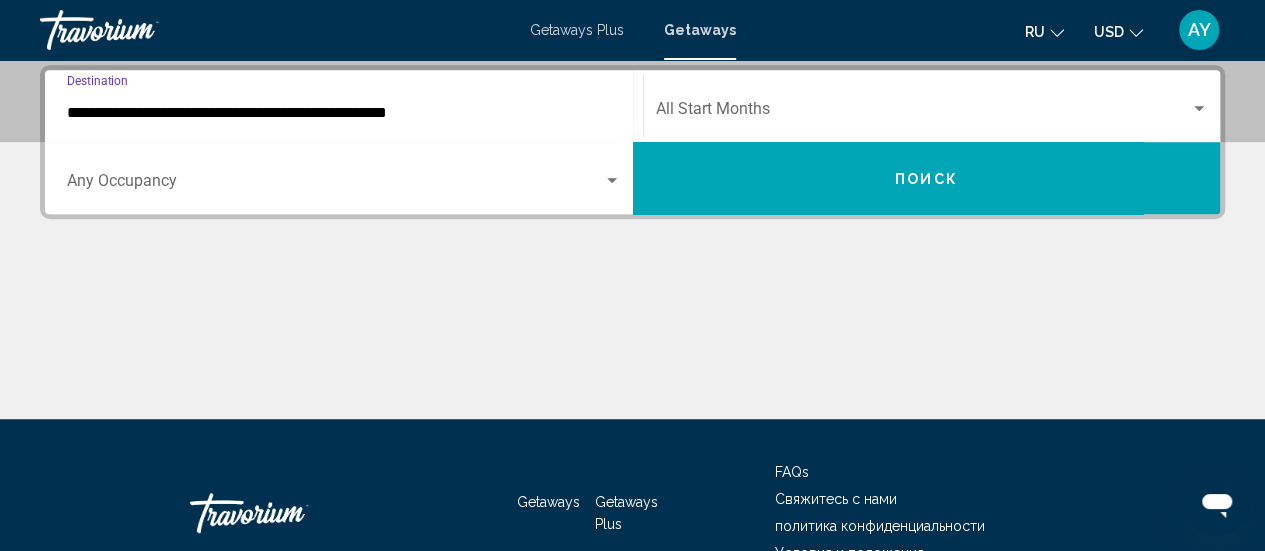 click on "**********" at bounding box center [344, 113] 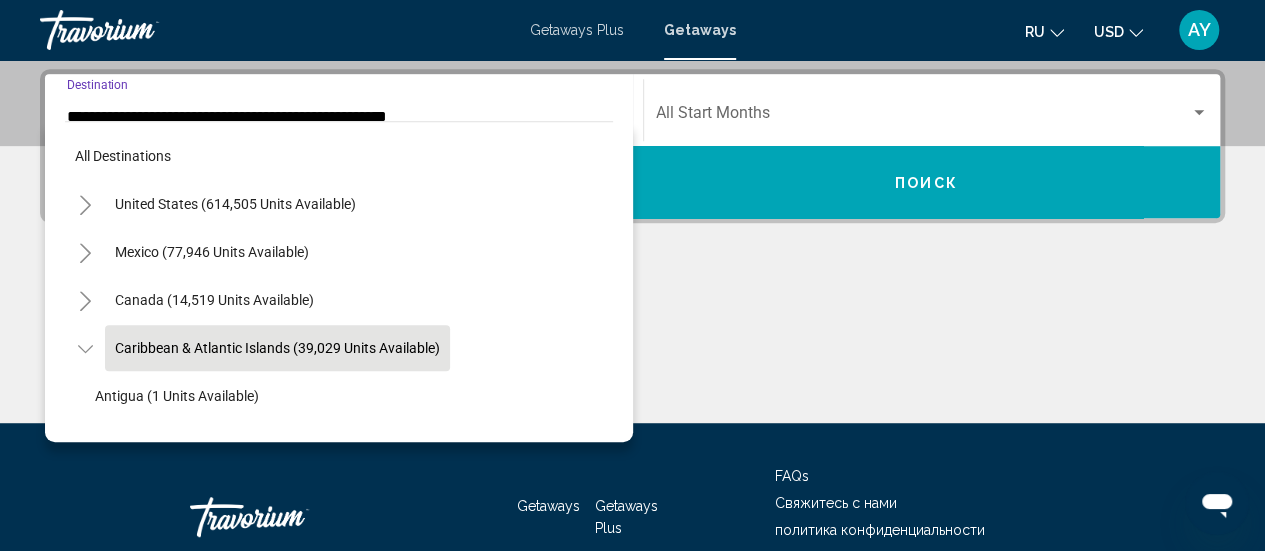 scroll, scrollTop: 71, scrollLeft: 0, axis: vertical 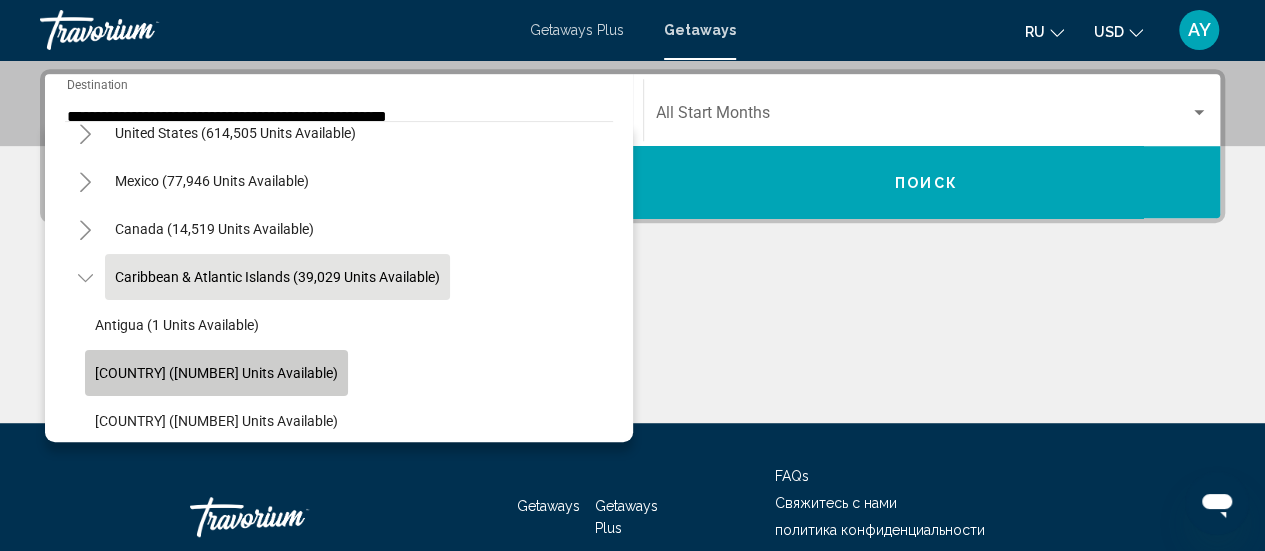 click on "[COUNTRY] ([NUMBER] units available)" 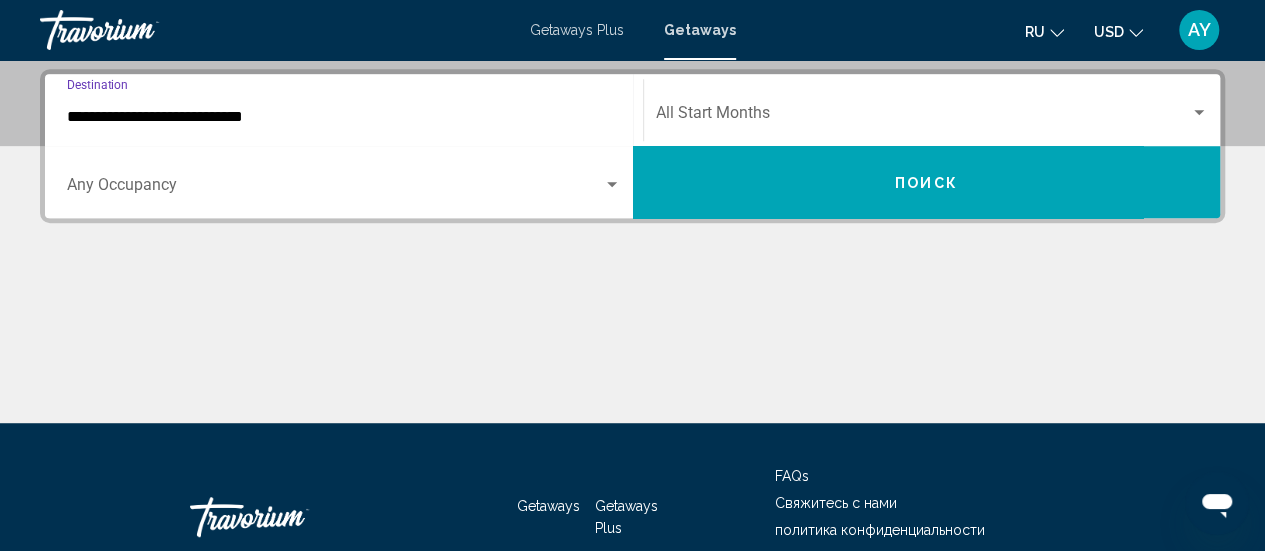 scroll, scrollTop: 458, scrollLeft: 0, axis: vertical 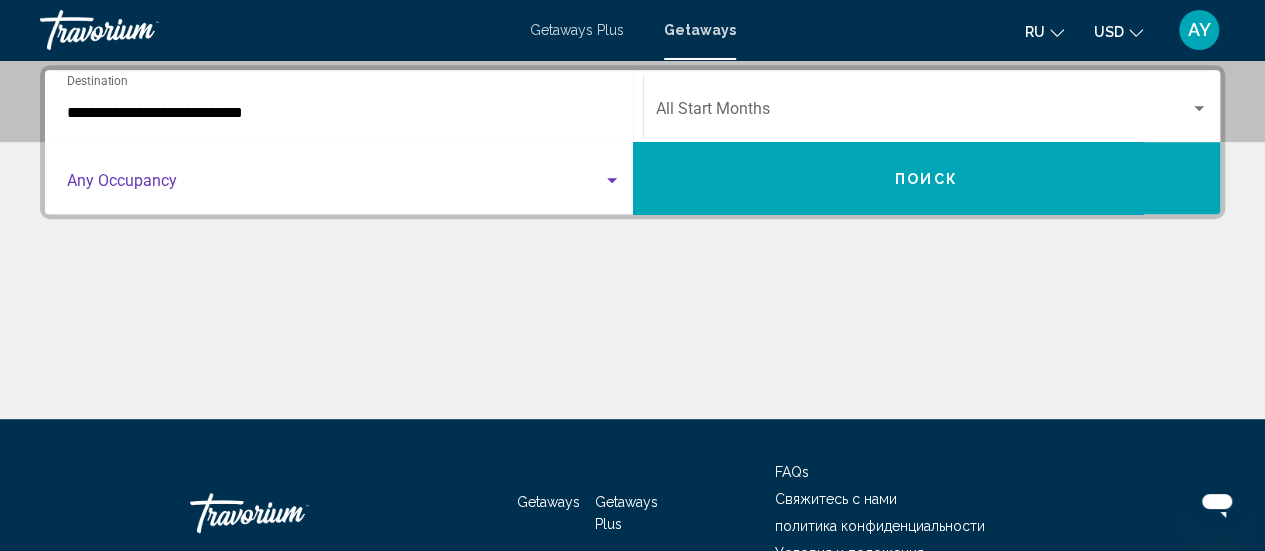 click at bounding box center [335, 185] 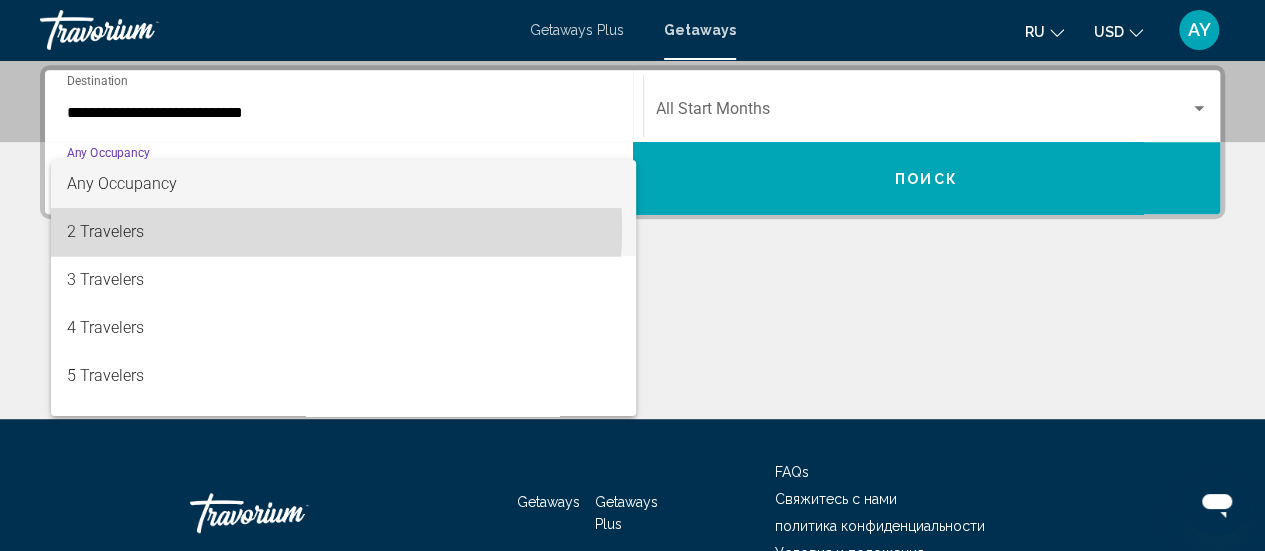 click on "2 Travelers" at bounding box center (344, 232) 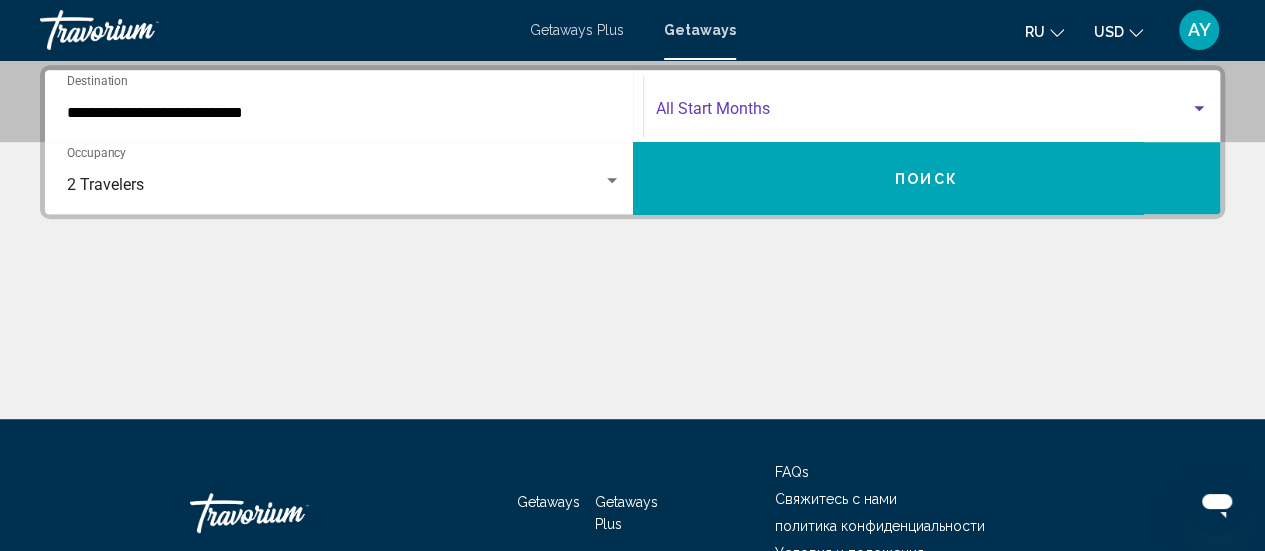 click at bounding box center (923, 113) 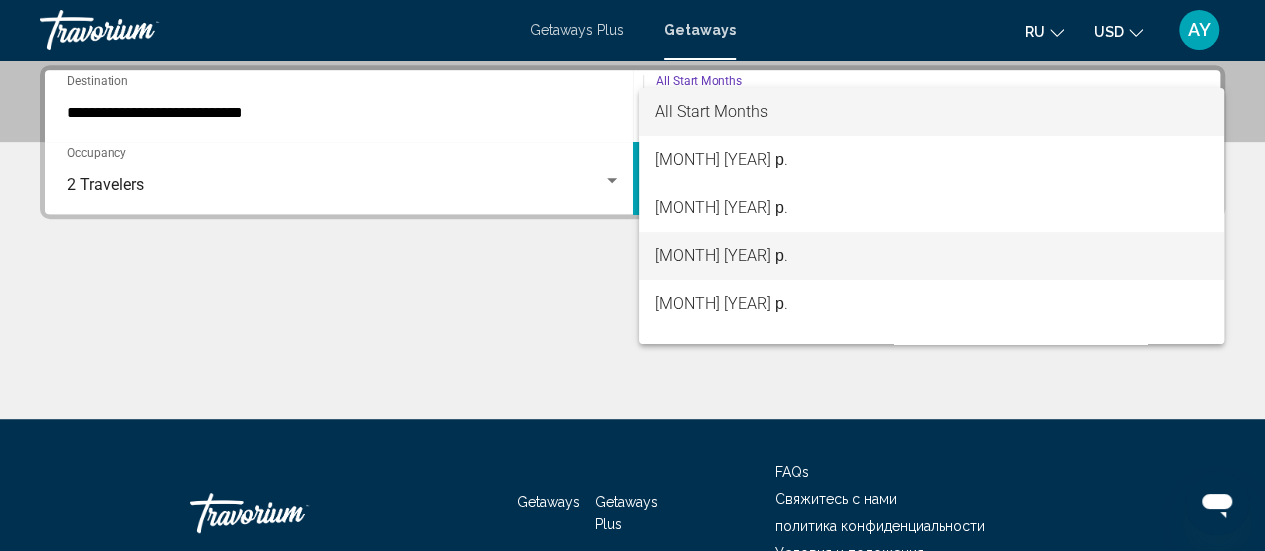 scroll, scrollTop: 116, scrollLeft: 0, axis: vertical 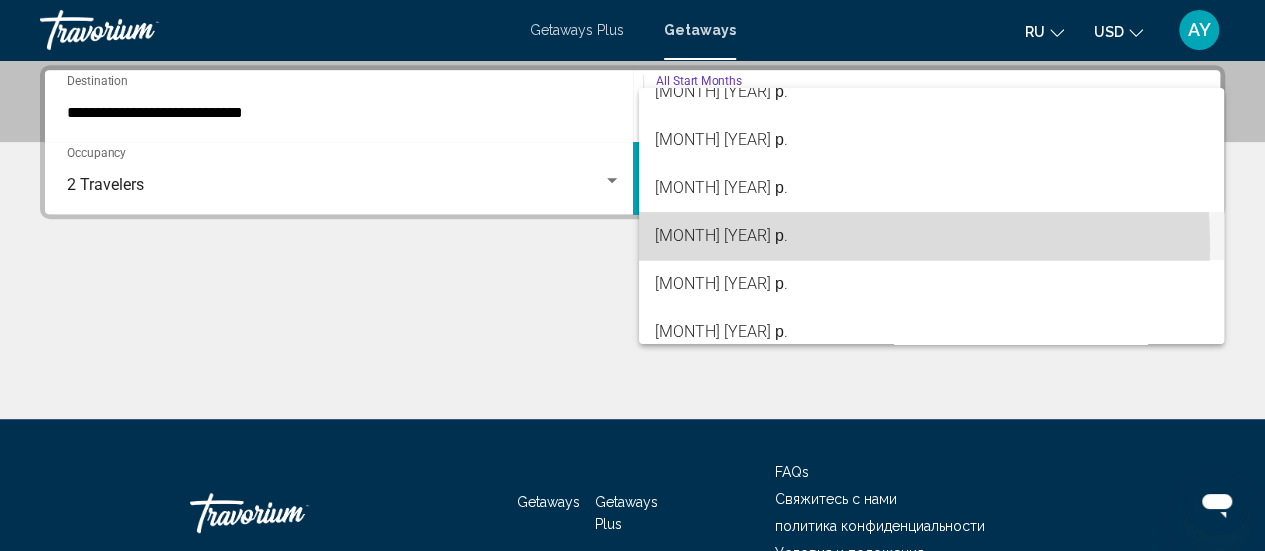 click on "[MONTH] [YEAR] р." at bounding box center [931, 236] 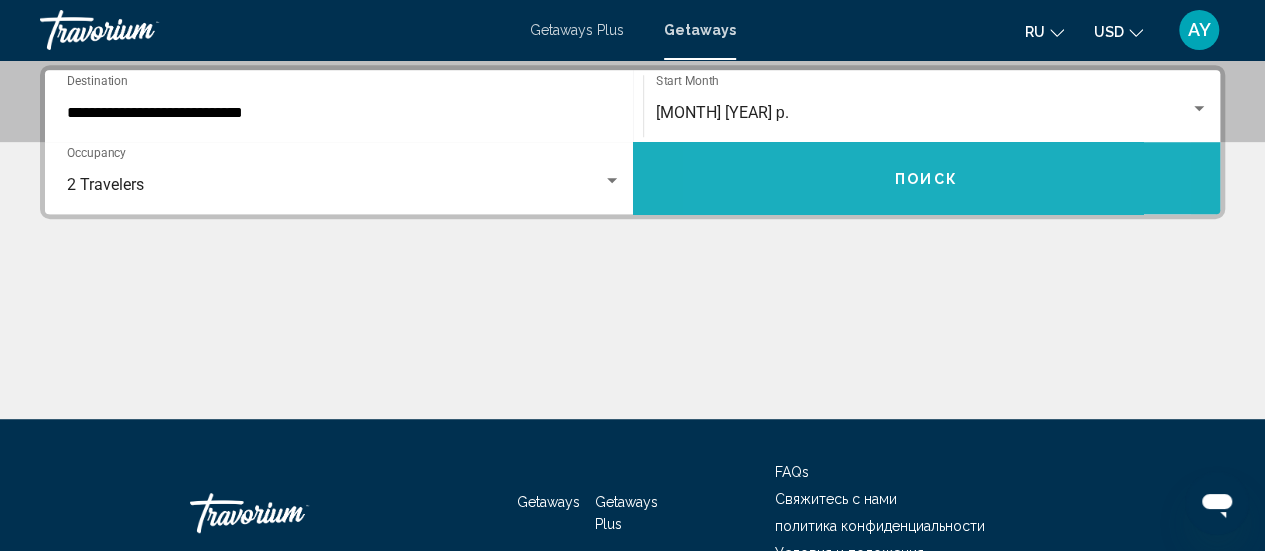 click on "Поиск" at bounding box center (927, 178) 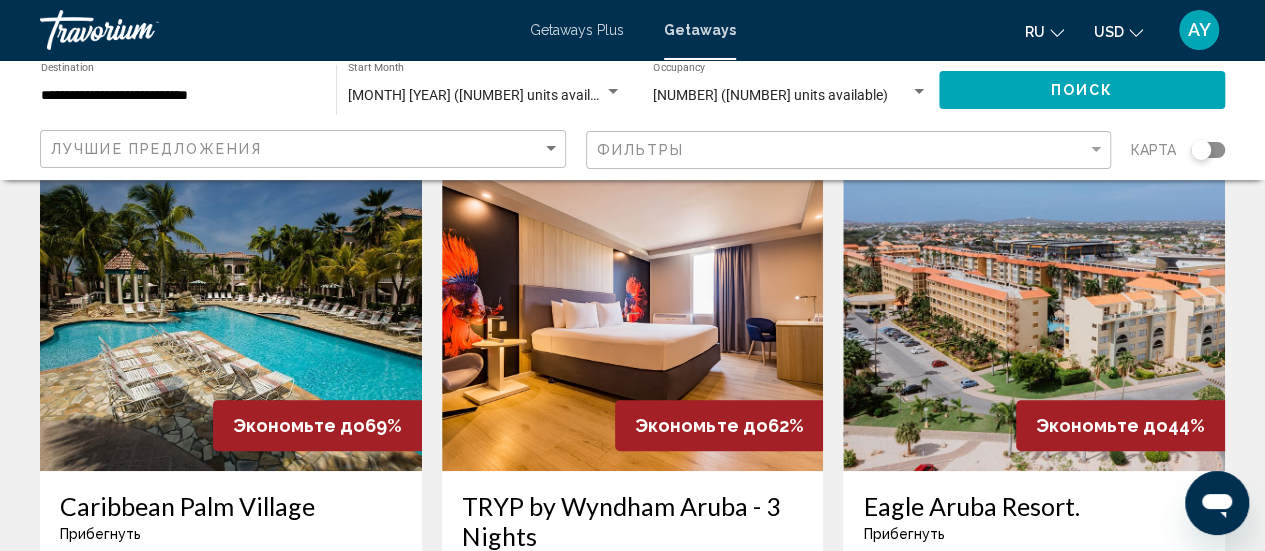 scroll, scrollTop: 117, scrollLeft: 0, axis: vertical 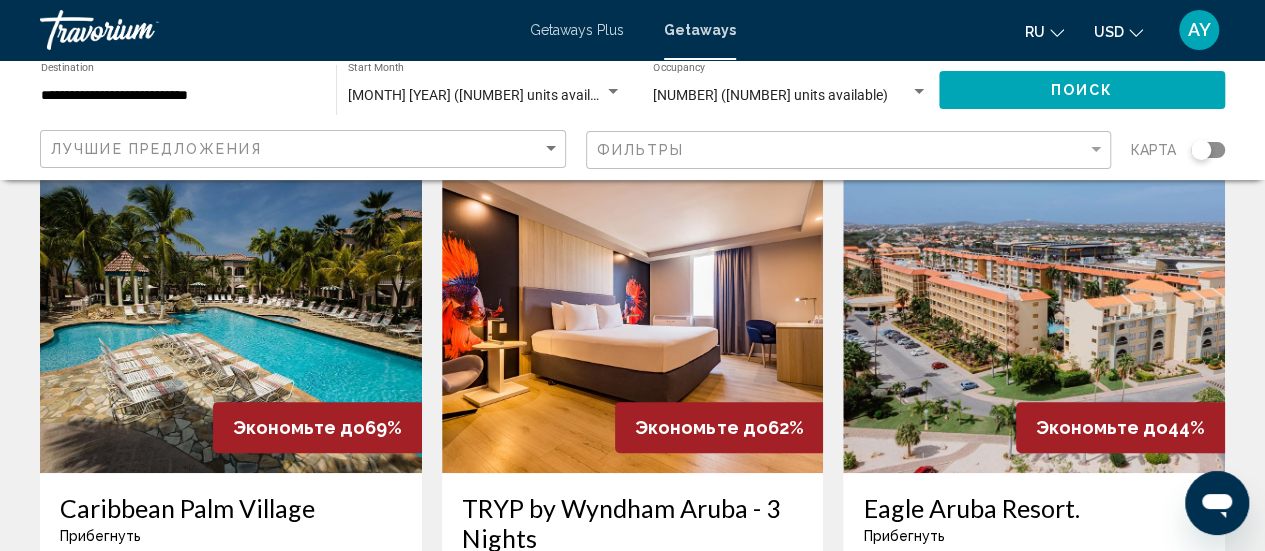 click 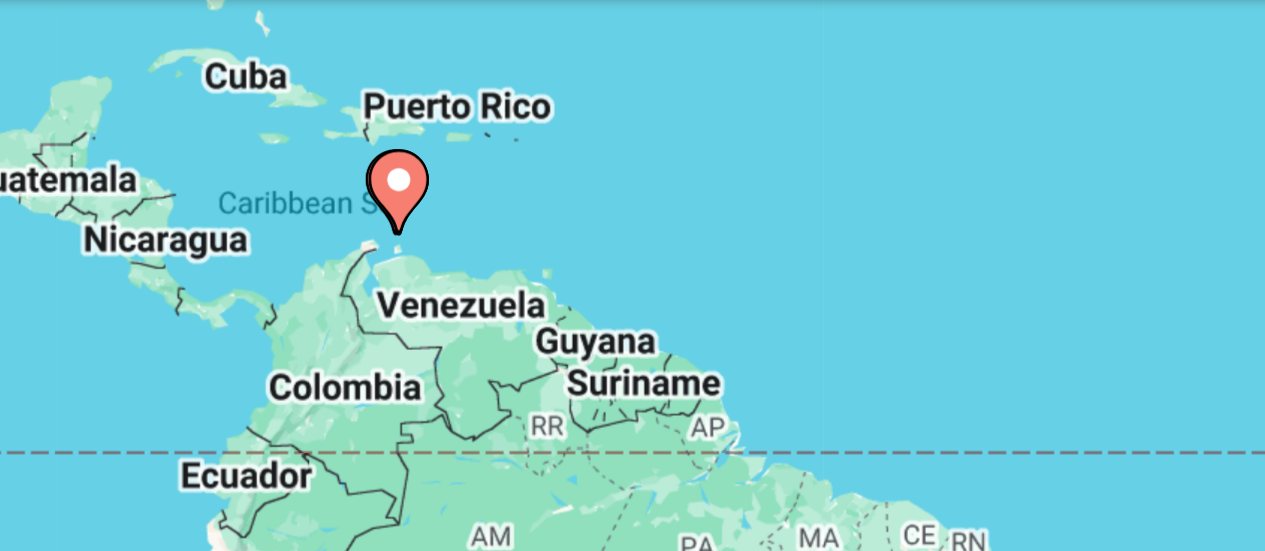 scroll, scrollTop: 345, scrollLeft: 0, axis: vertical 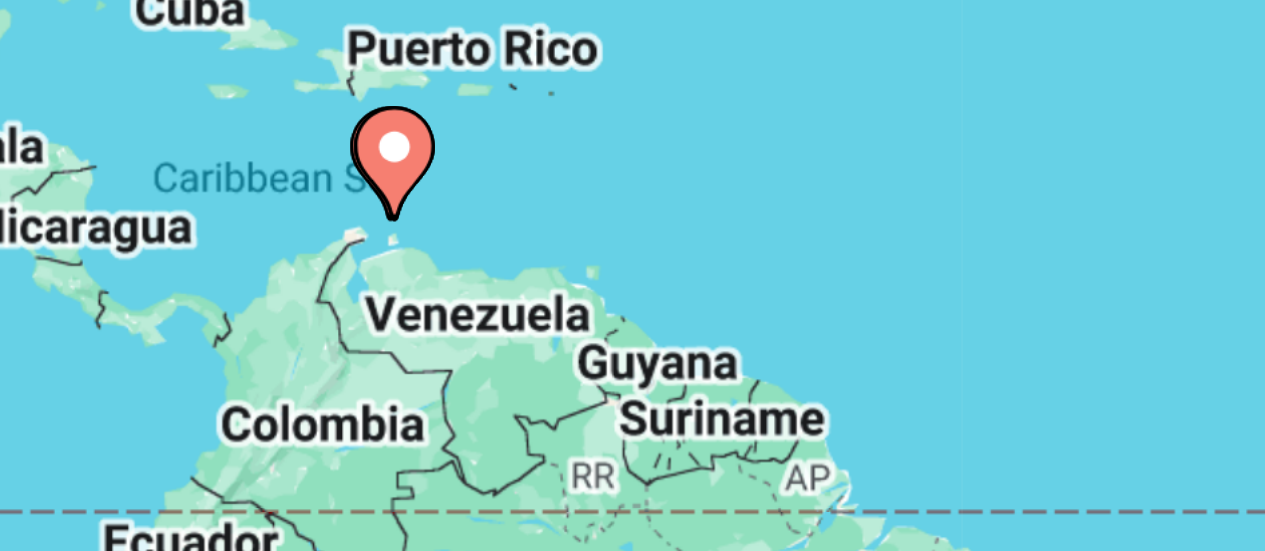 click 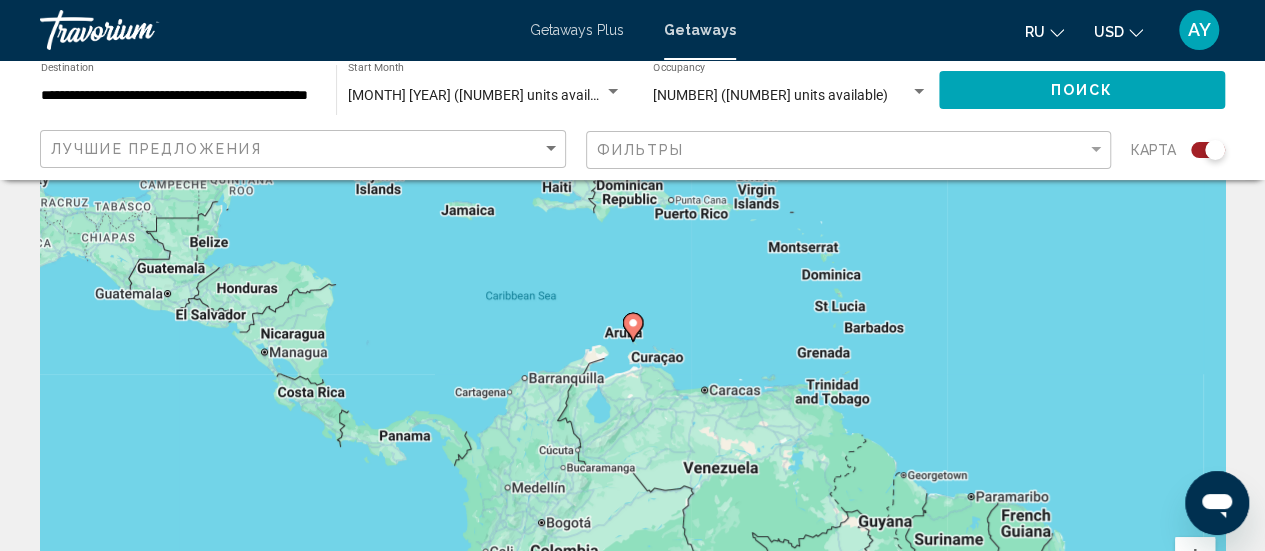 scroll, scrollTop: 156, scrollLeft: 0, axis: vertical 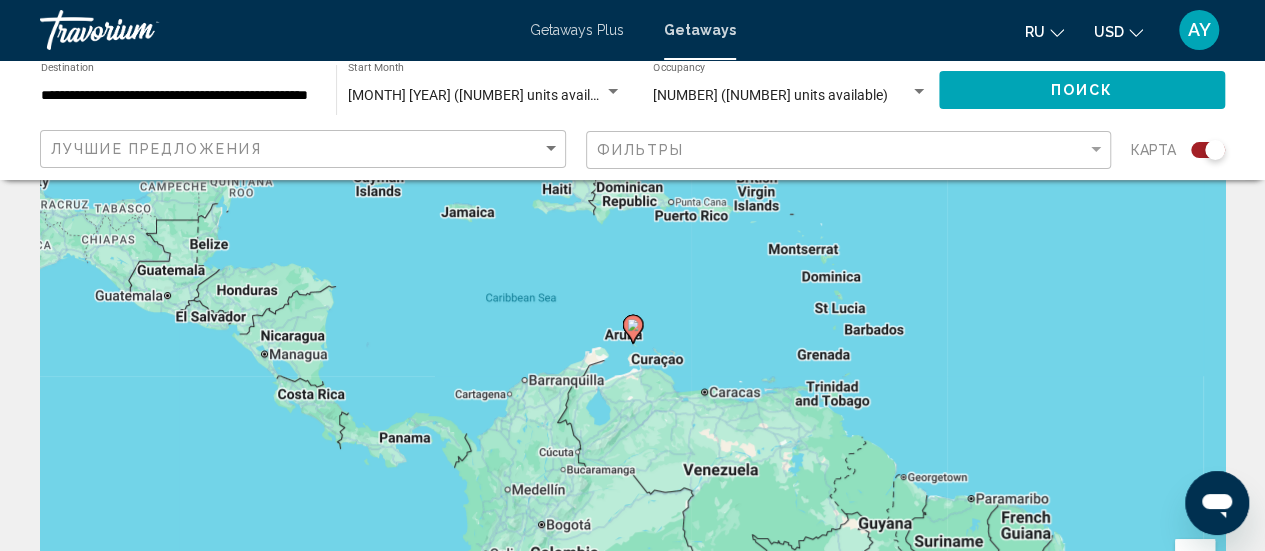 click 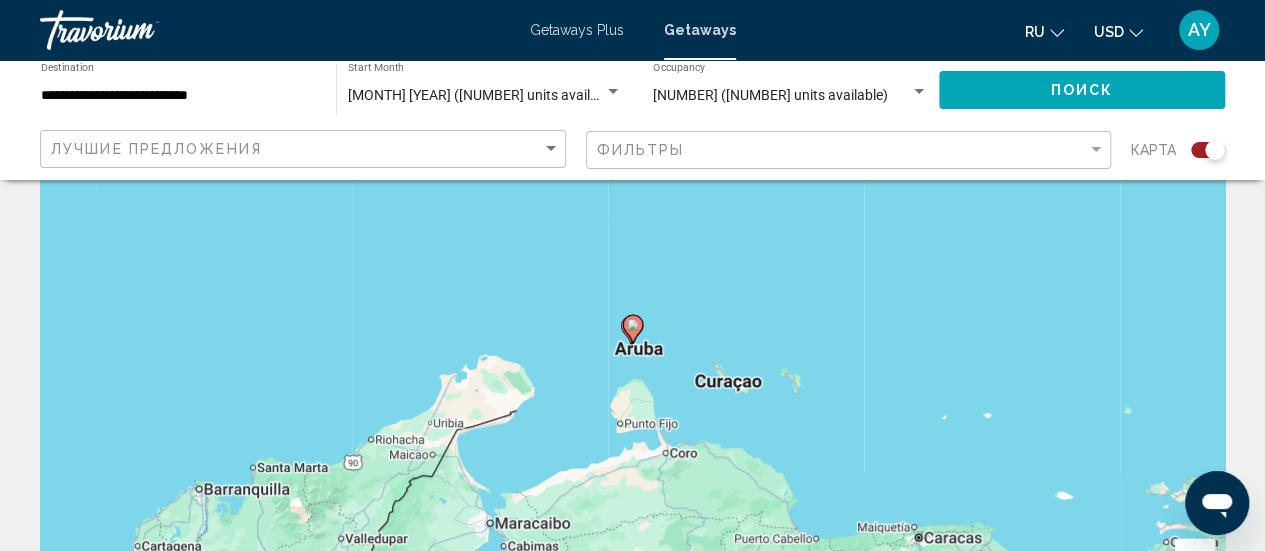 click 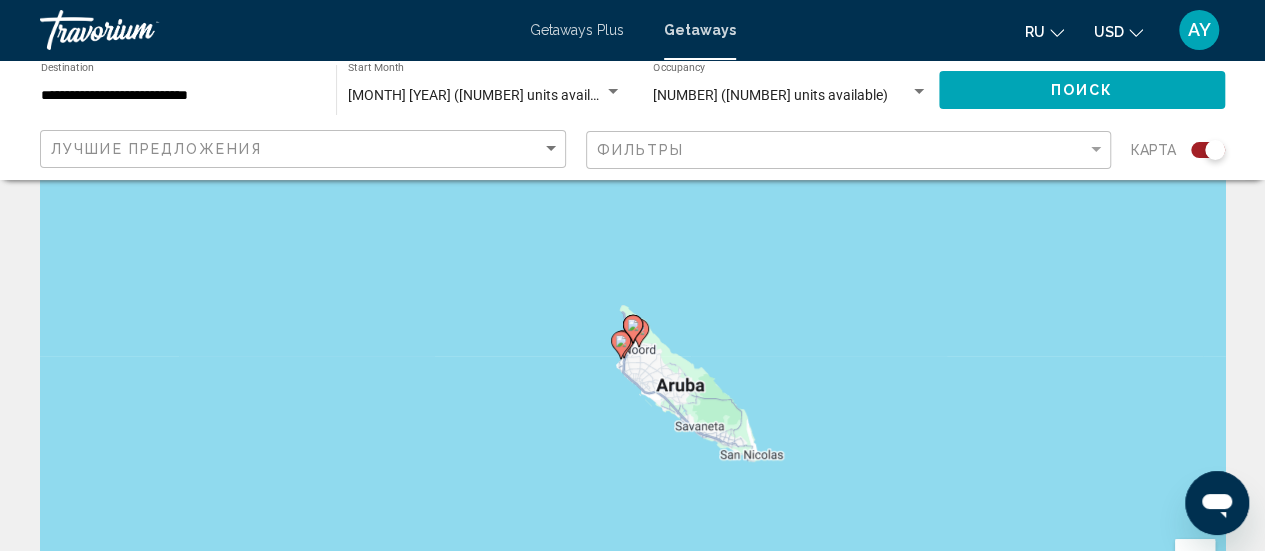 click 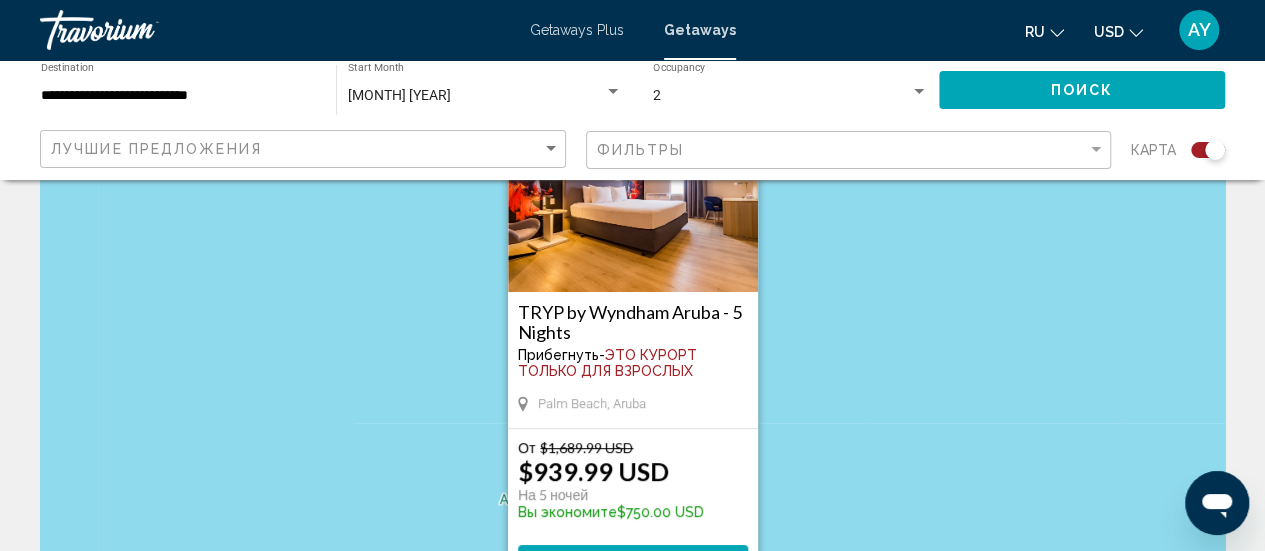 scroll, scrollTop: 0, scrollLeft: 0, axis: both 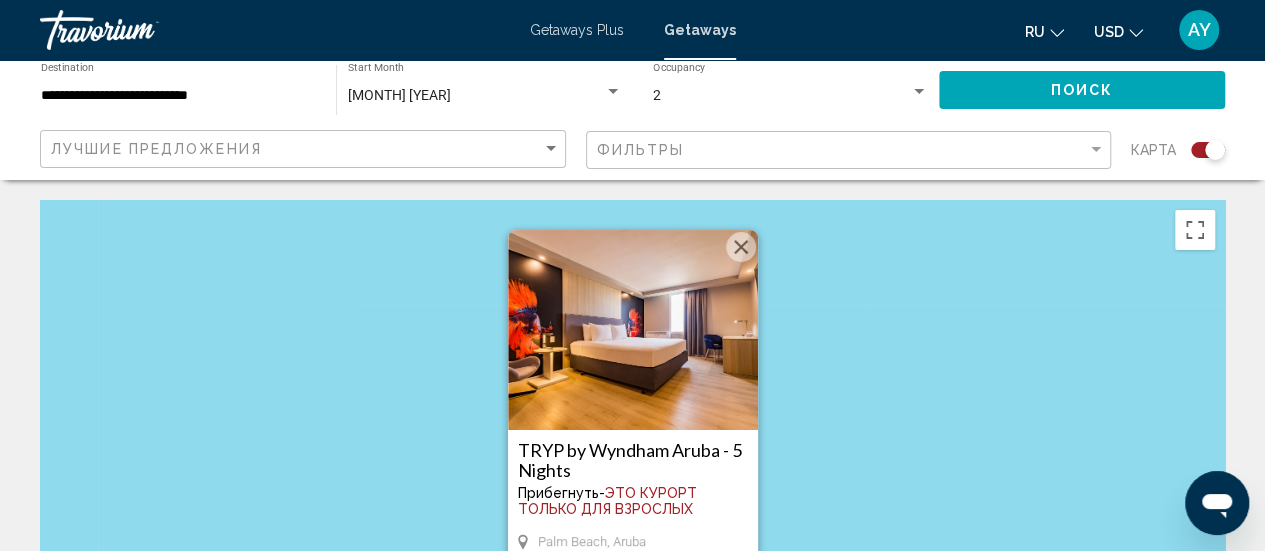 click at bounding box center [741, 247] 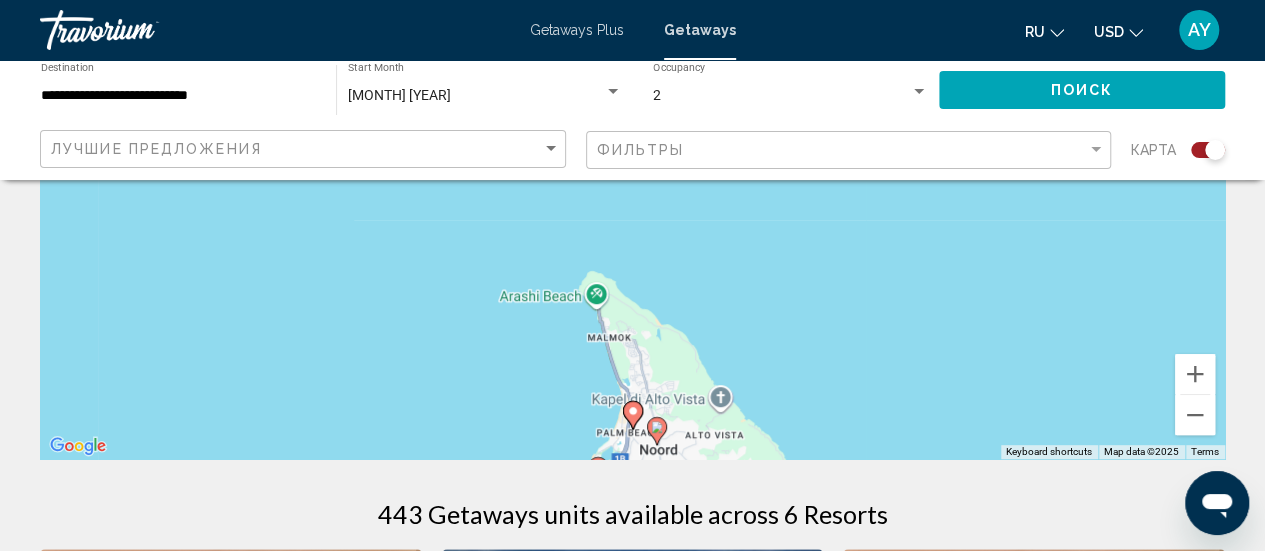 scroll, scrollTop: 337, scrollLeft: 0, axis: vertical 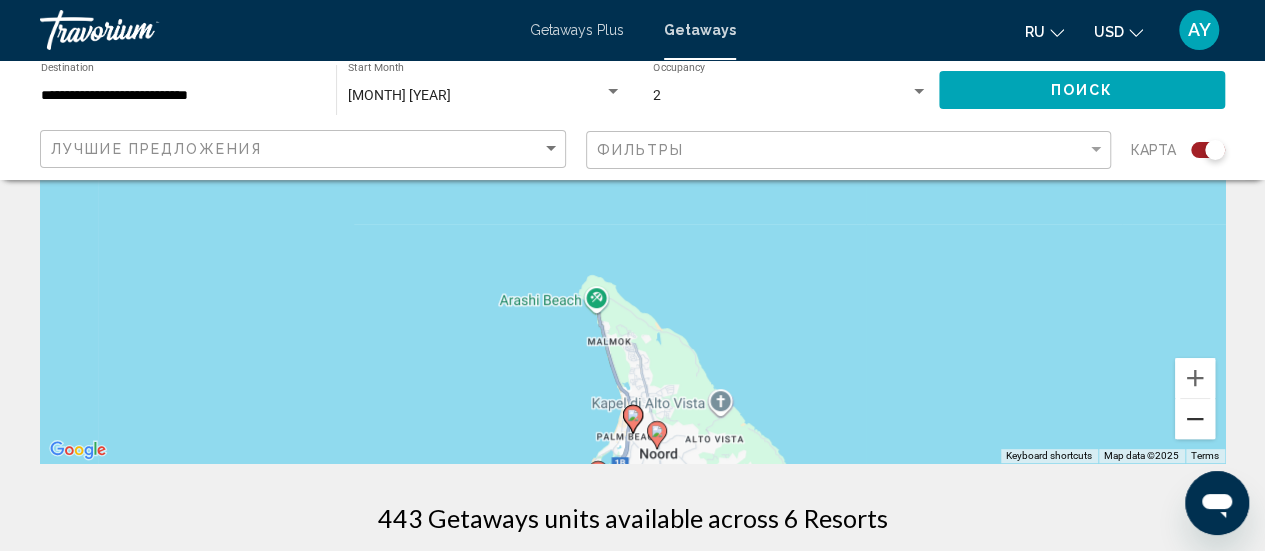 click at bounding box center (1195, 419) 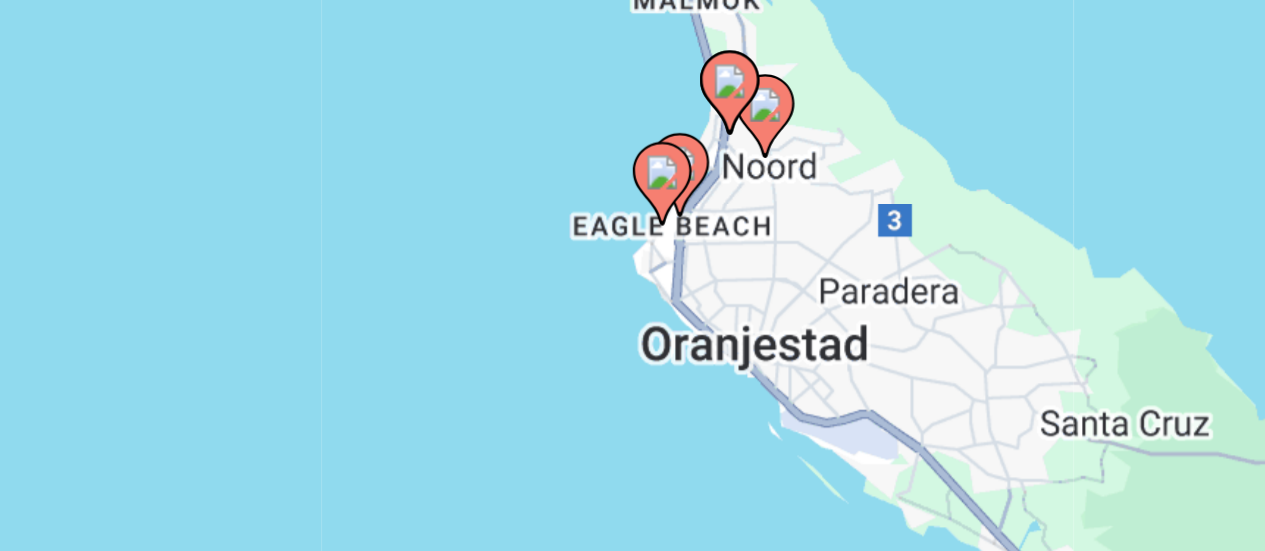 scroll, scrollTop: 337, scrollLeft: 0, axis: vertical 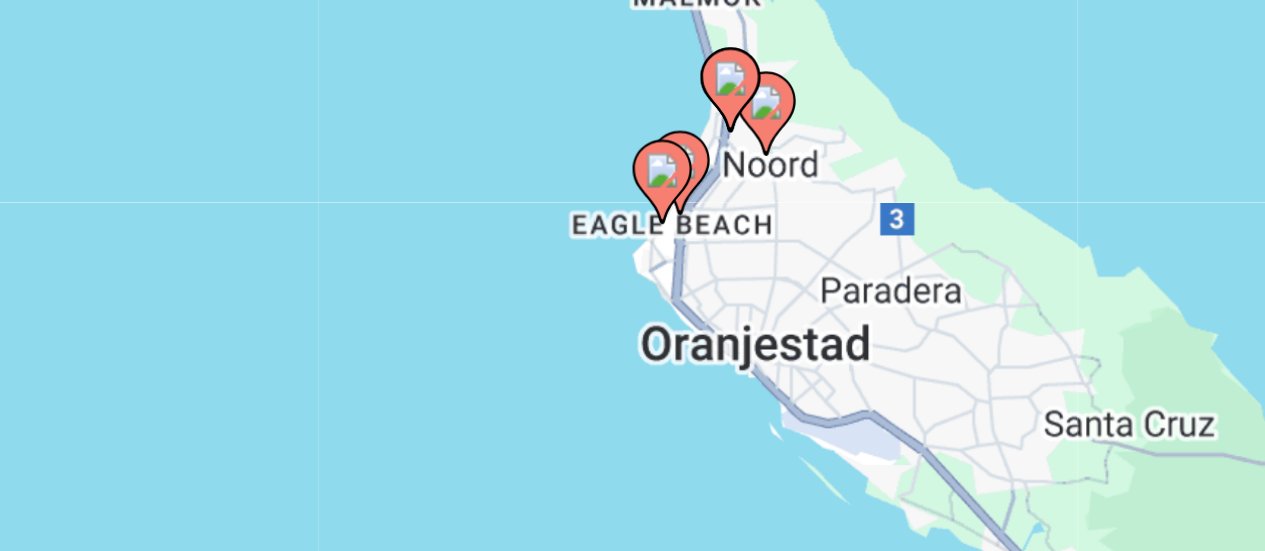 click 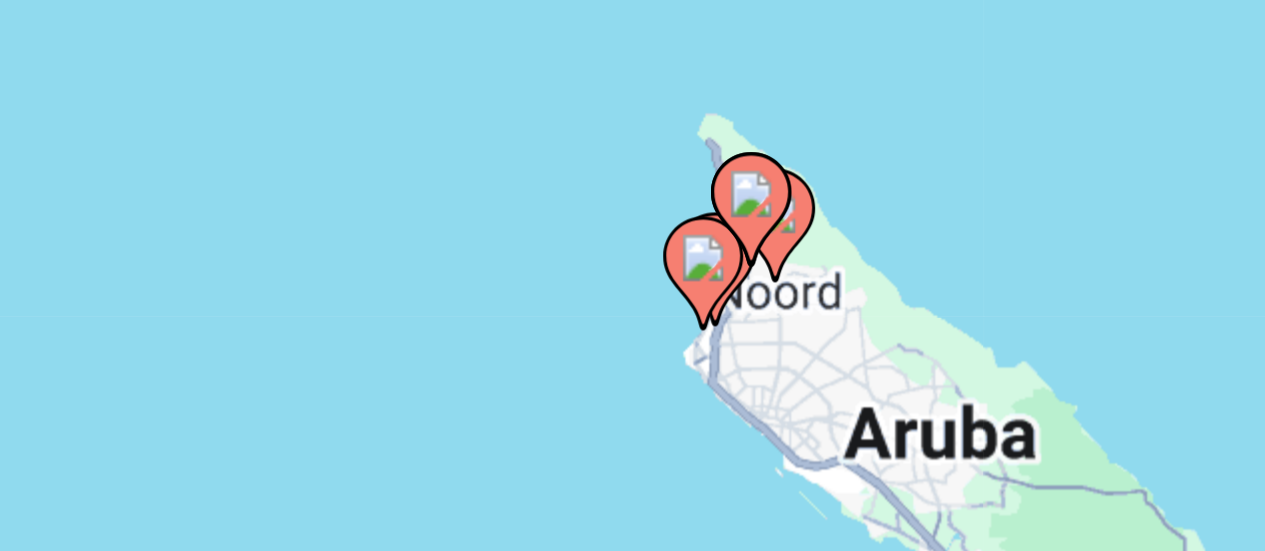 scroll, scrollTop: 72, scrollLeft: 0, axis: vertical 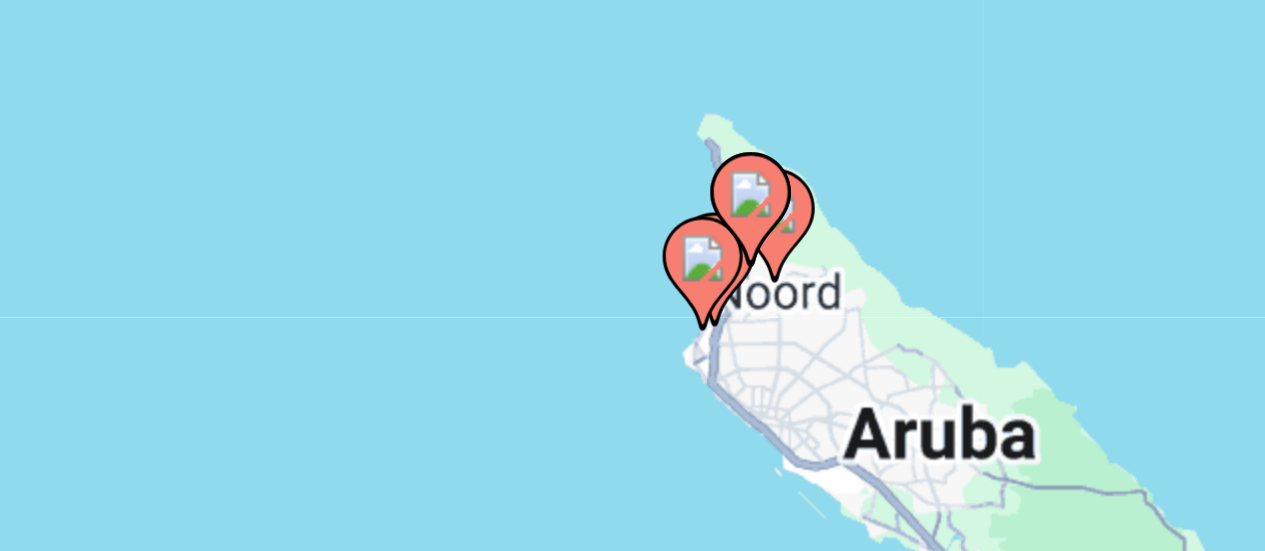click at bounding box center (645, 397) 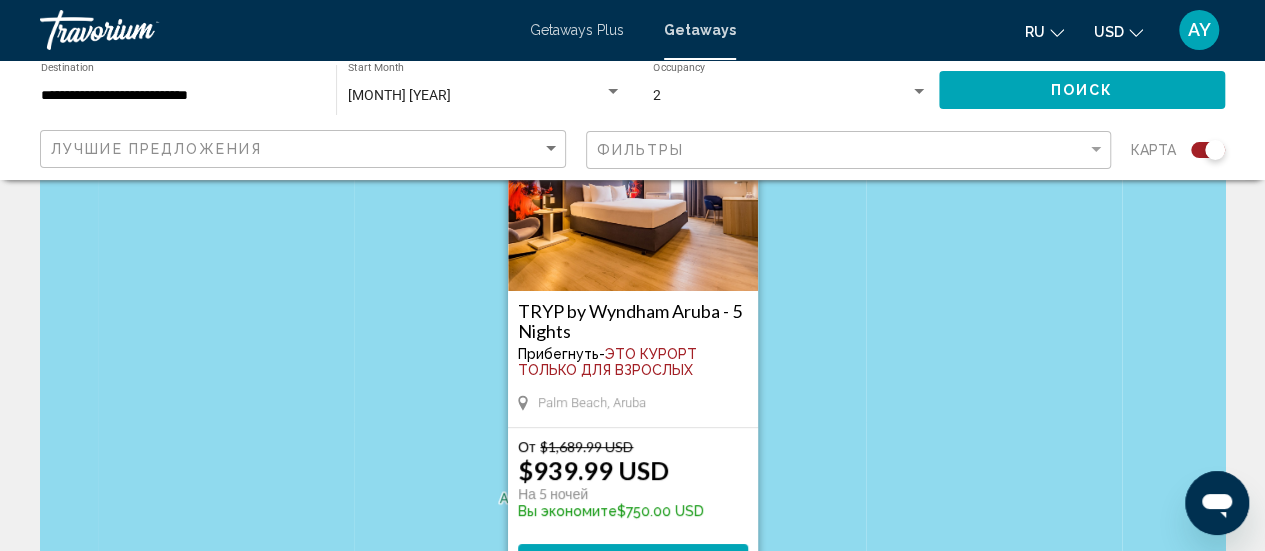 scroll, scrollTop: 0, scrollLeft: 0, axis: both 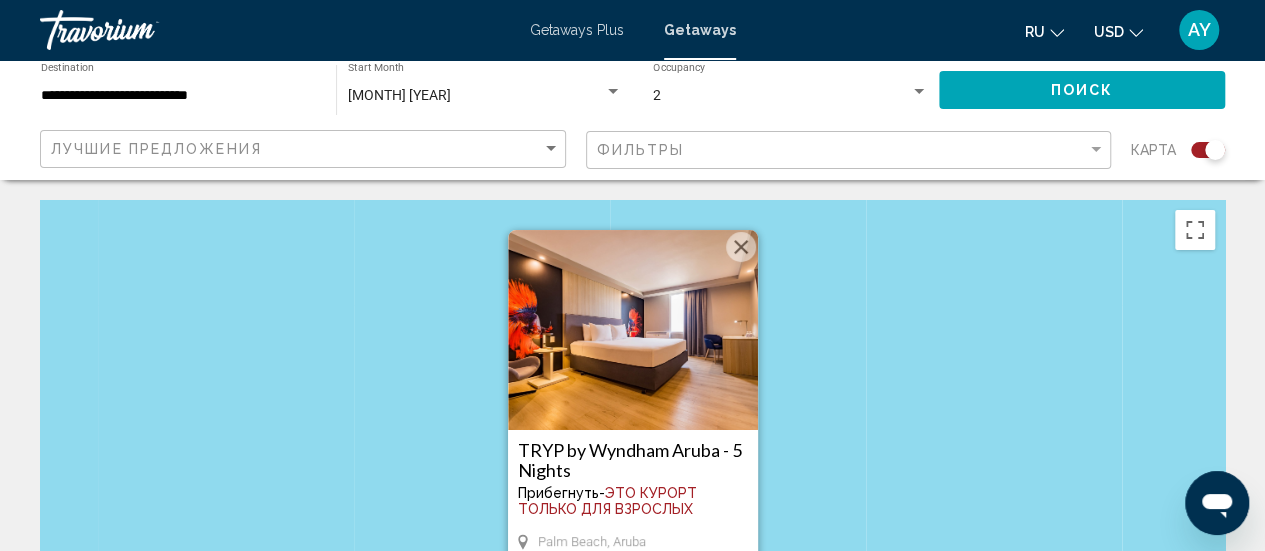 click at bounding box center (741, 247) 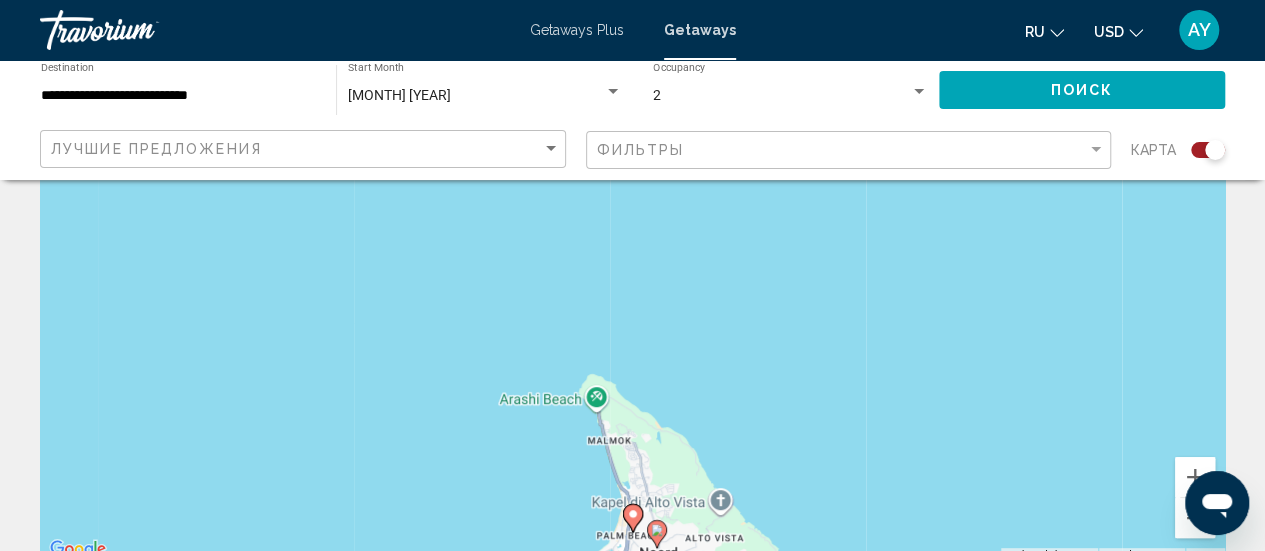 scroll, scrollTop: 411, scrollLeft: 0, axis: vertical 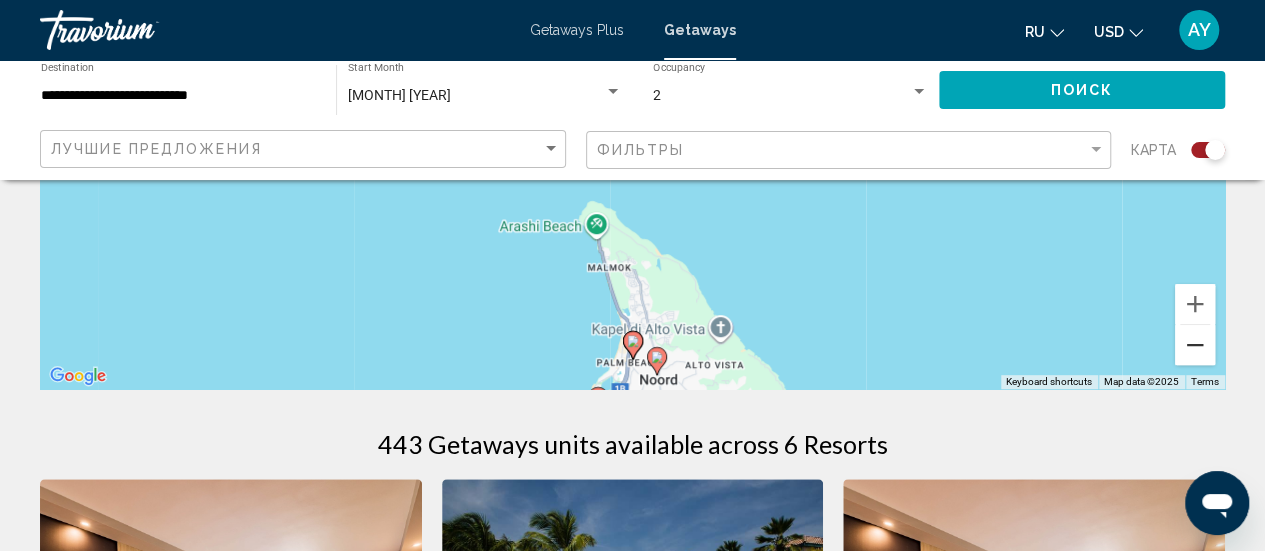 click at bounding box center [1195, 345] 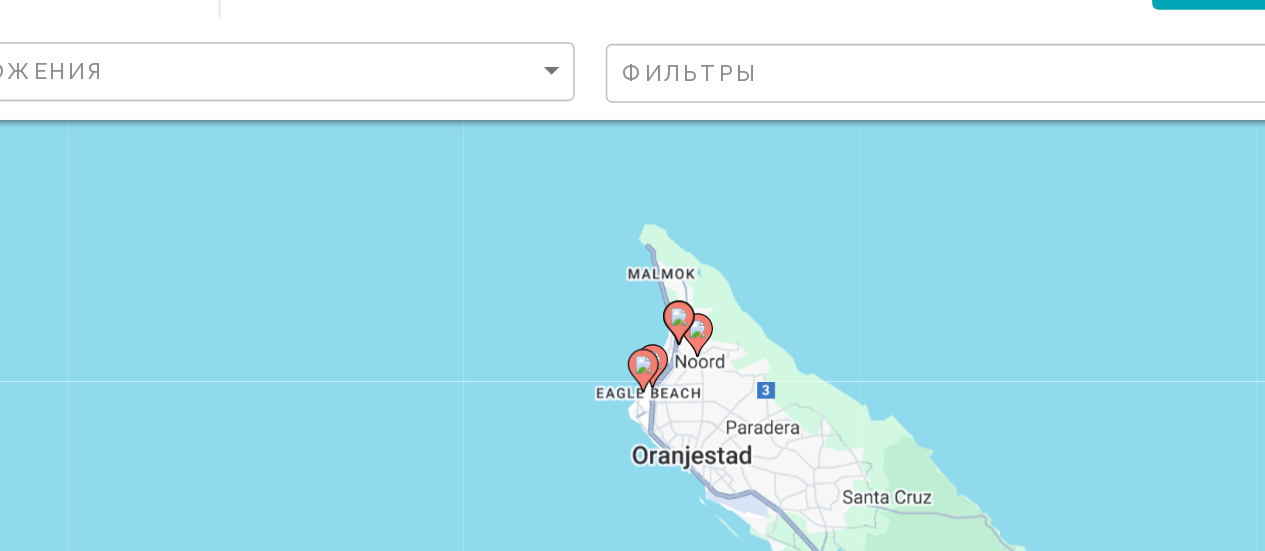 scroll, scrollTop: 309, scrollLeft: 0, axis: vertical 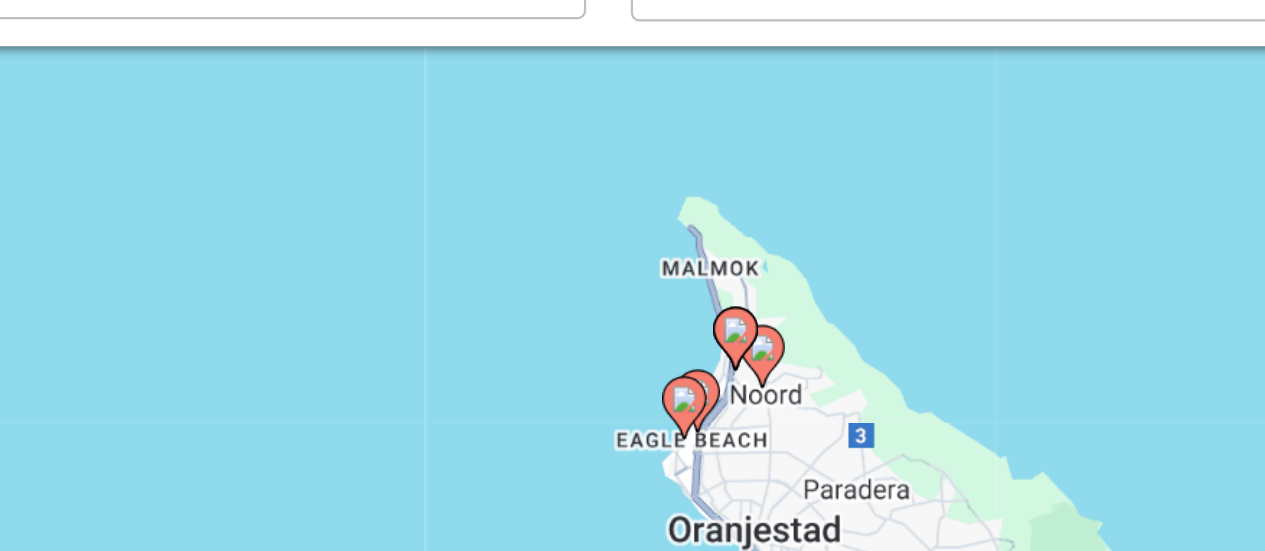 click 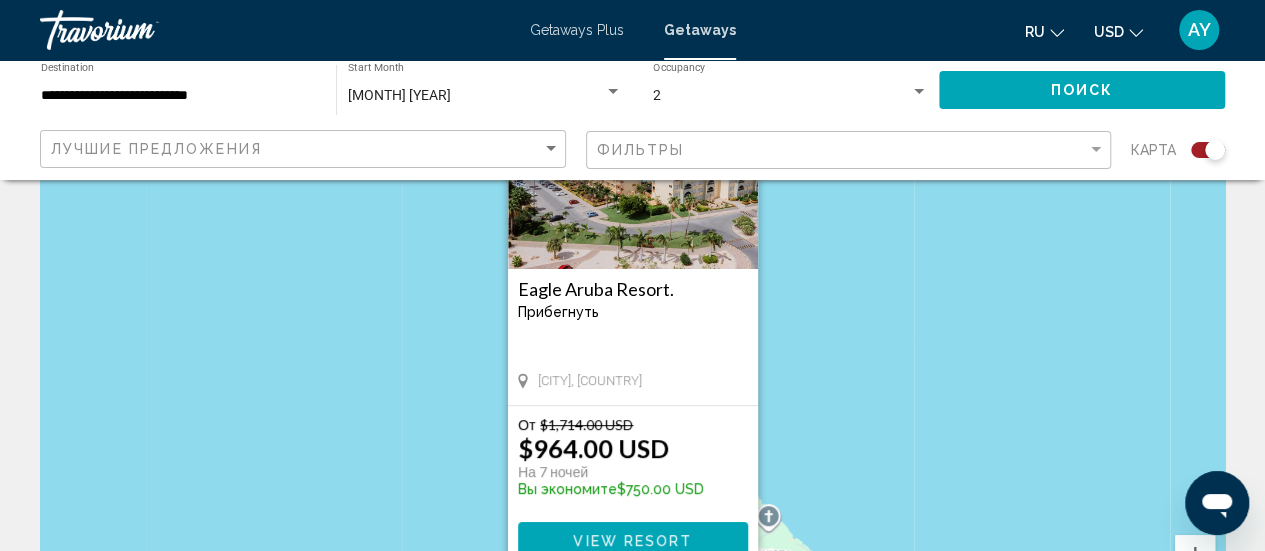 scroll, scrollTop: 0, scrollLeft: 0, axis: both 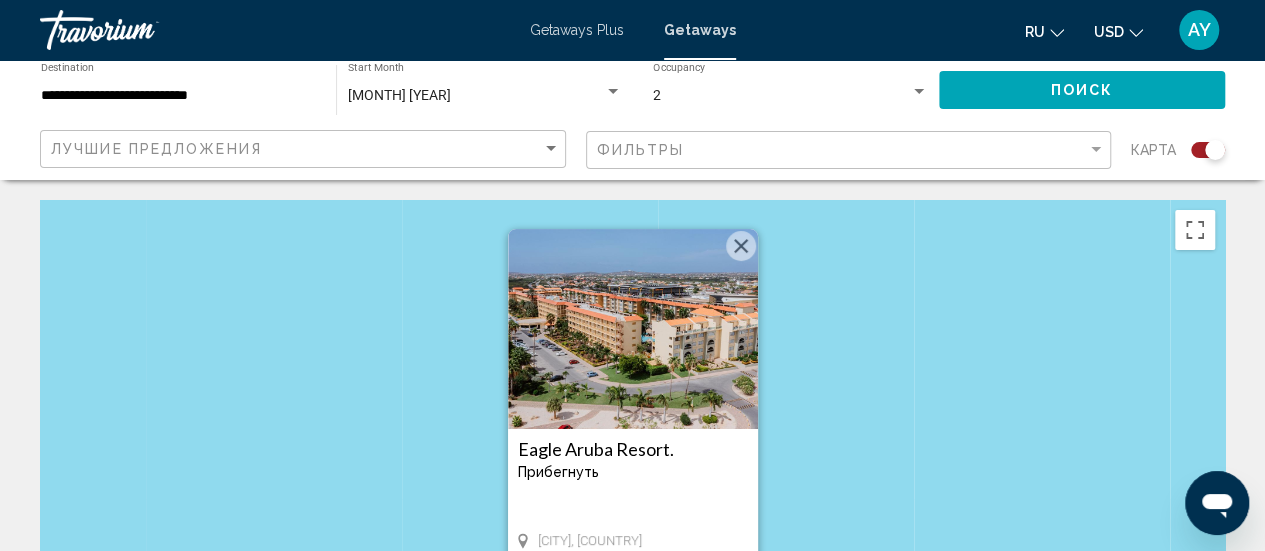 click at bounding box center [741, 246] 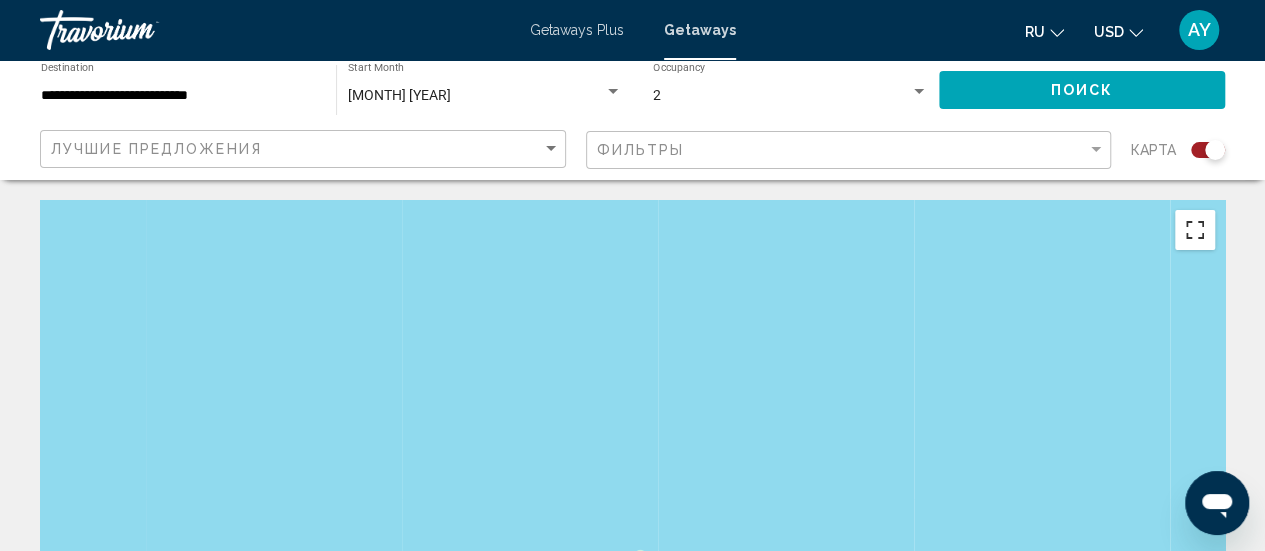 click at bounding box center [1195, 230] 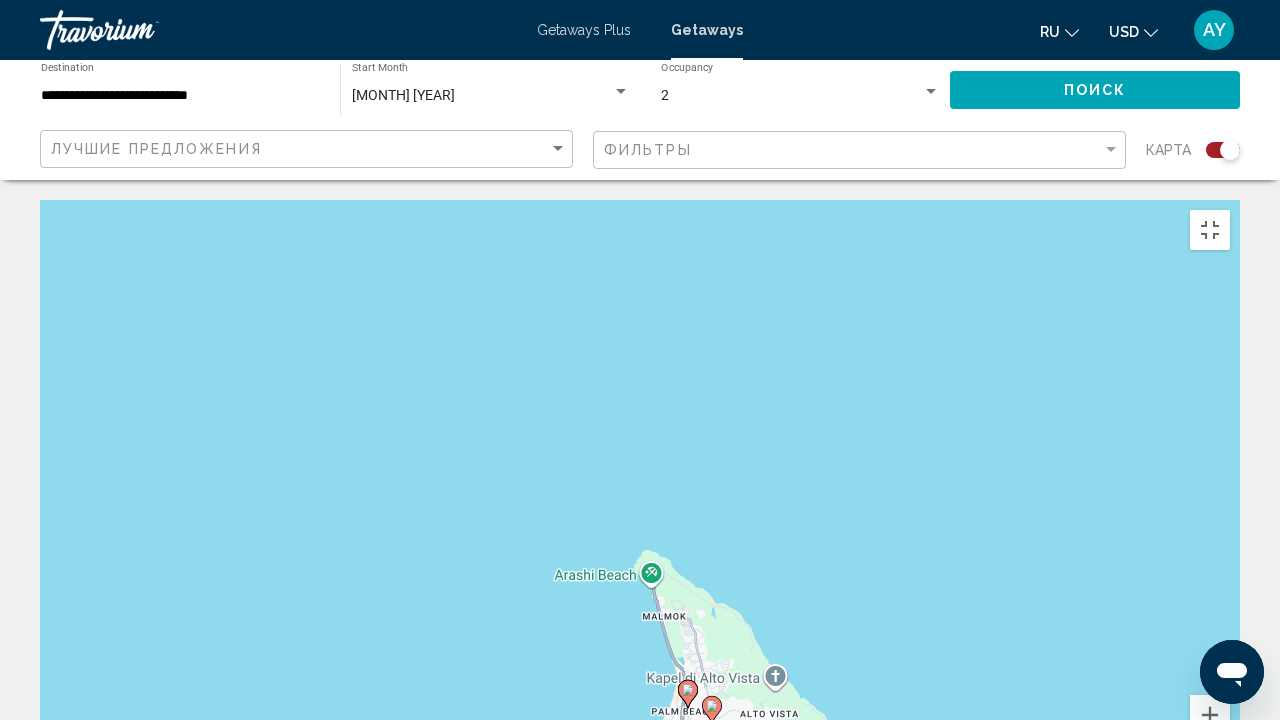 click 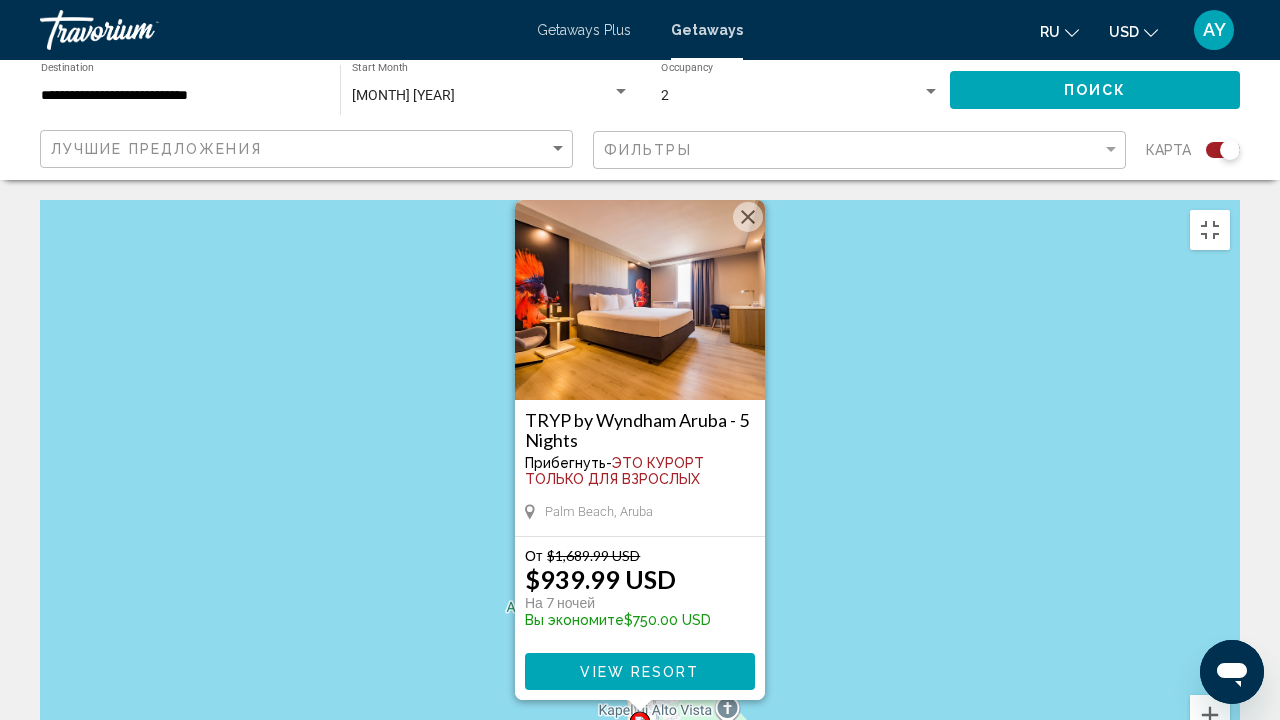 click 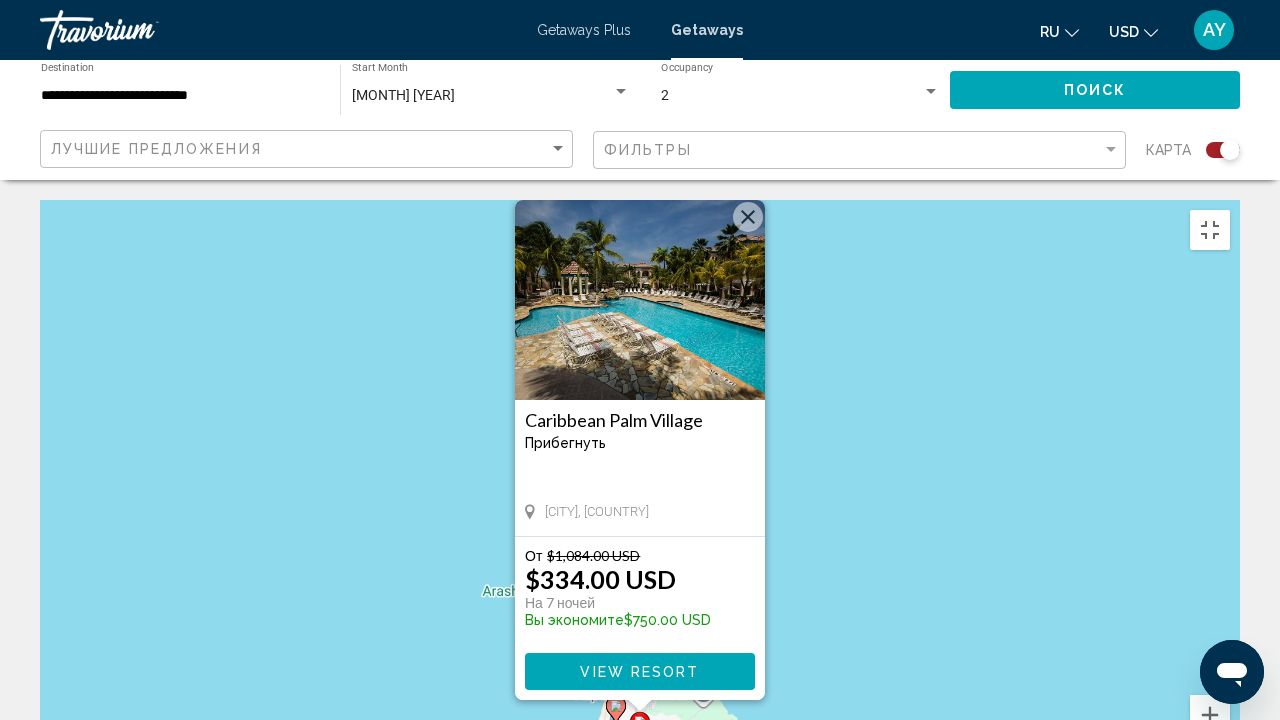 click at bounding box center (748, 217) 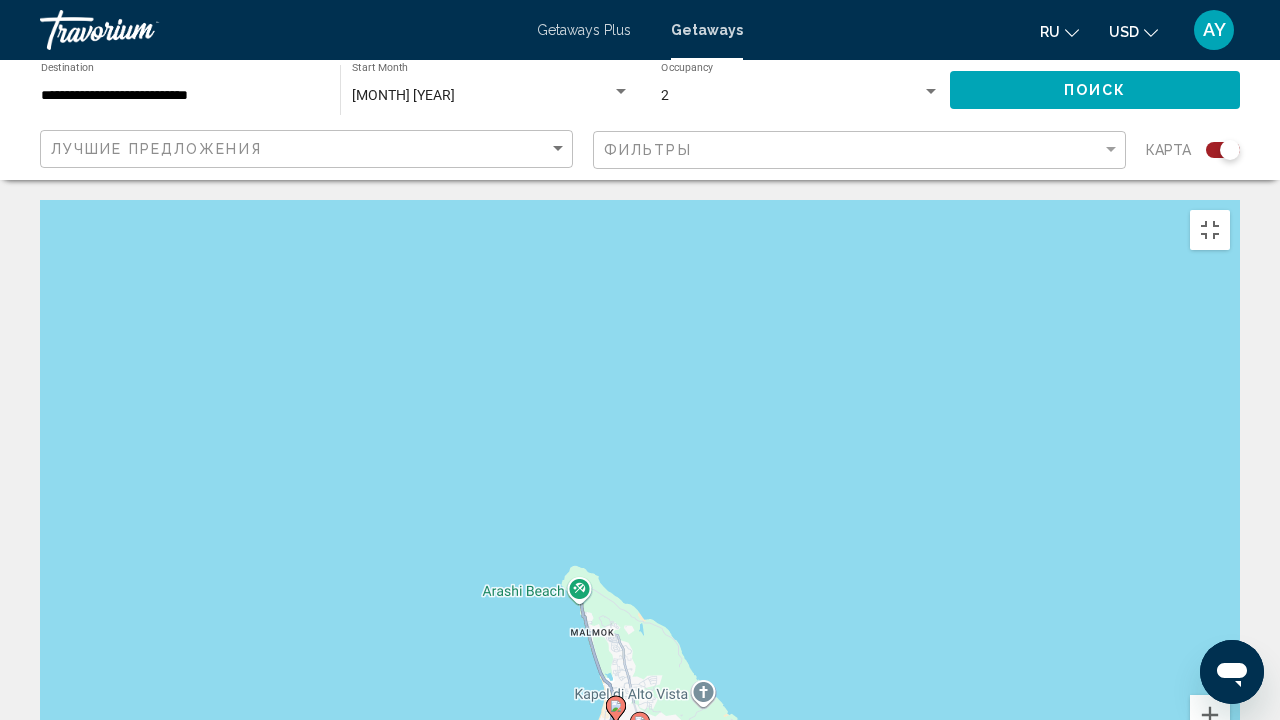 click 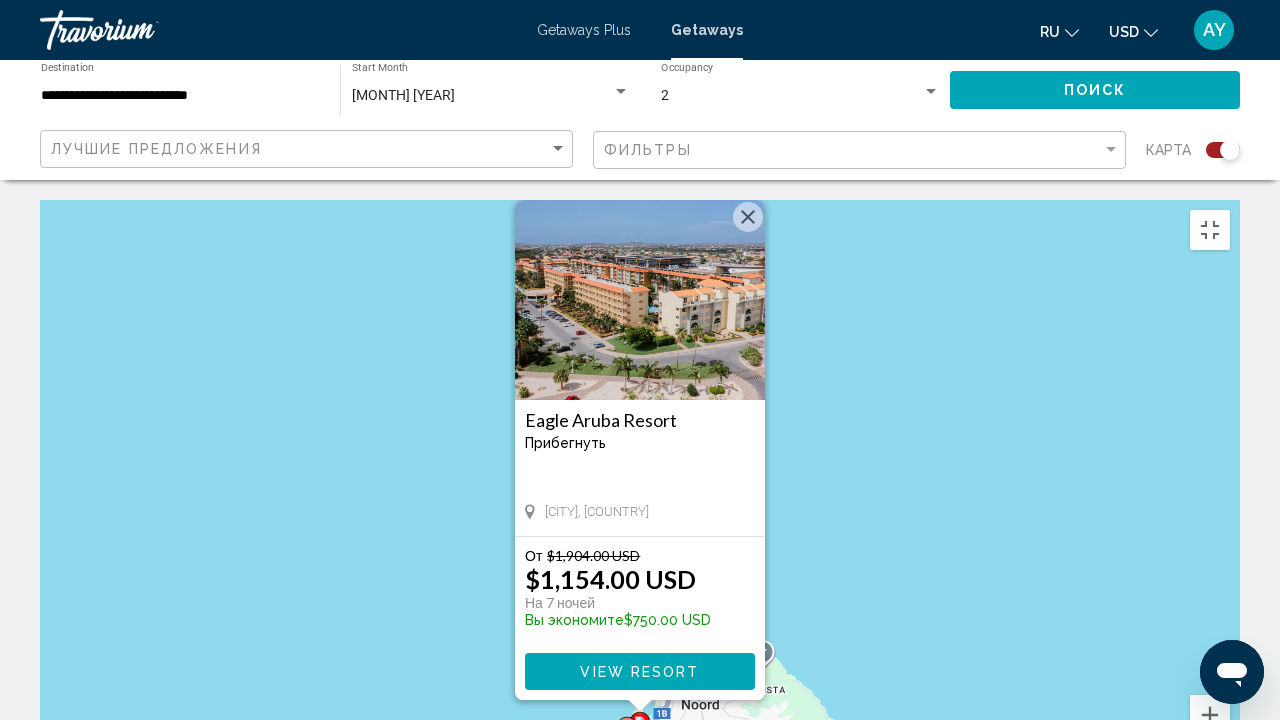 click at bounding box center [748, 217] 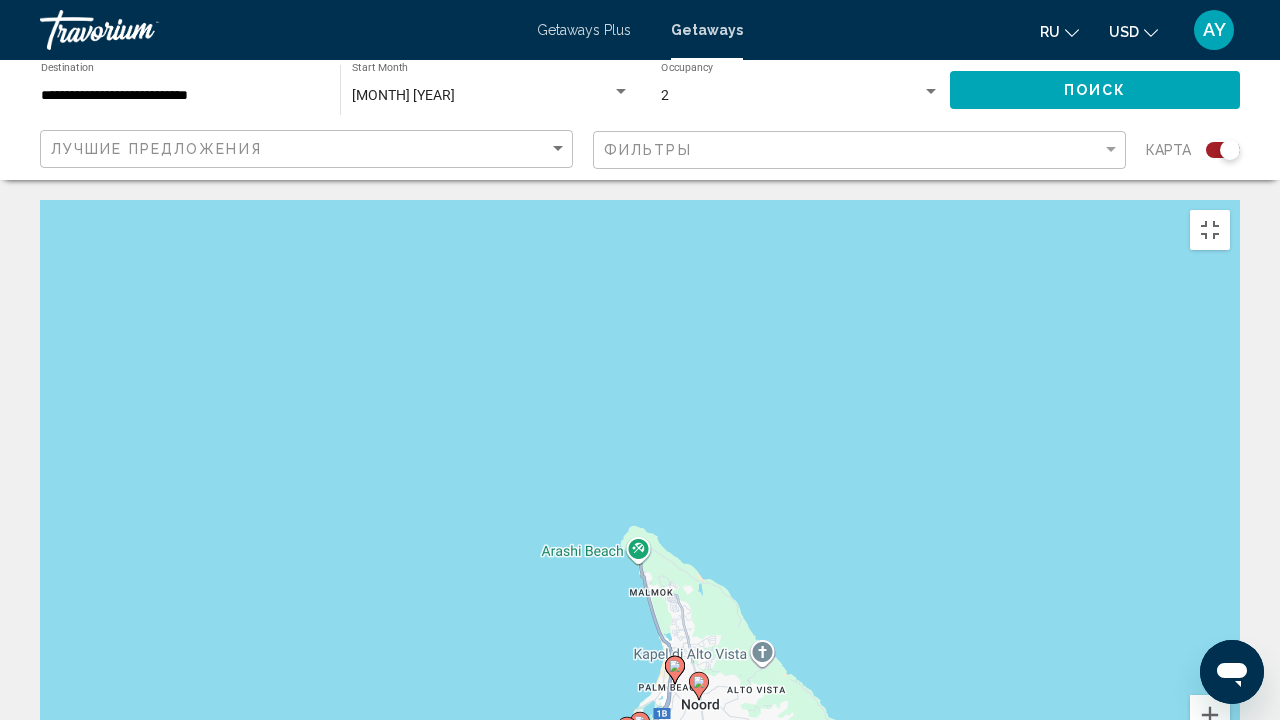 click 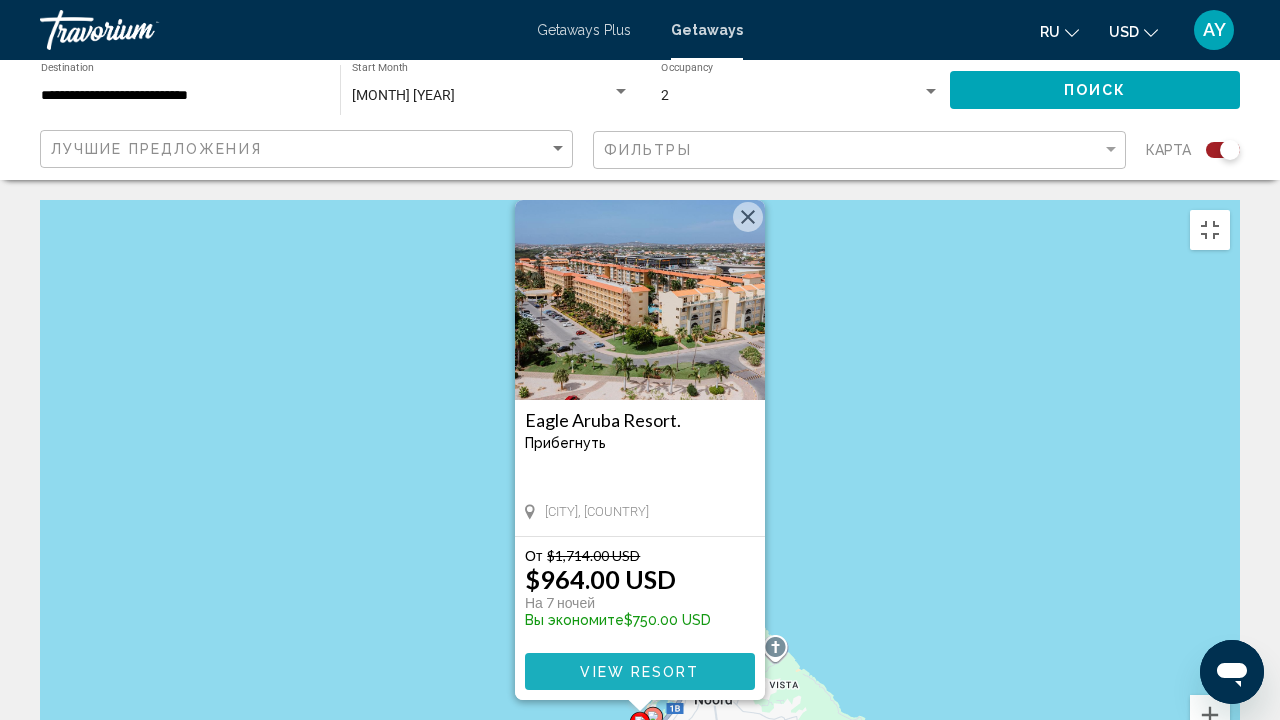 click on "View Resort" at bounding box center (639, 672) 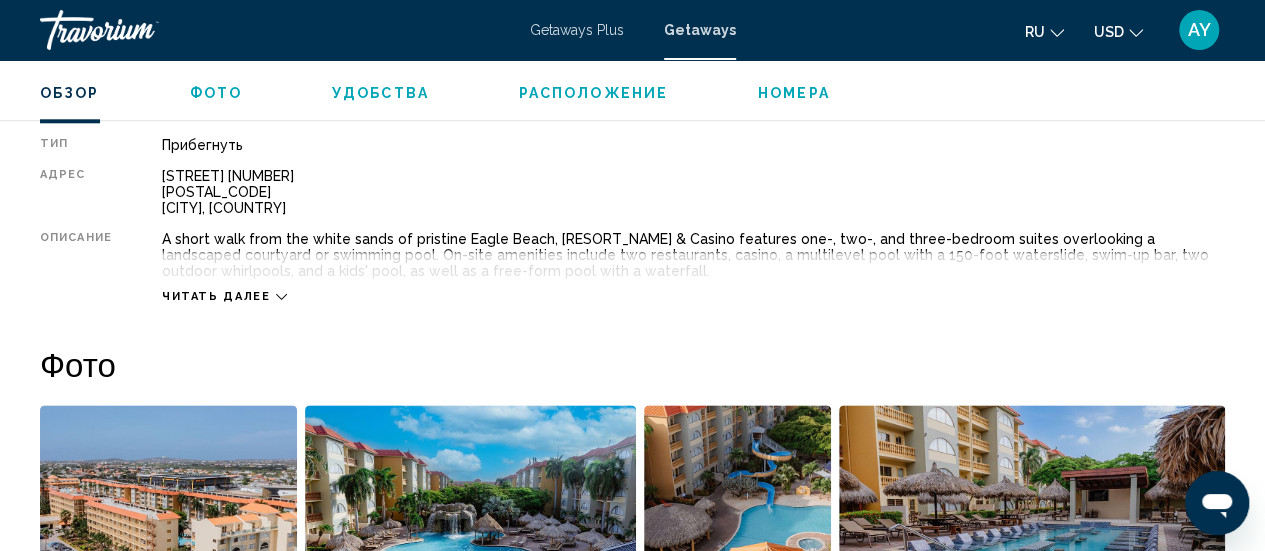 scroll, scrollTop: 1035, scrollLeft: 0, axis: vertical 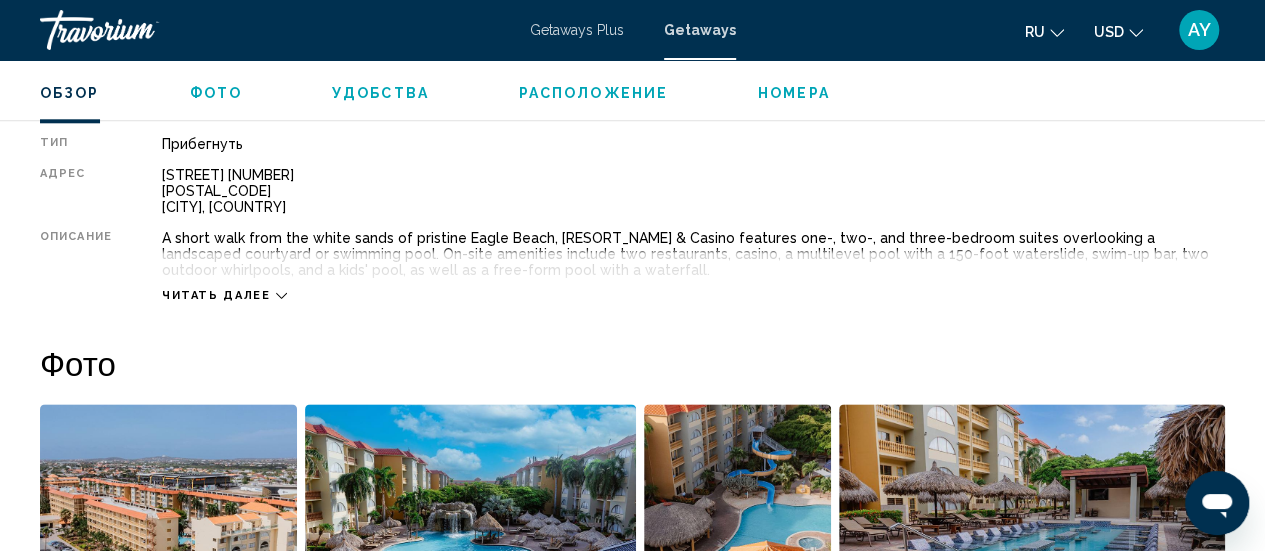 click on "Читать далее" at bounding box center (693, 275) 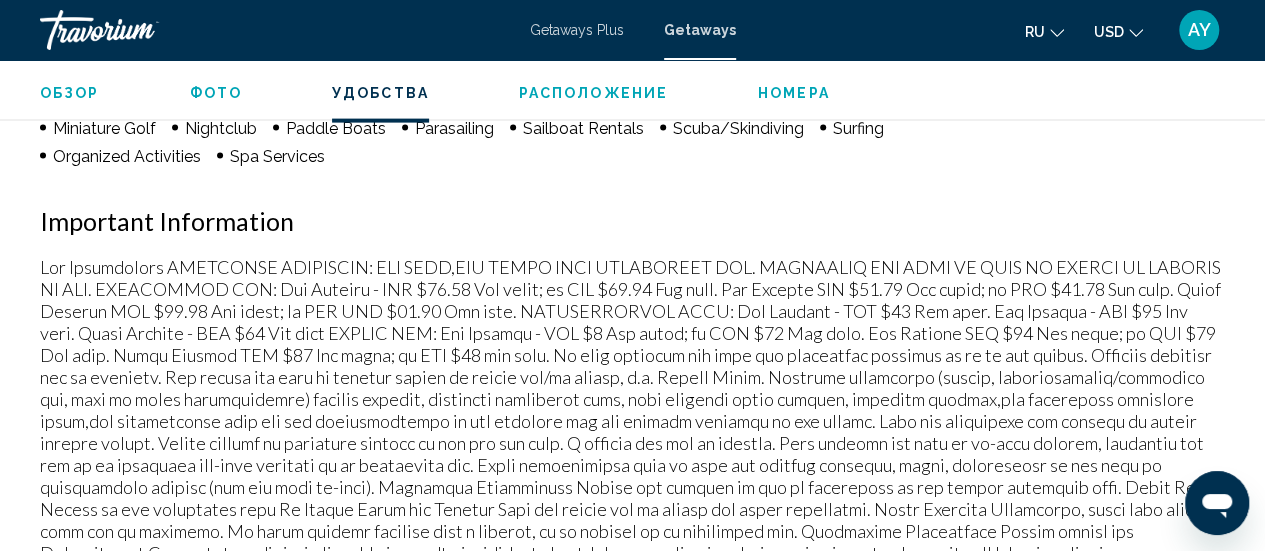 scroll, scrollTop: 2188, scrollLeft: 0, axis: vertical 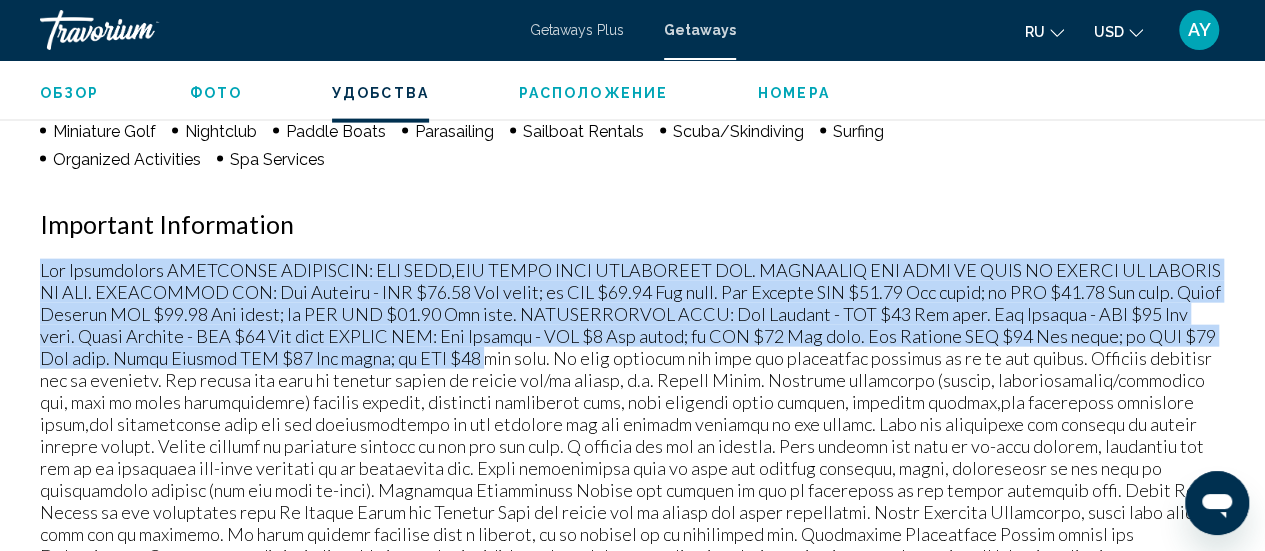 drag, startPoint x: 734, startPoint y: 349, endPoint x: 974, endPoint y: 183, distance: 291.815 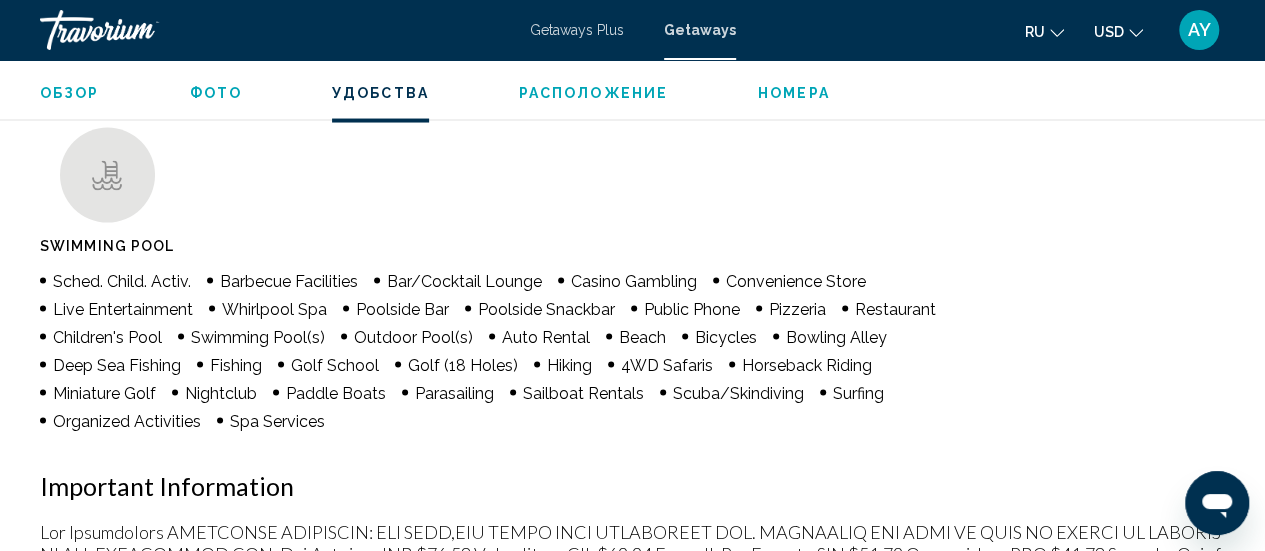 scroll, scrollTop: 1923, scrollLeft: 0, axis: vertical 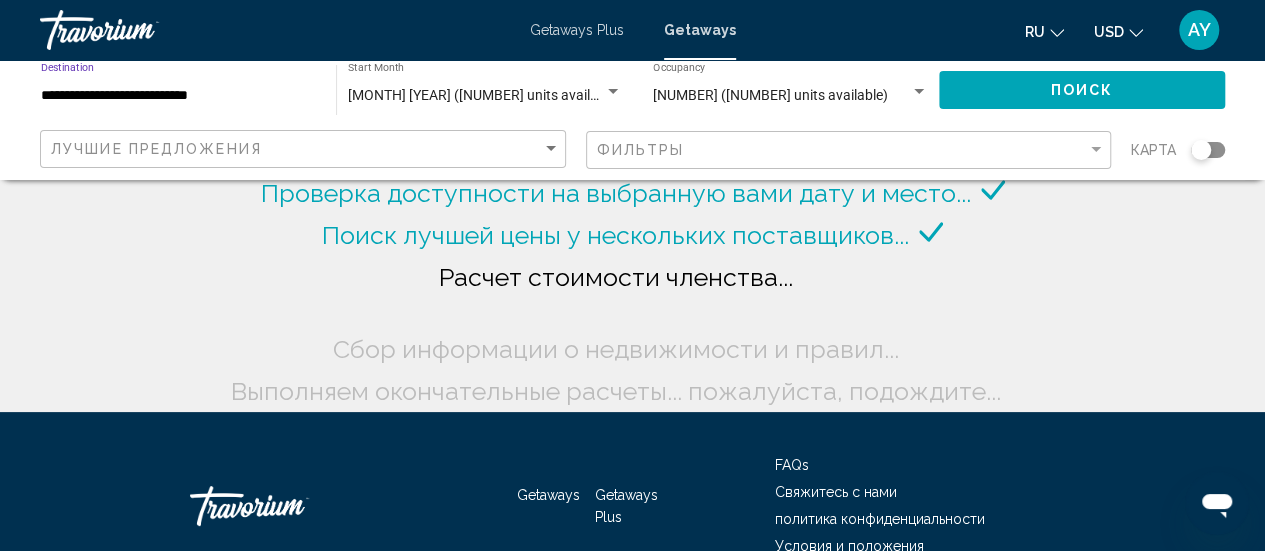 click on "**********" at bounding box center [178, 96] 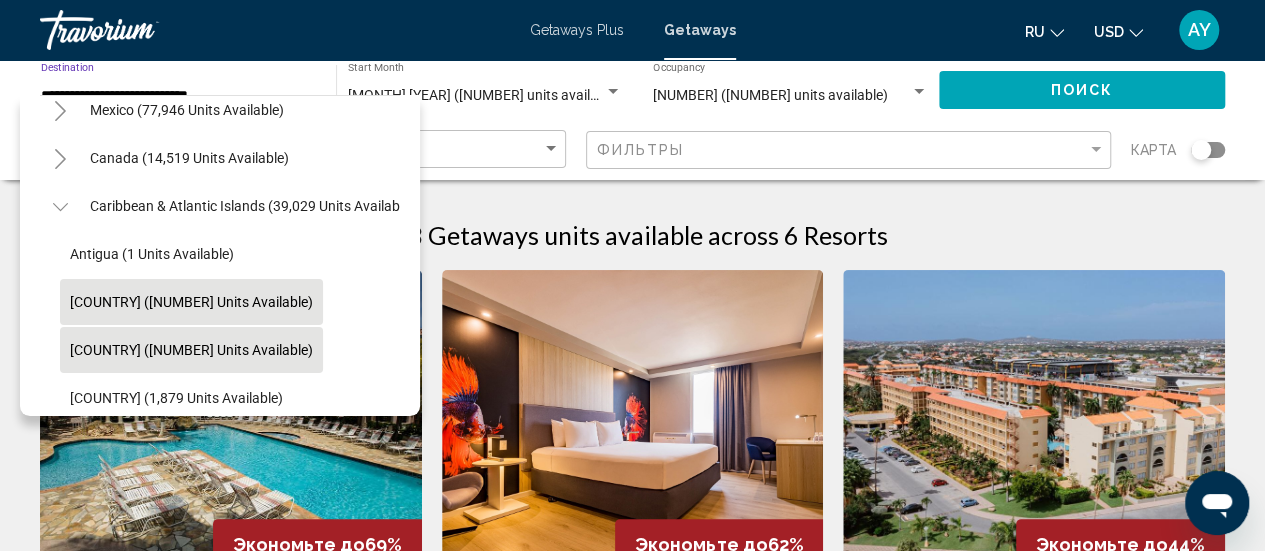 scroll, scrollTop: 0, scrollLeft: 0, axis: both 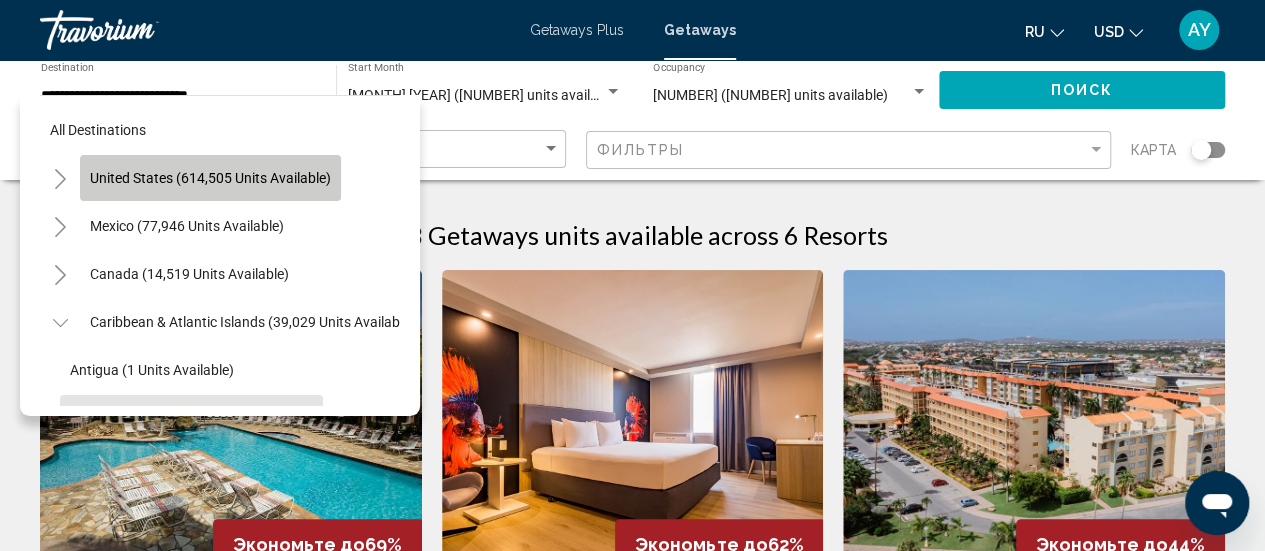 click on "United States (614,505 units available)" 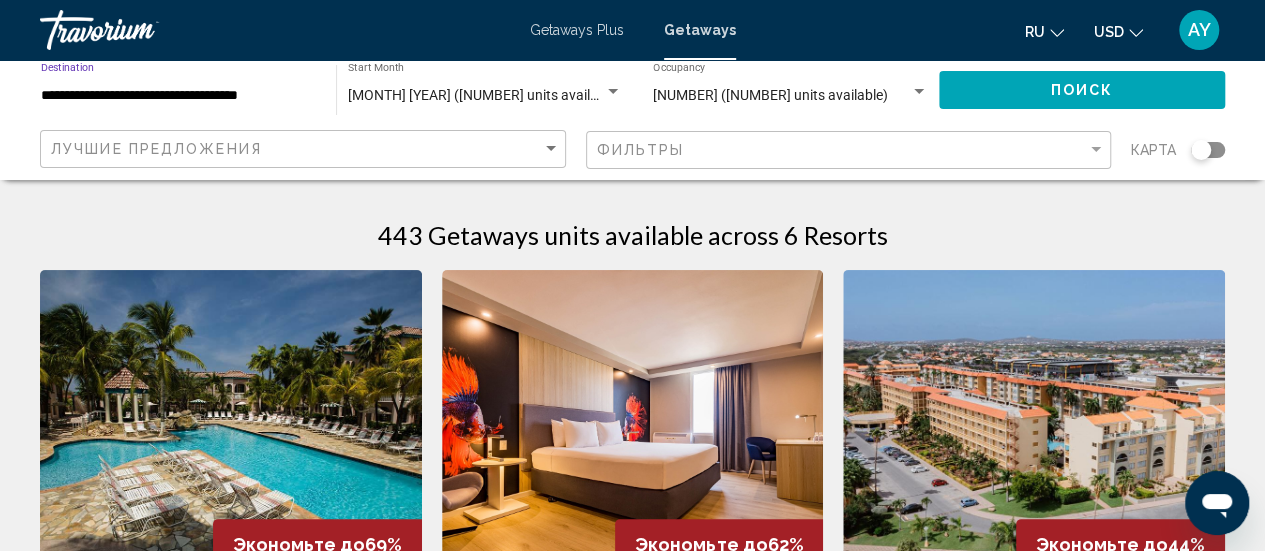 click on "**********" 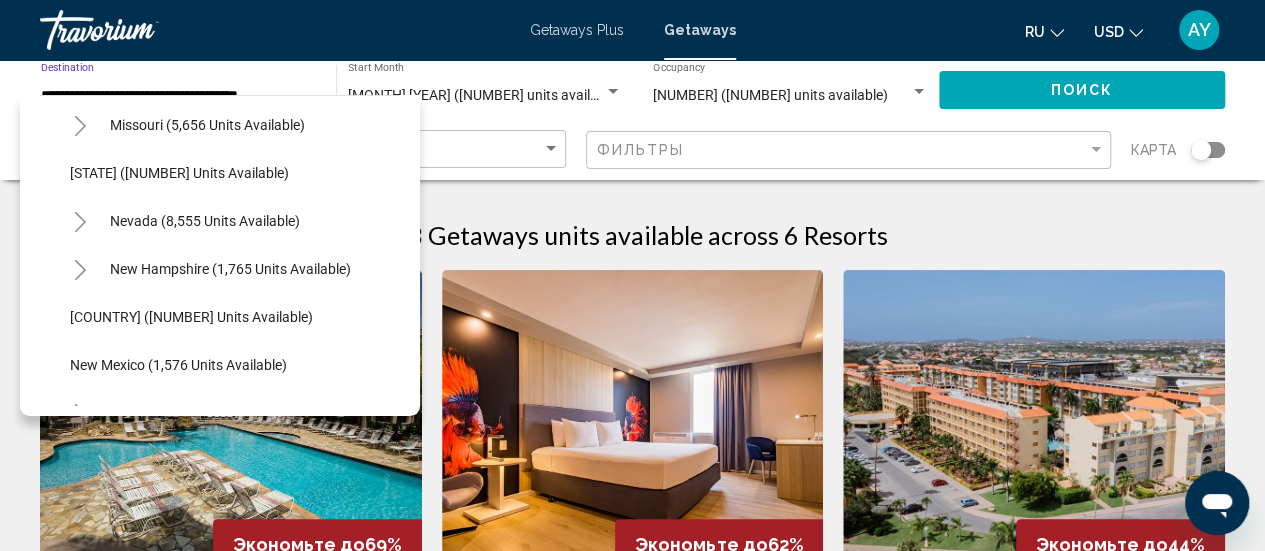 scroll, scrollTop: 1156, scrollLeft: 0, axis: vertical 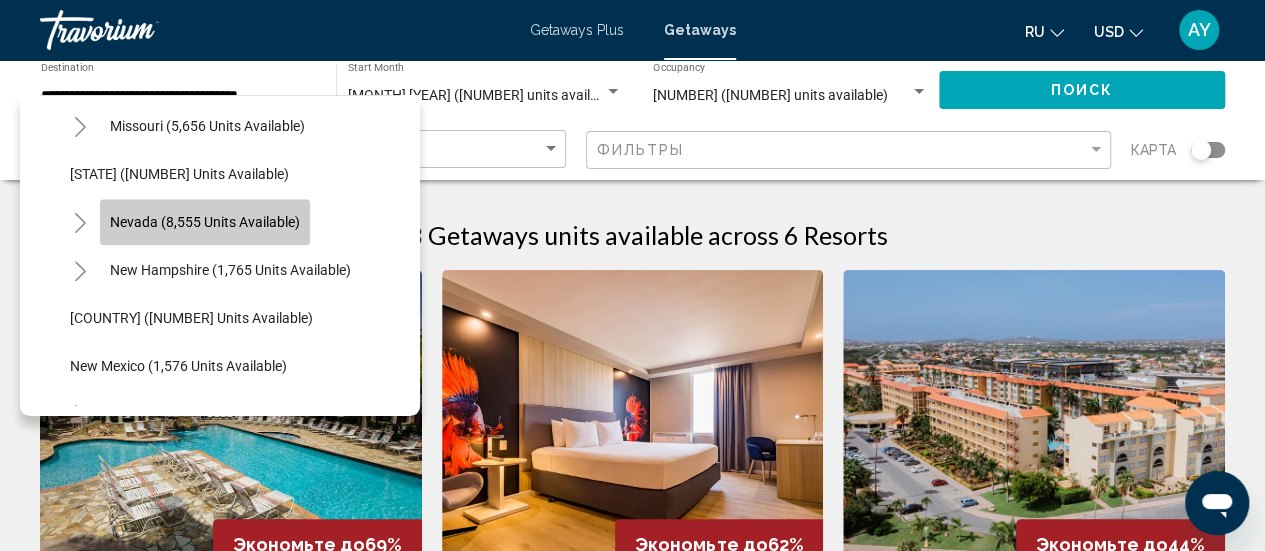 click on "Nevada (8,555 units available)" 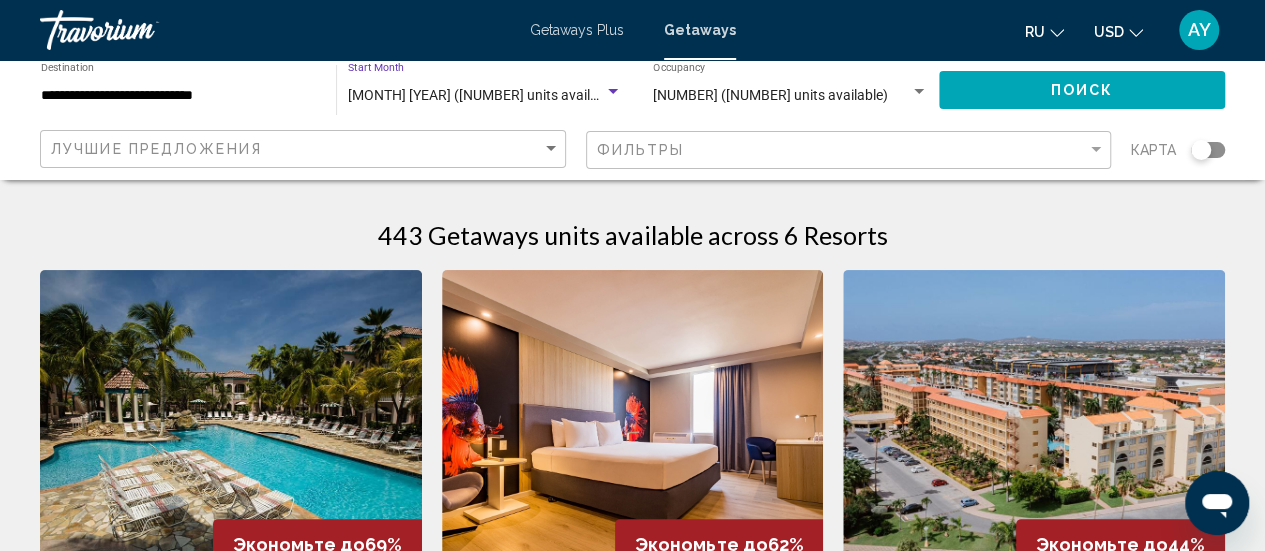 click on "[MONTH] [YEAR] ([NUMBER] units available)" at bounding box center (484, 95) 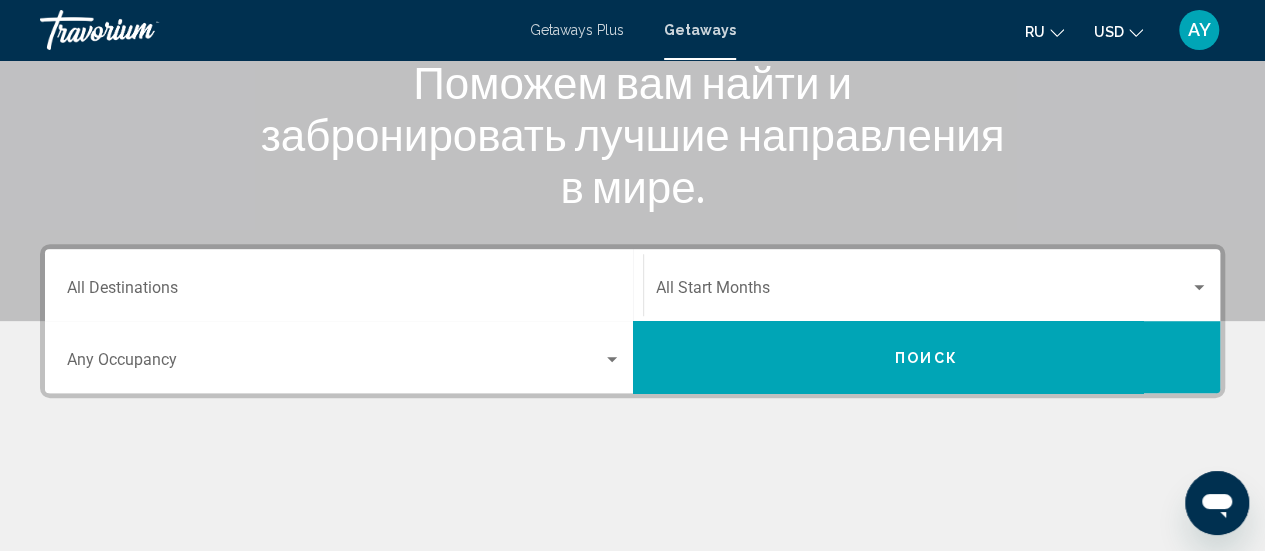 scroll, scrollTop: 365, scrollLeft: 0, axis: vertical 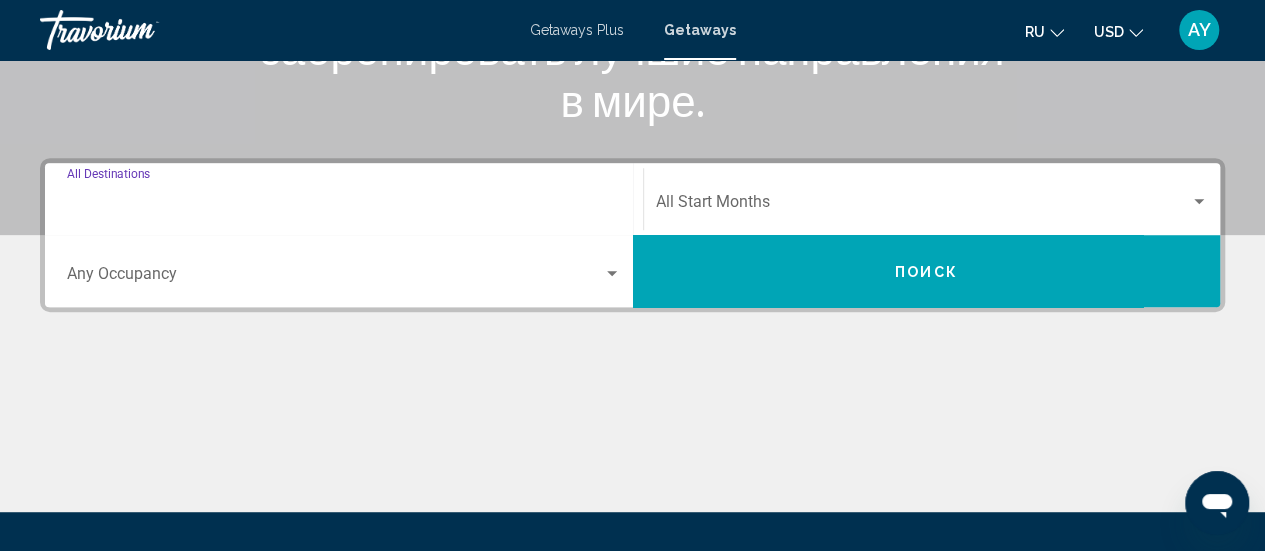 click on "Destination All Destinations" at bounding box center (344, 206) 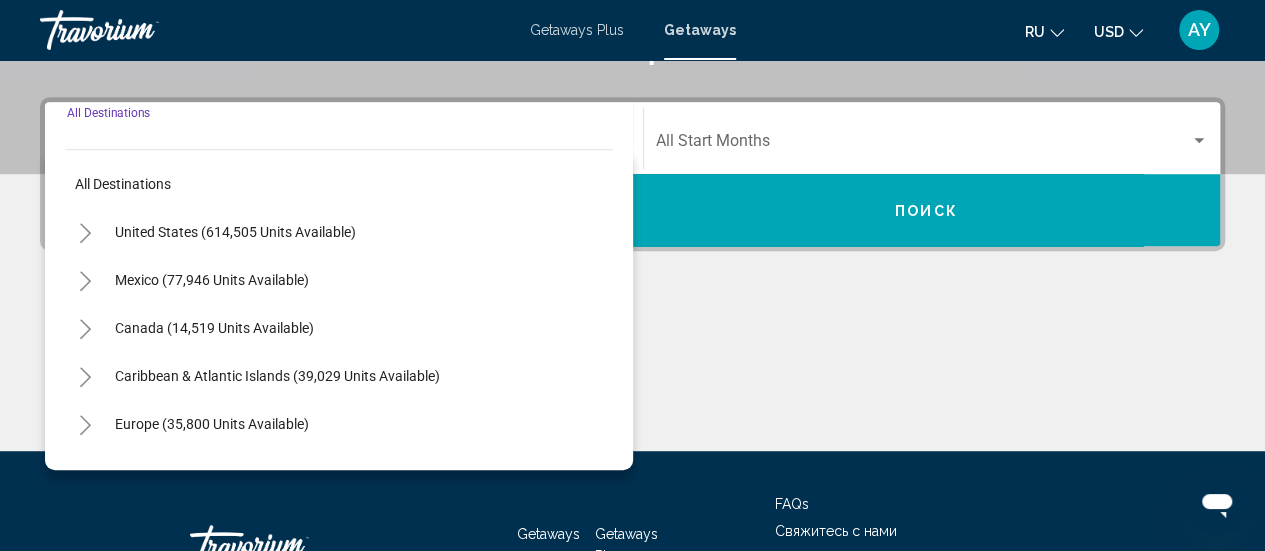 scroll, scrollTop: 458, scrollLeft: 0, axis: vertical 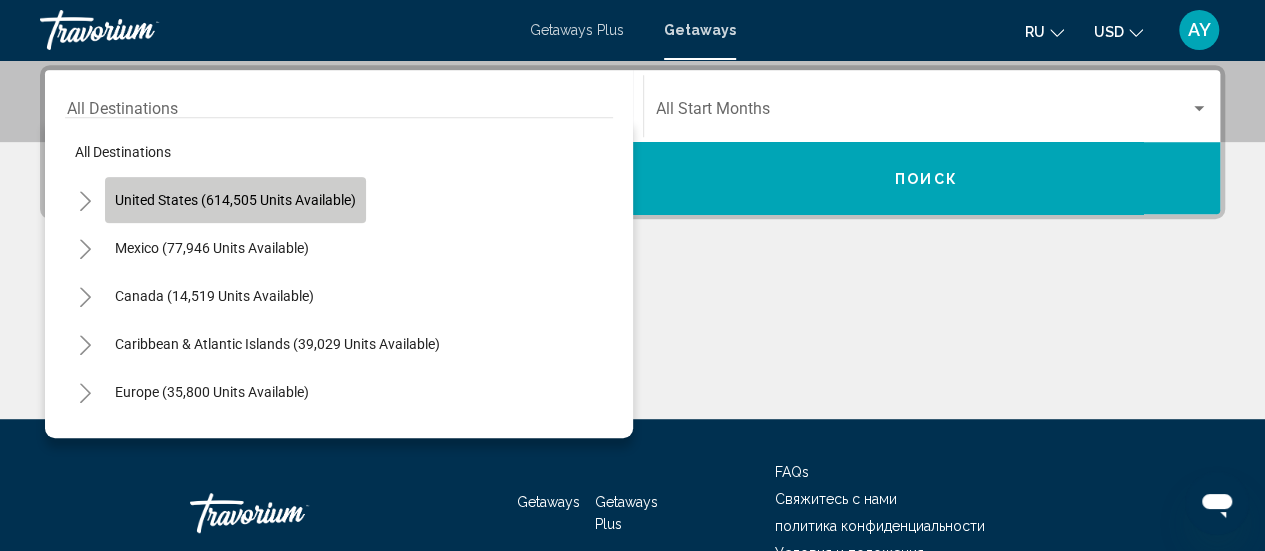 click on "United States (614,505 units available)" 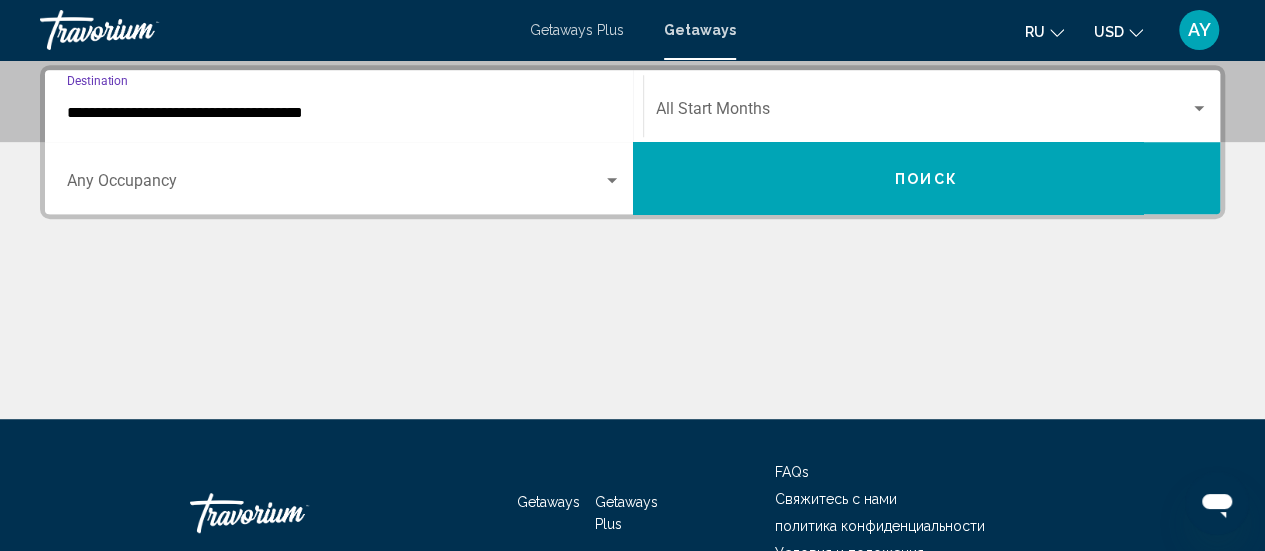click on "**********" at bounding box center (344, 113) 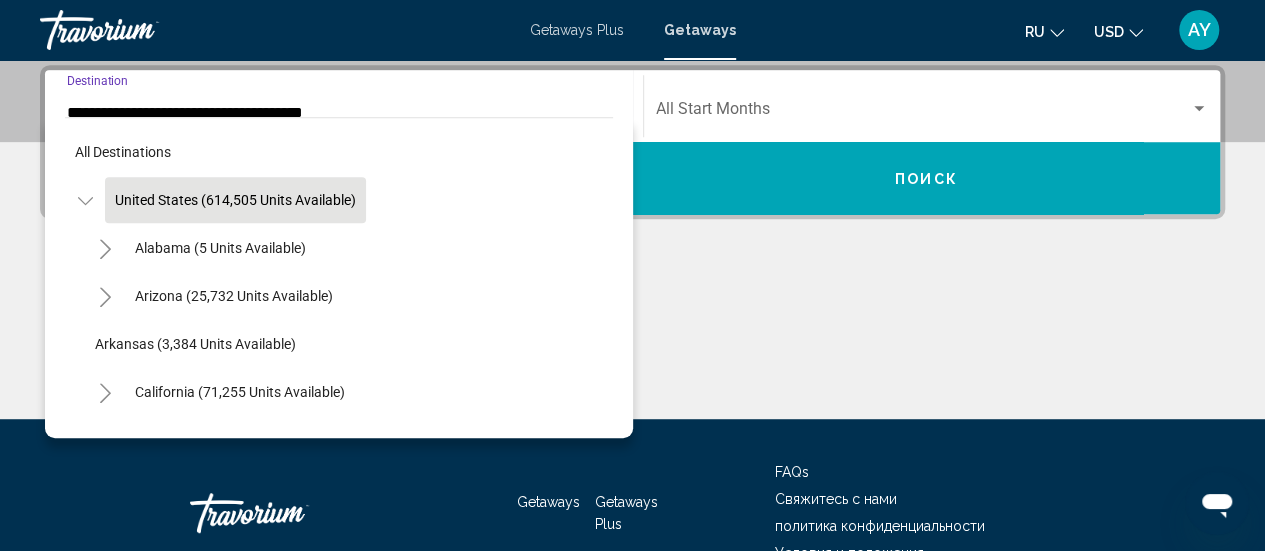 scroll, scrollTop: 382, scrollLeft: 0, axis: vertical 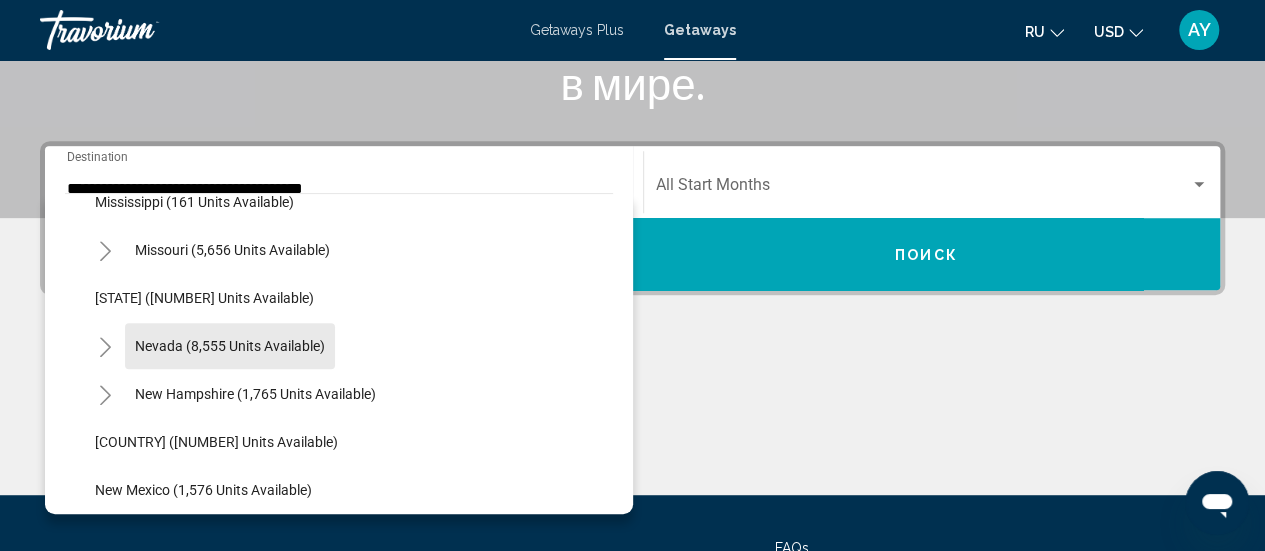 click on "Nevada (8,555 units available)" 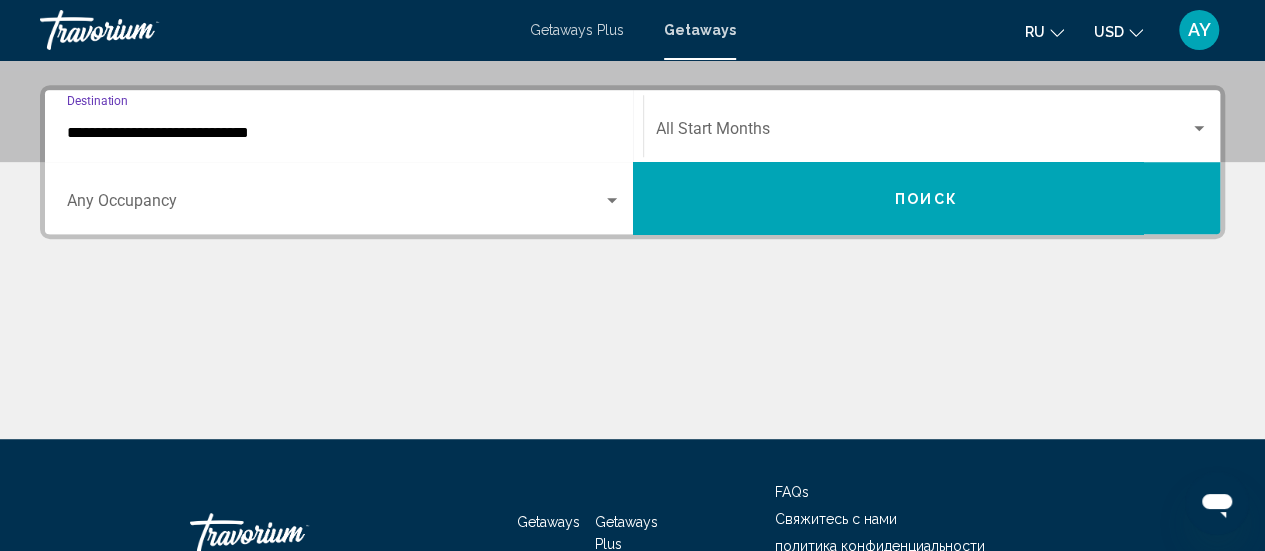 scroll, scrollTop: 458, scrollLeft: 0, axis: vertical 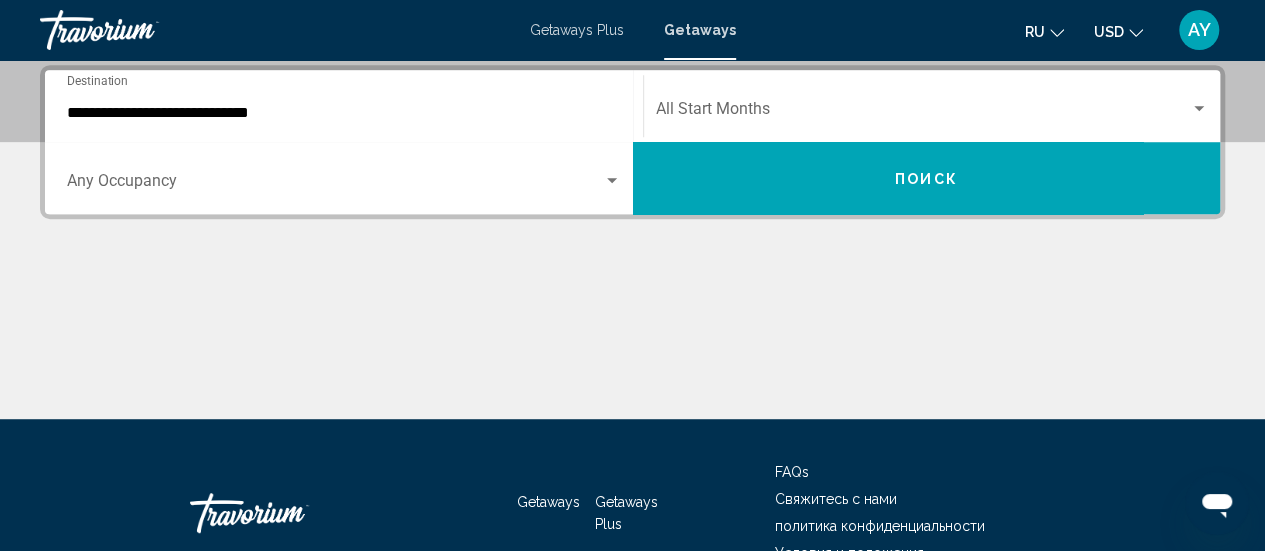 click on "Occupancy Any Occupancy" at bounding box center (344, 178) 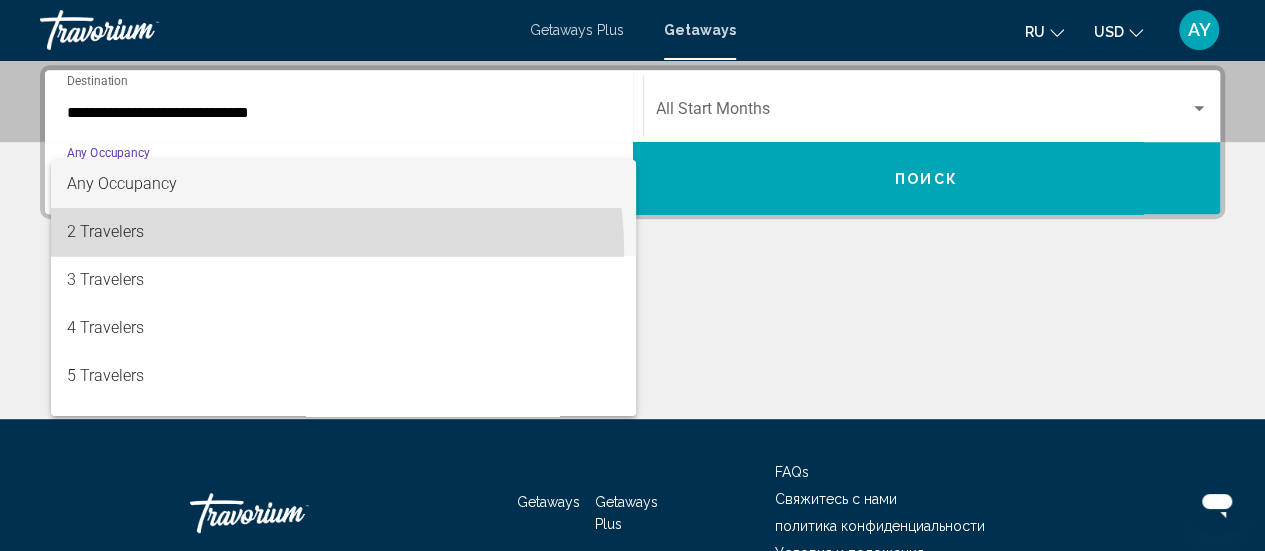 click on "2 Travelers" at bounding box center (344, 232) 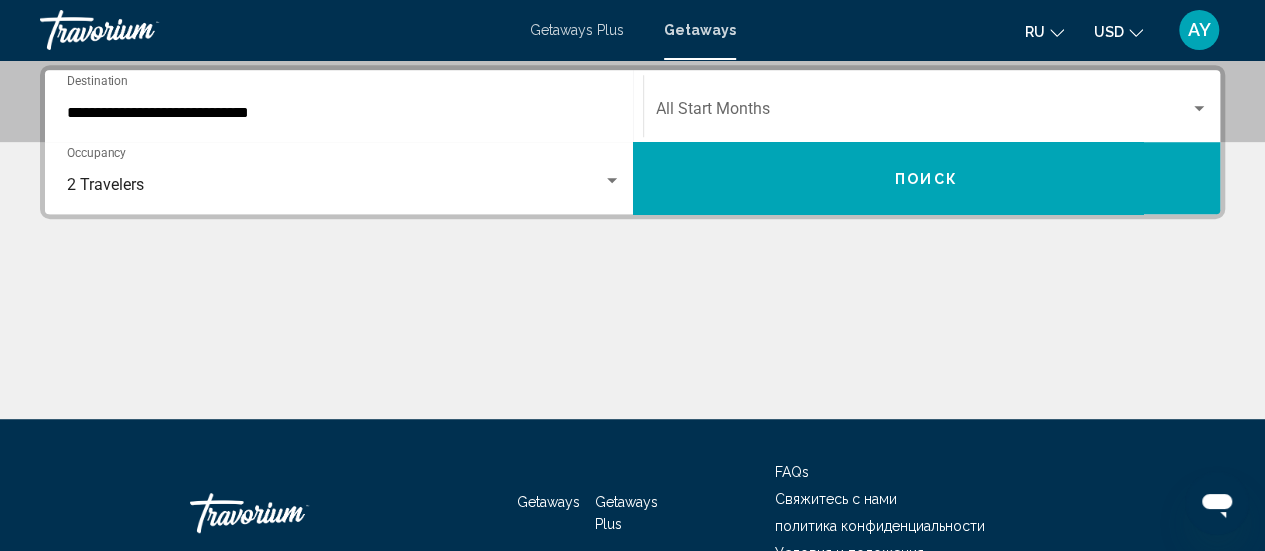 click on "Start Month All Start Months" 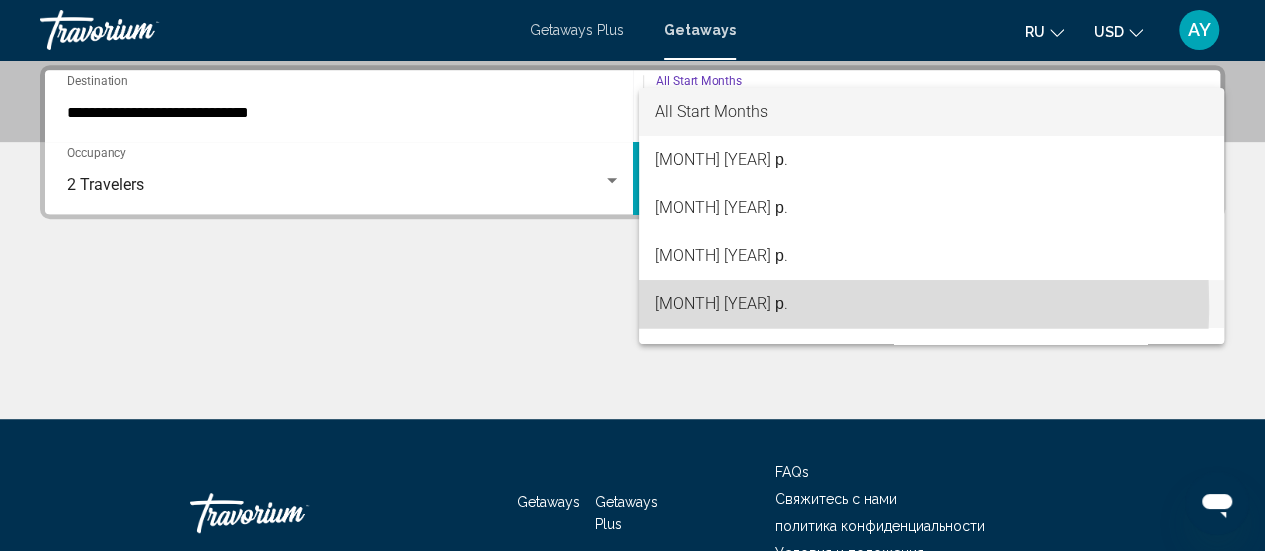 click on "[MONTH] [YEAR] р." at bounding box center [931, 304] 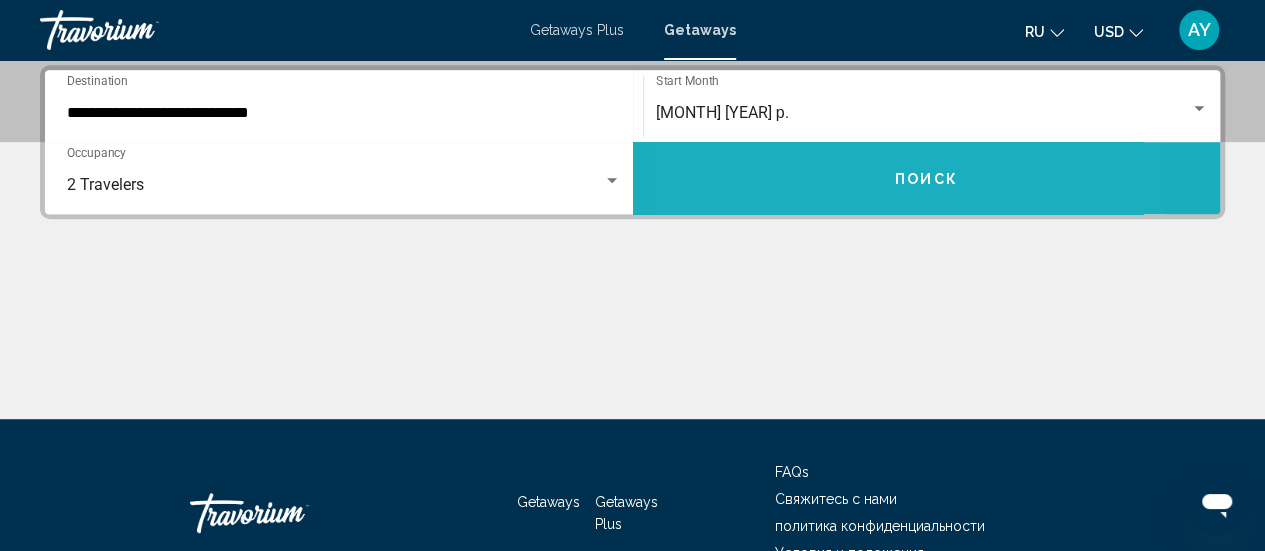 click on "Поиск" at bounding box center [927, 178] 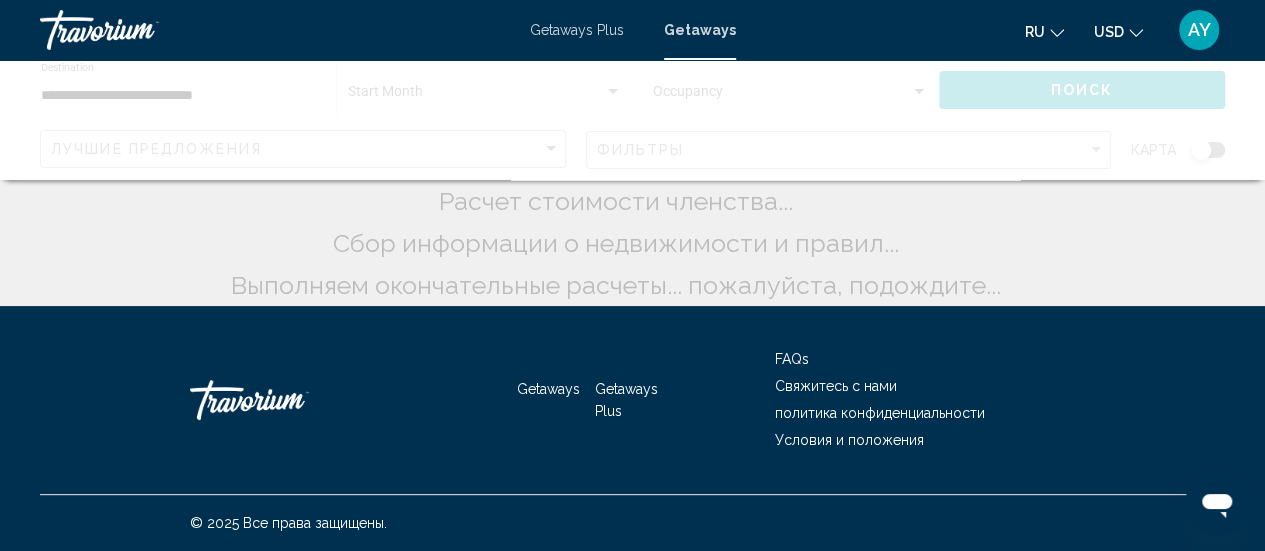 scroll, scrollTop: 0, scrollLeft: 0, axis: both 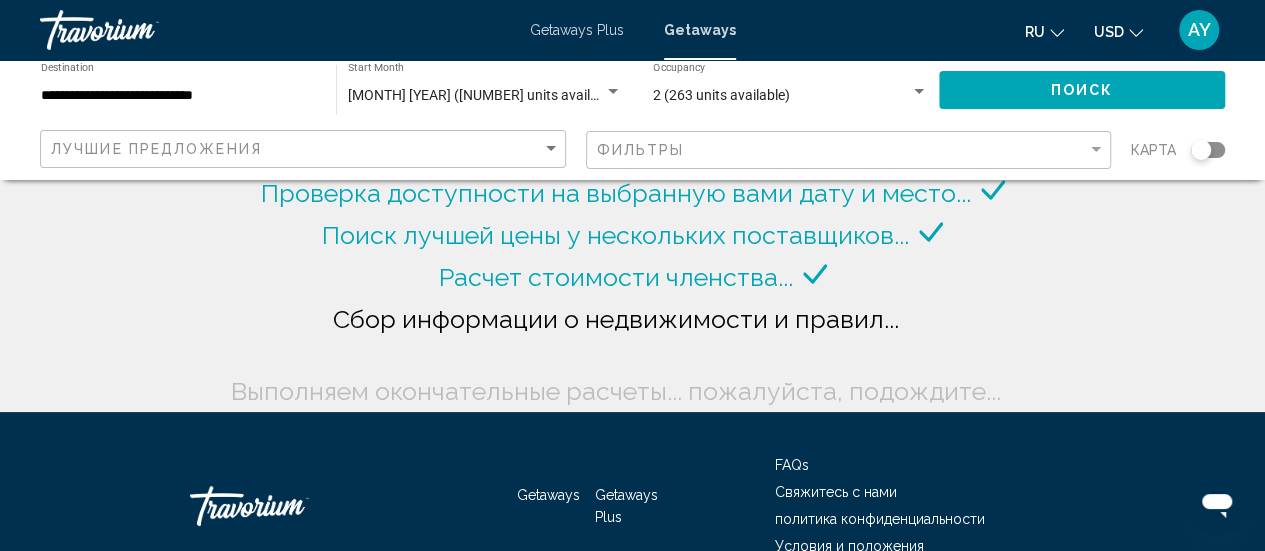 click 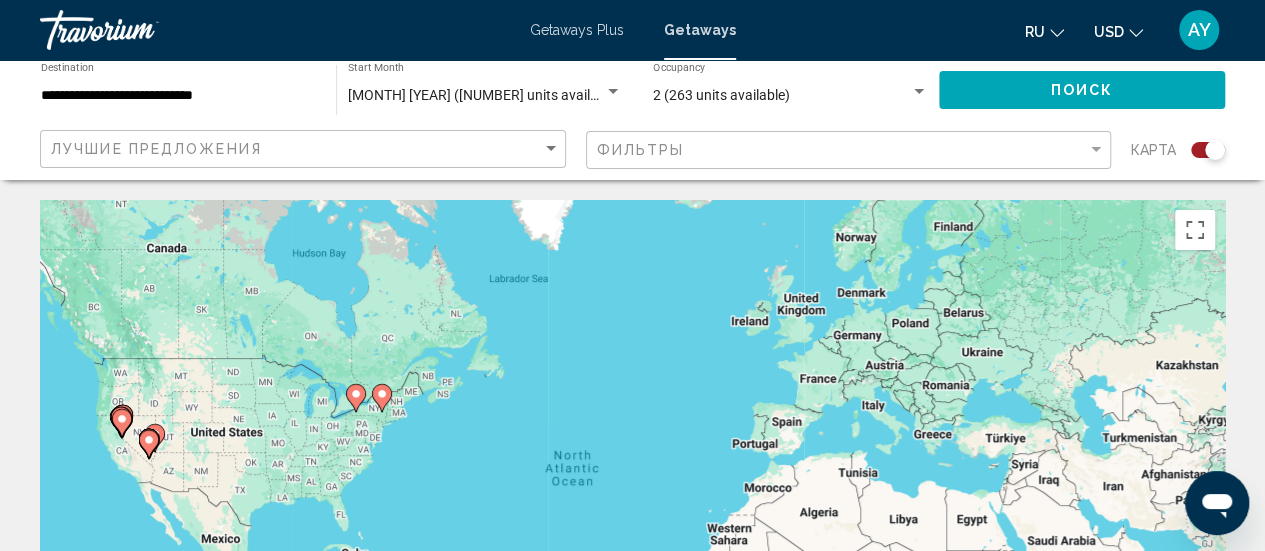 click 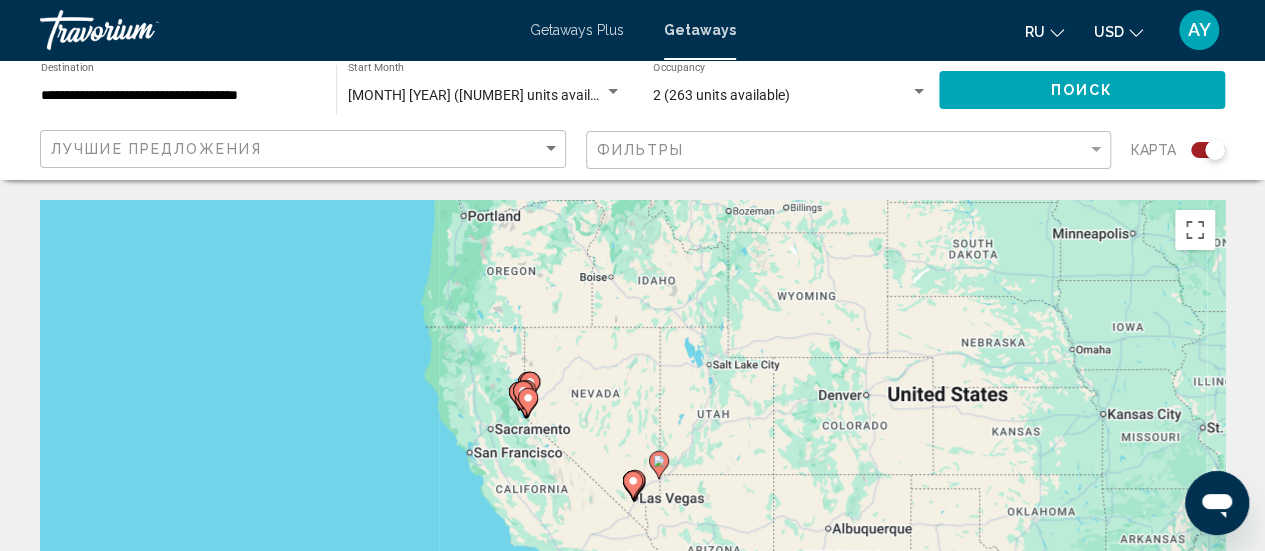 click 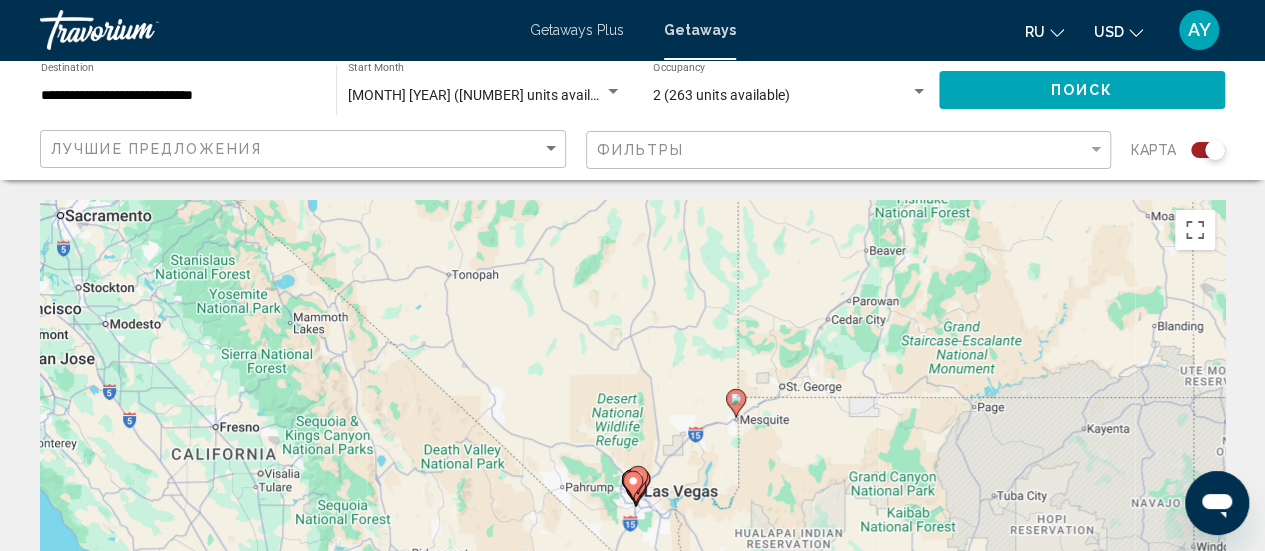 click 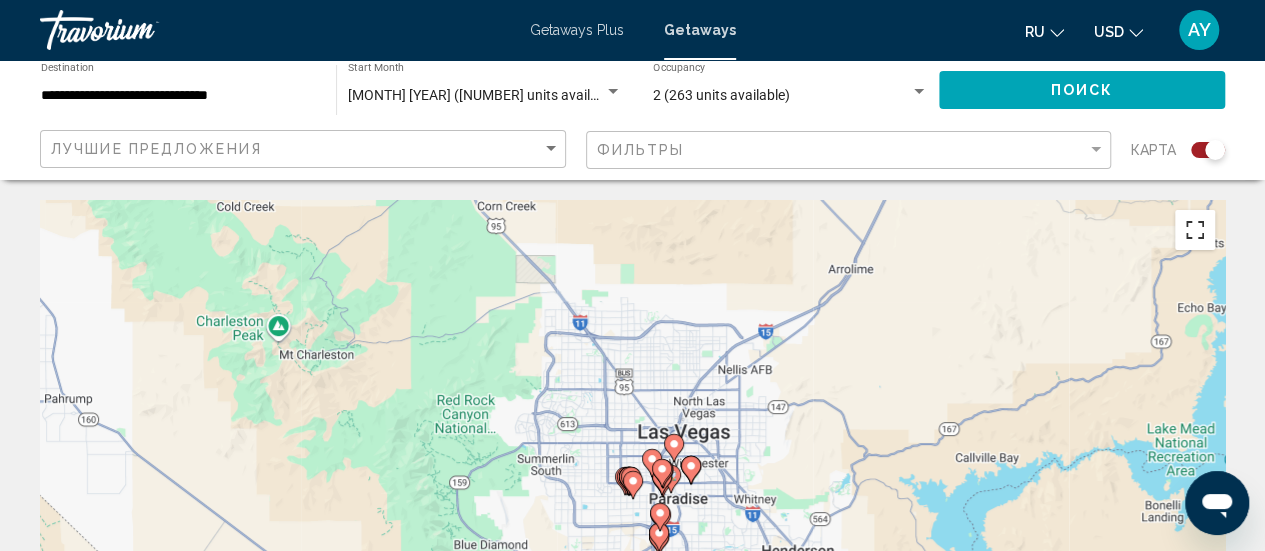 click at bounding box center [1195, 230] 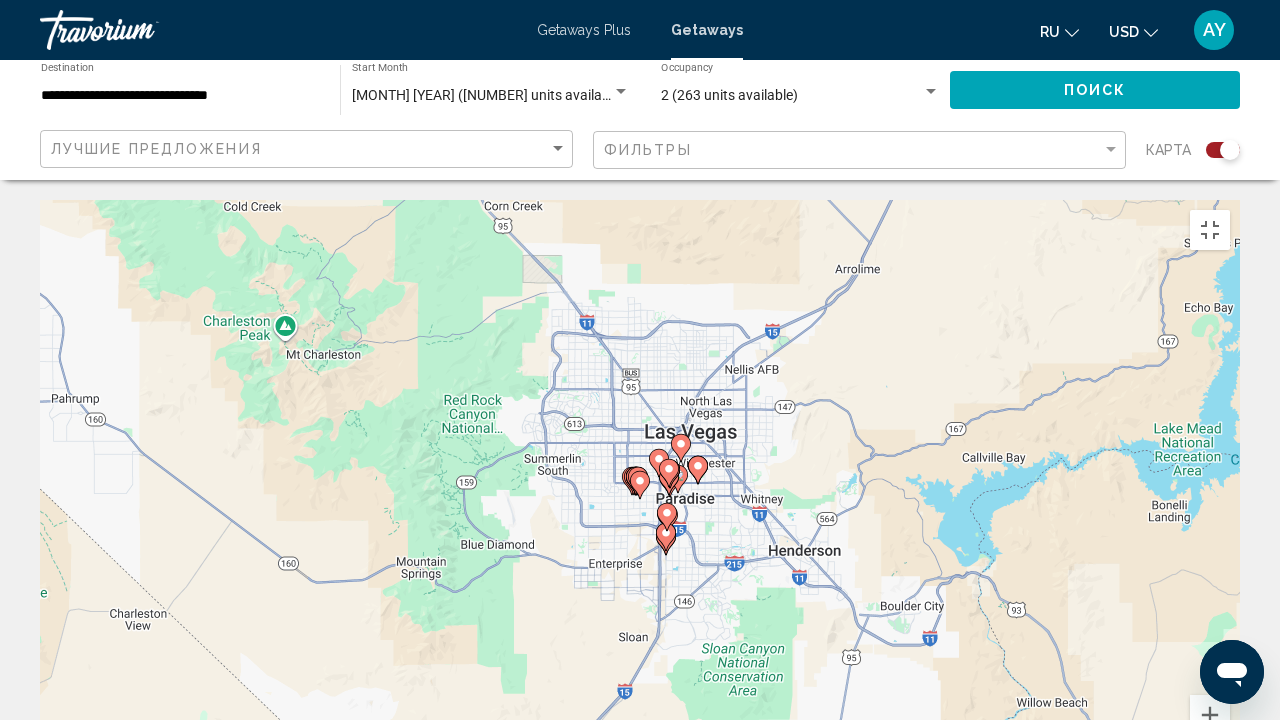 click 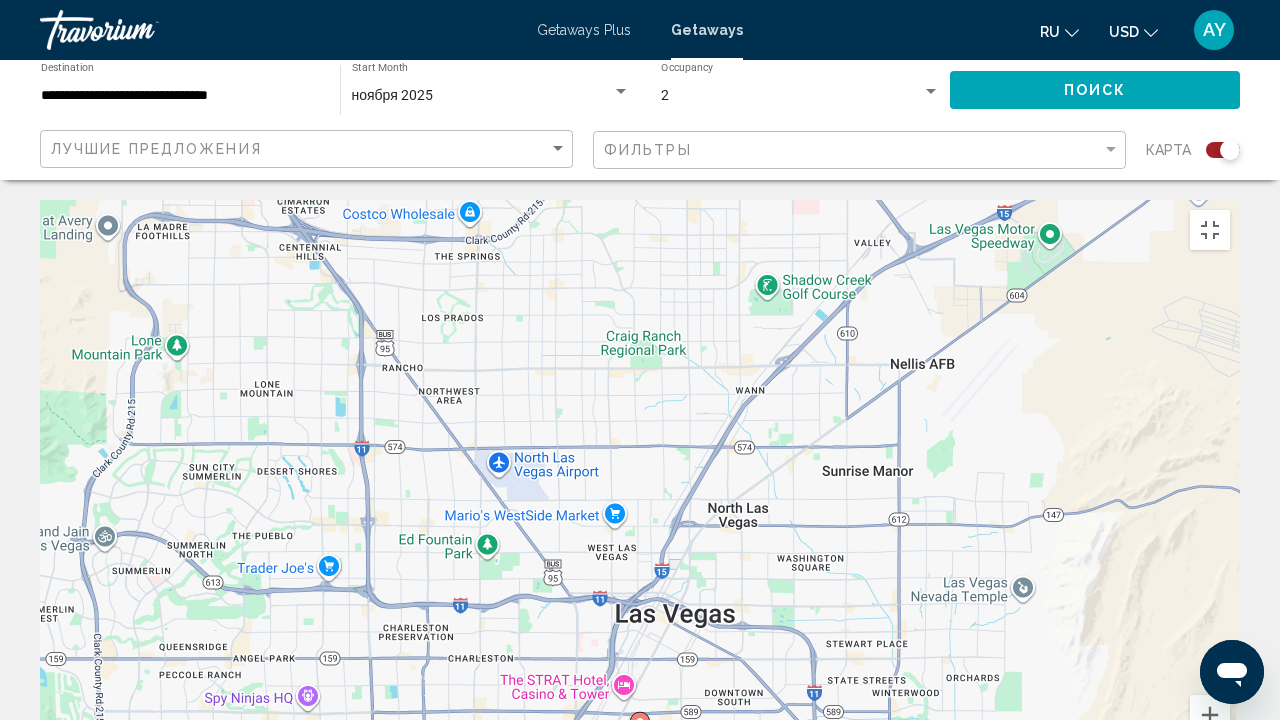 click 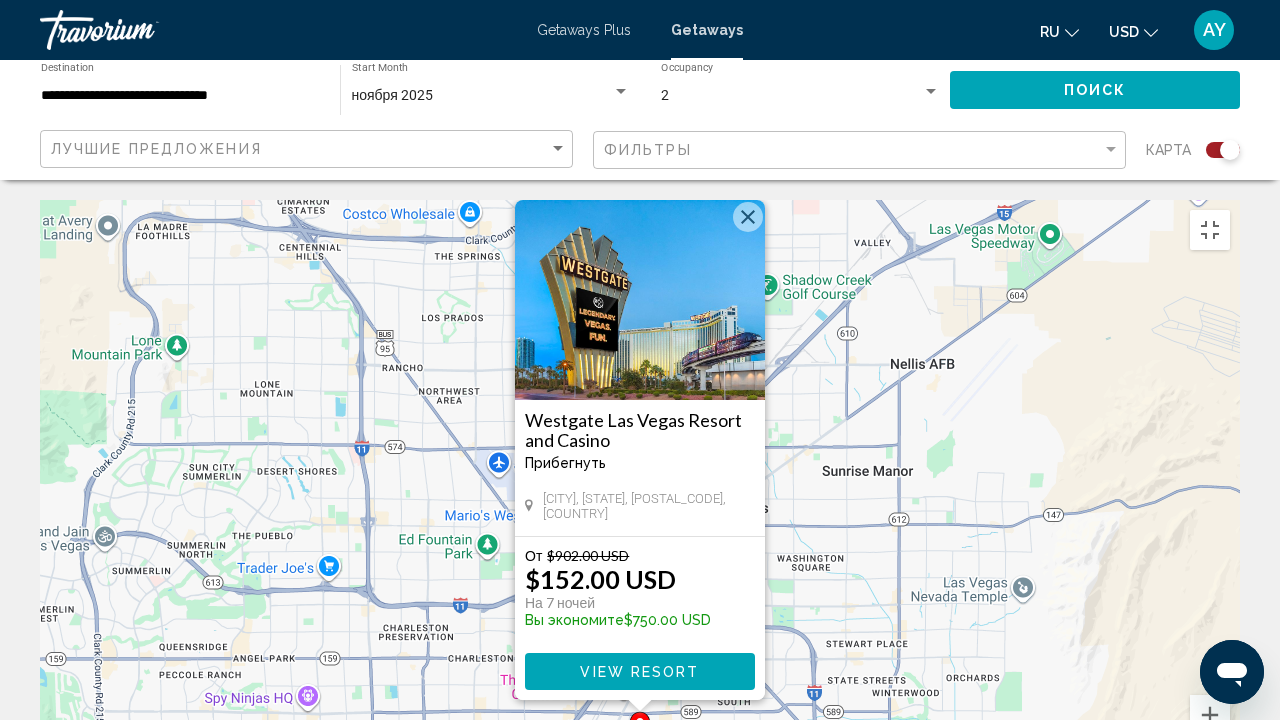 click 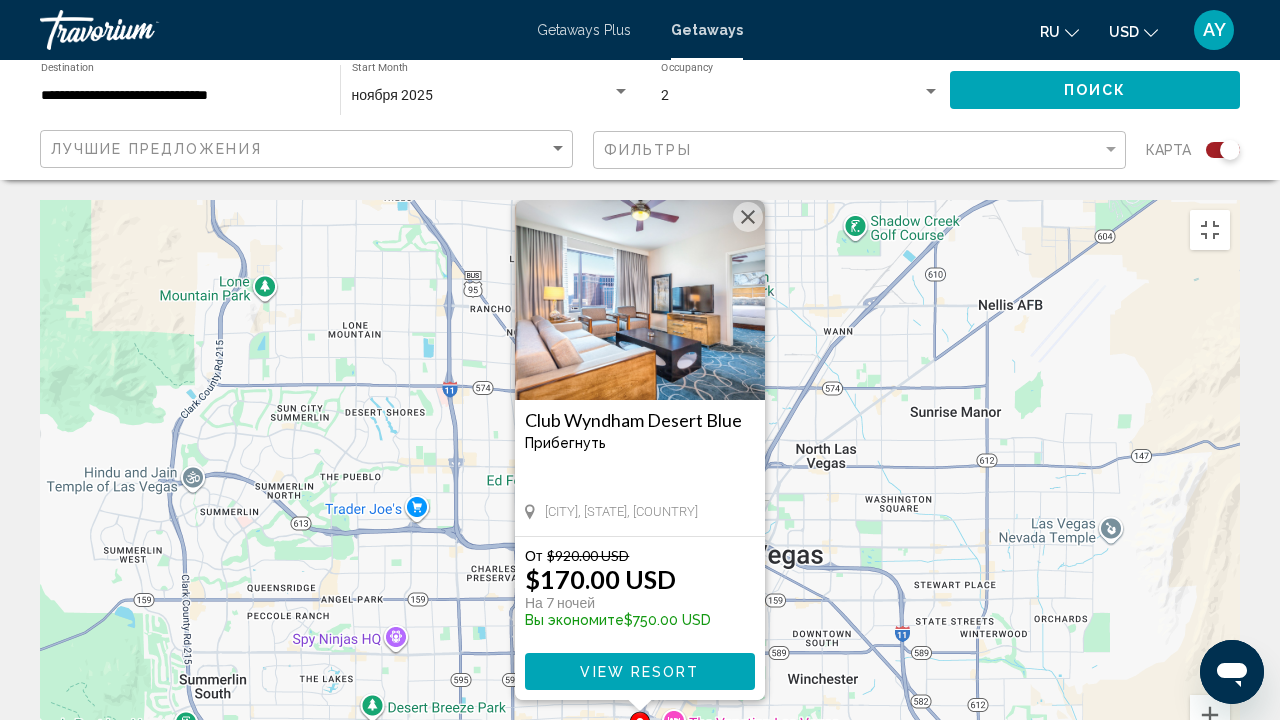 click 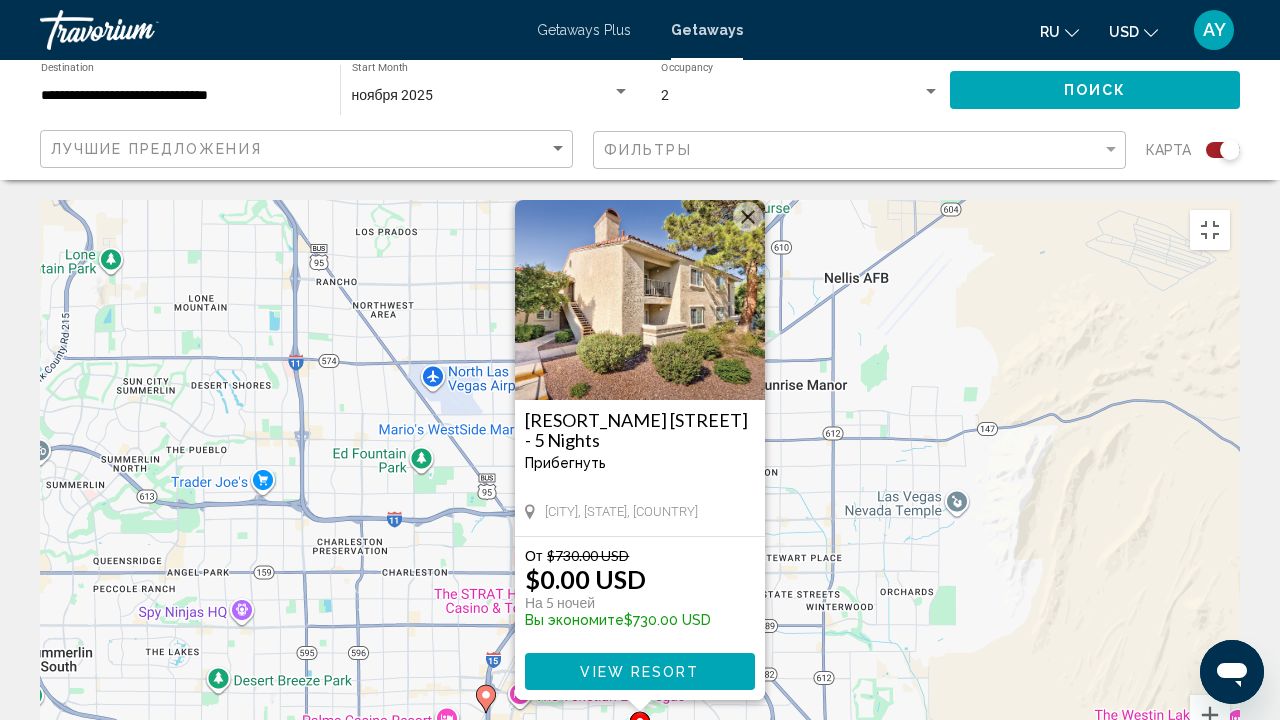 click 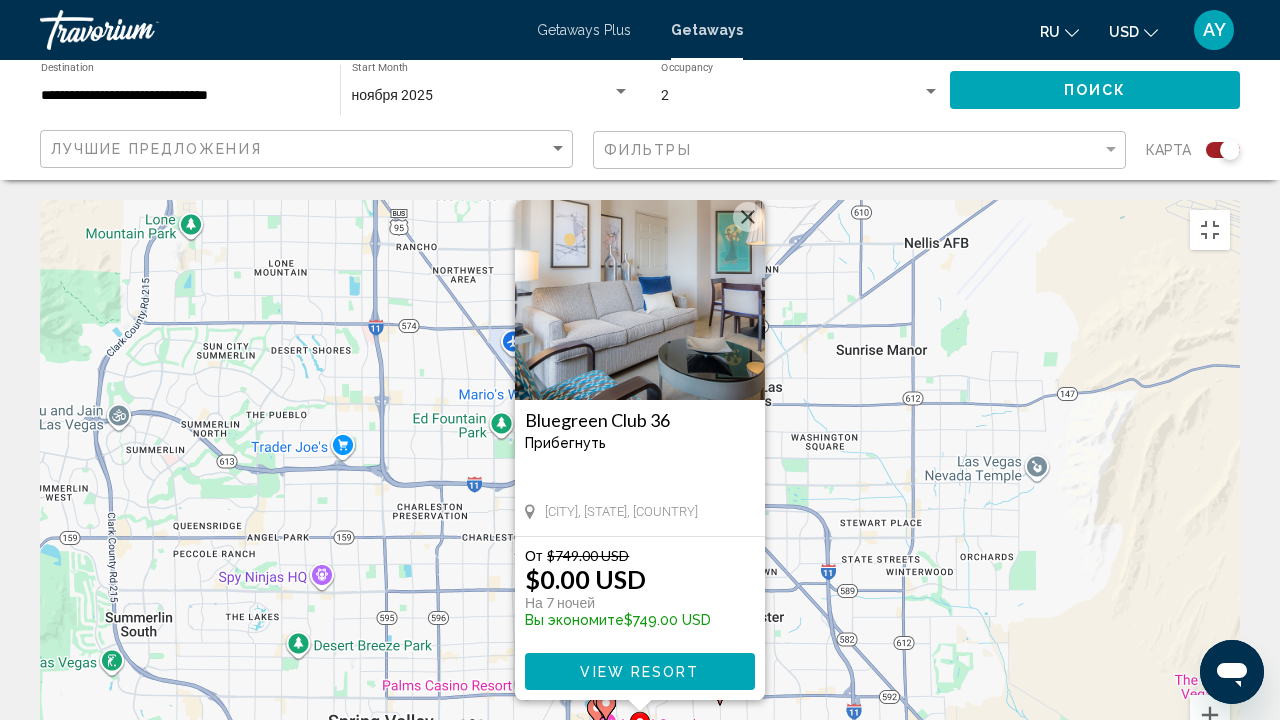 click 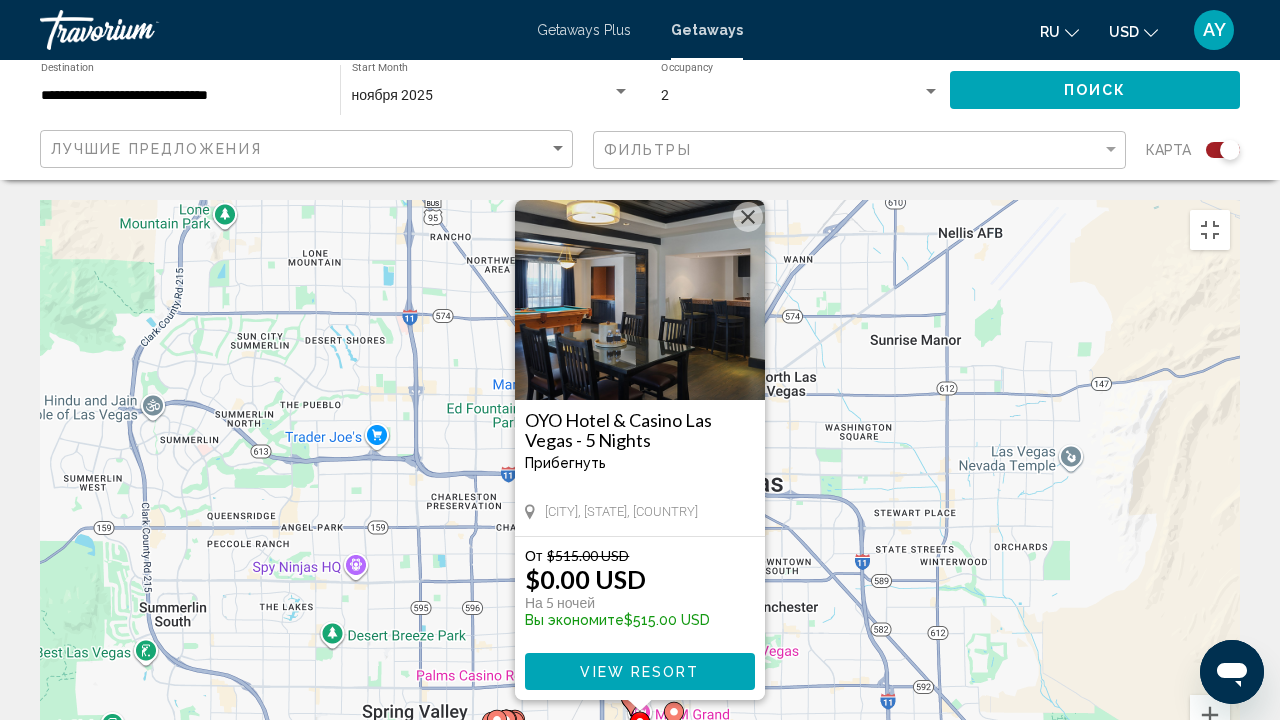click at bounding box center (640, 706) 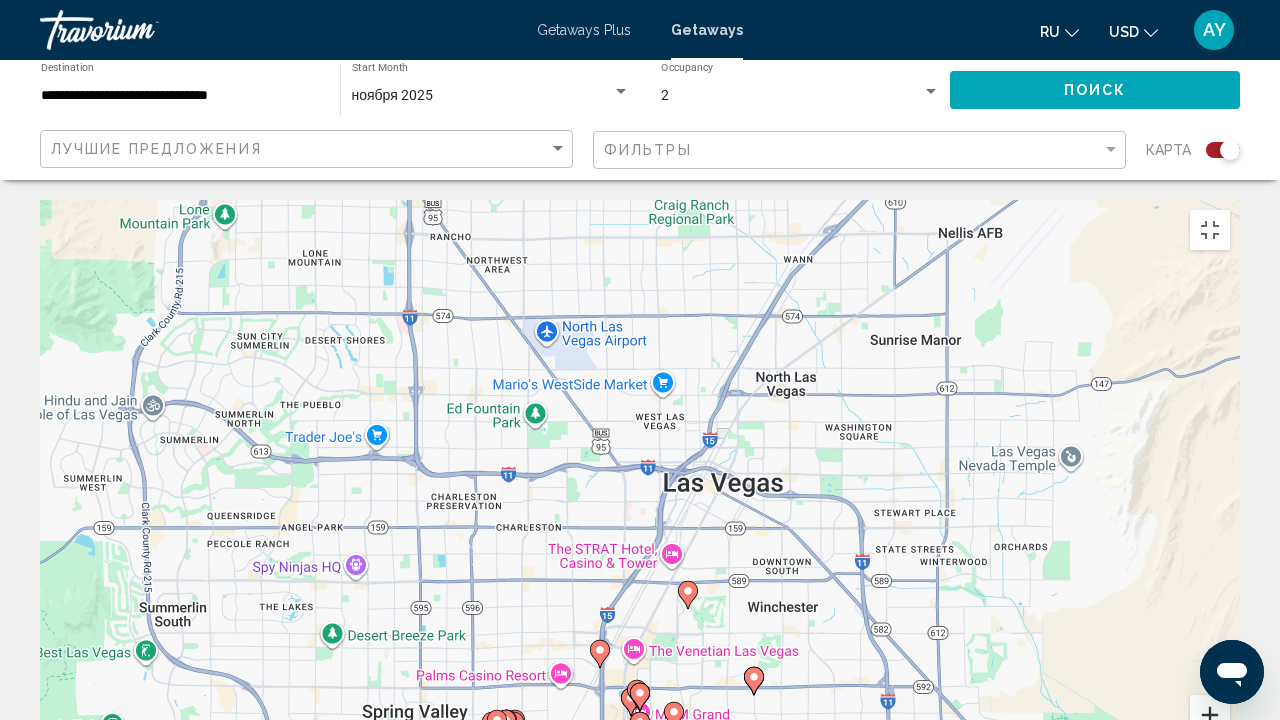 click at bounding box center (1210, 715) 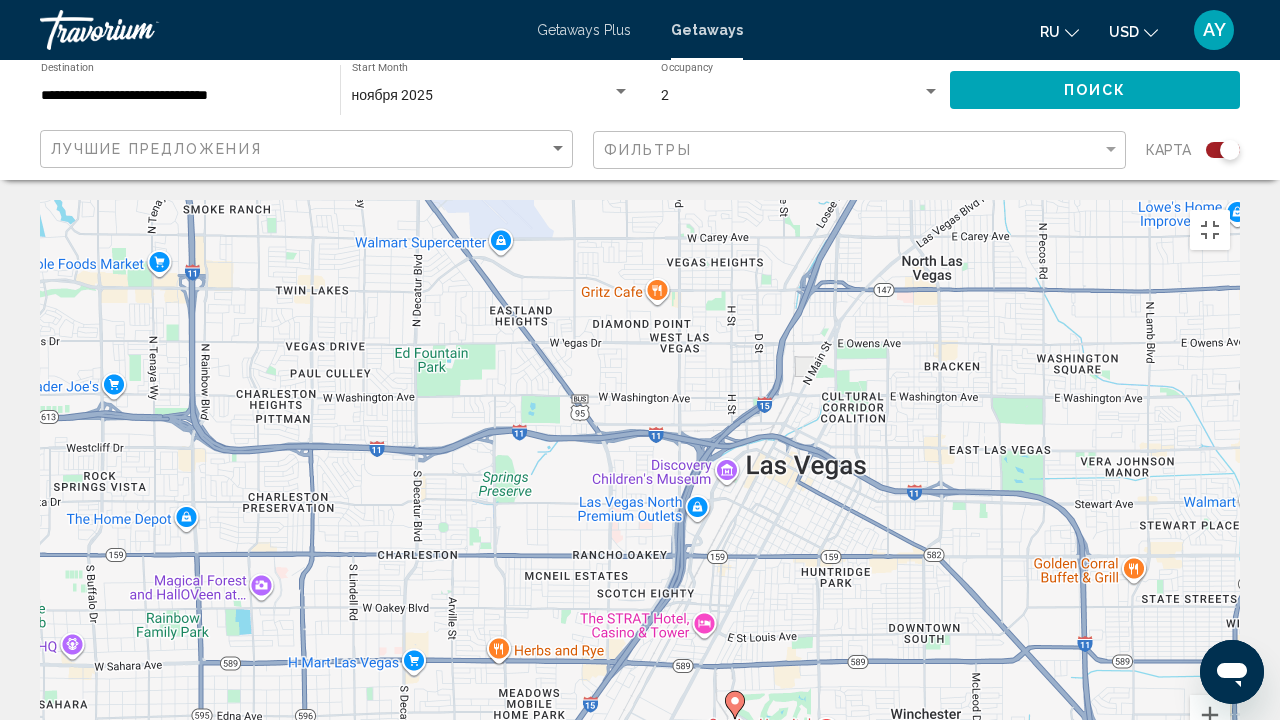 click at bounding box center (1210, 756) 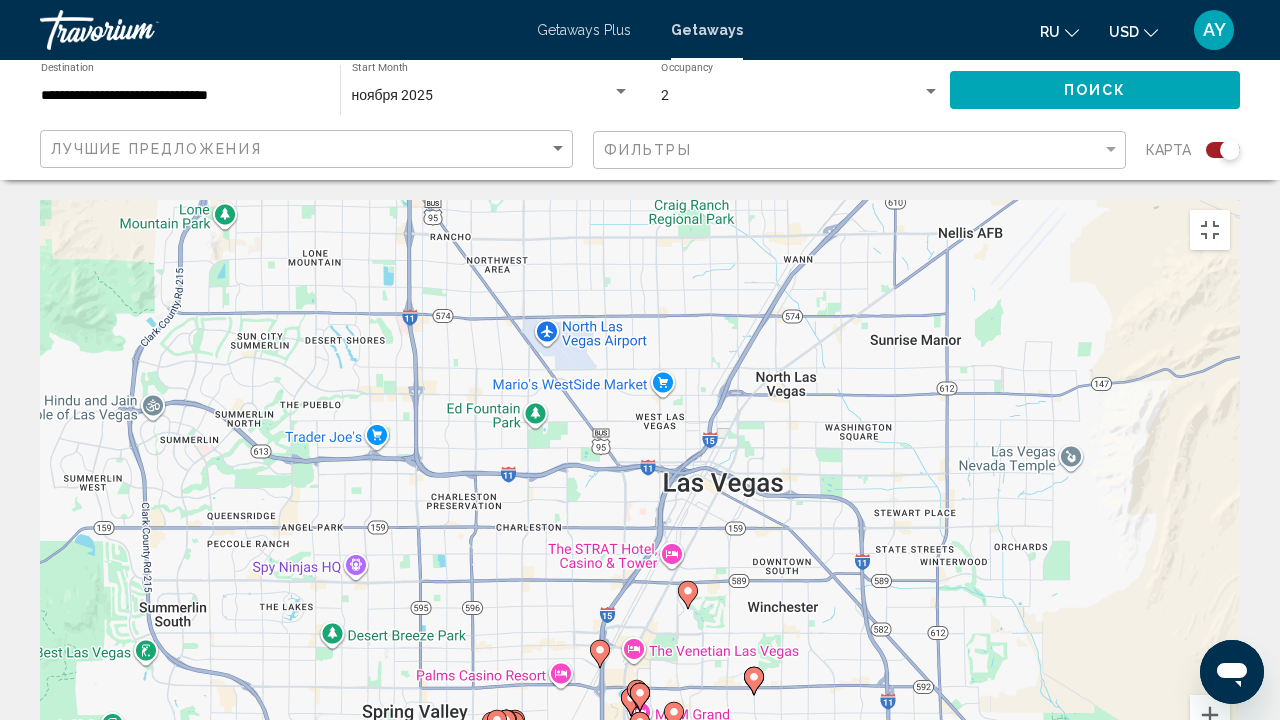click 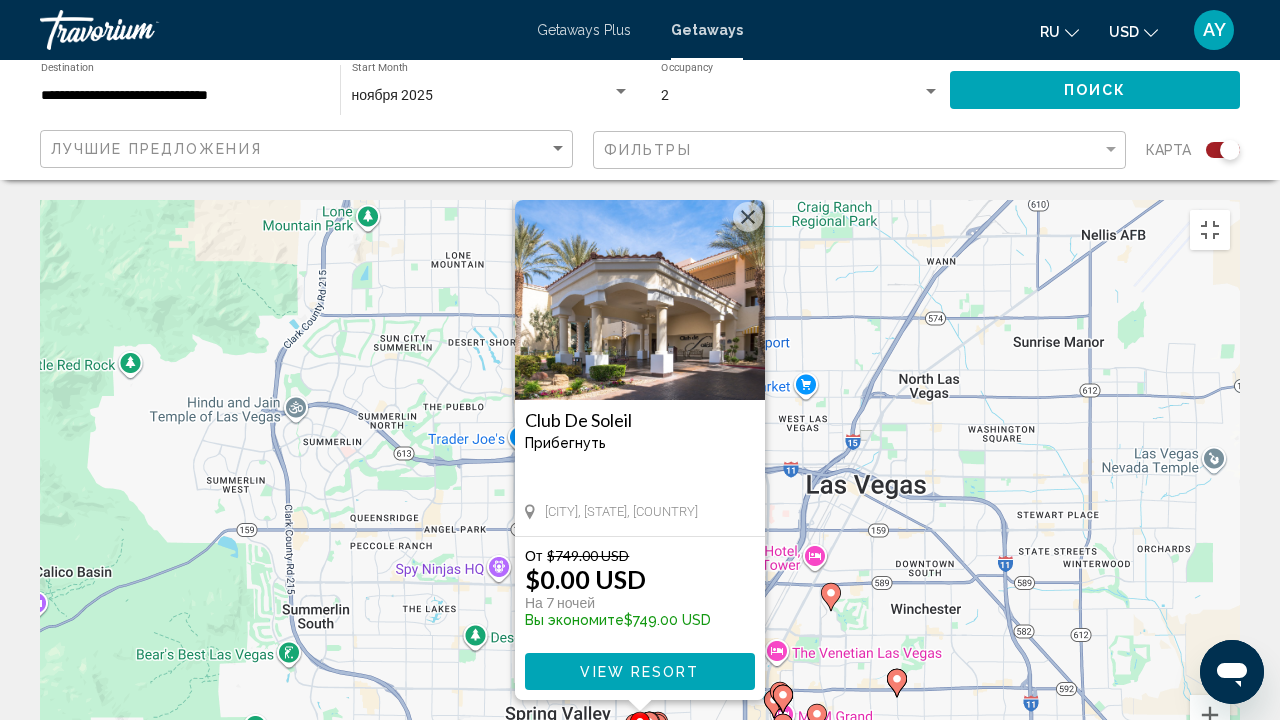 click at bounding box center [748, 217] 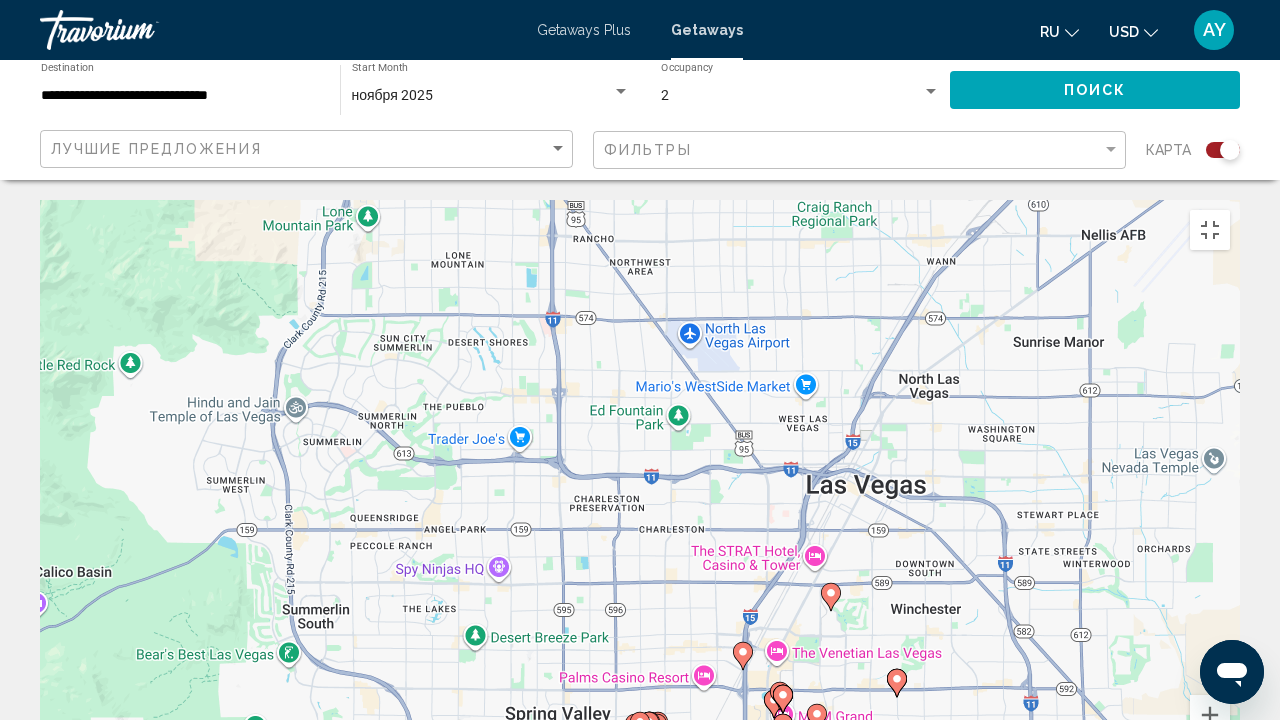 click 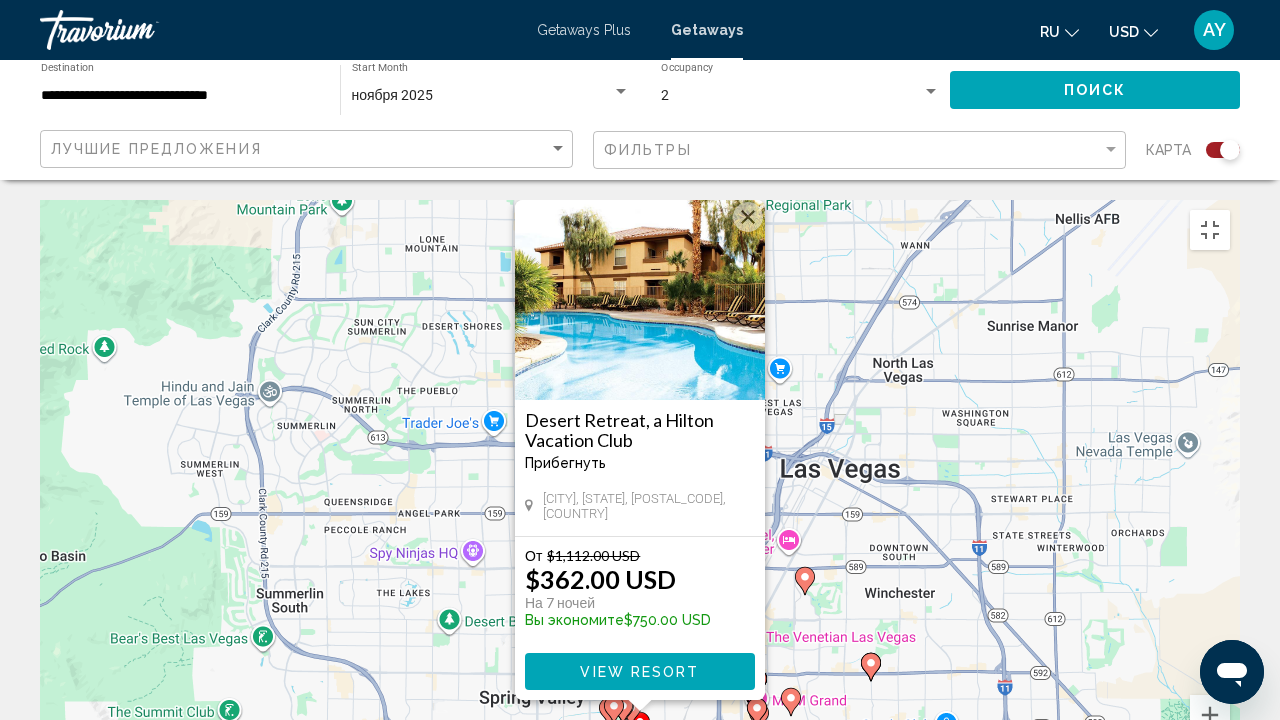 click at bounding box center (748, 217) 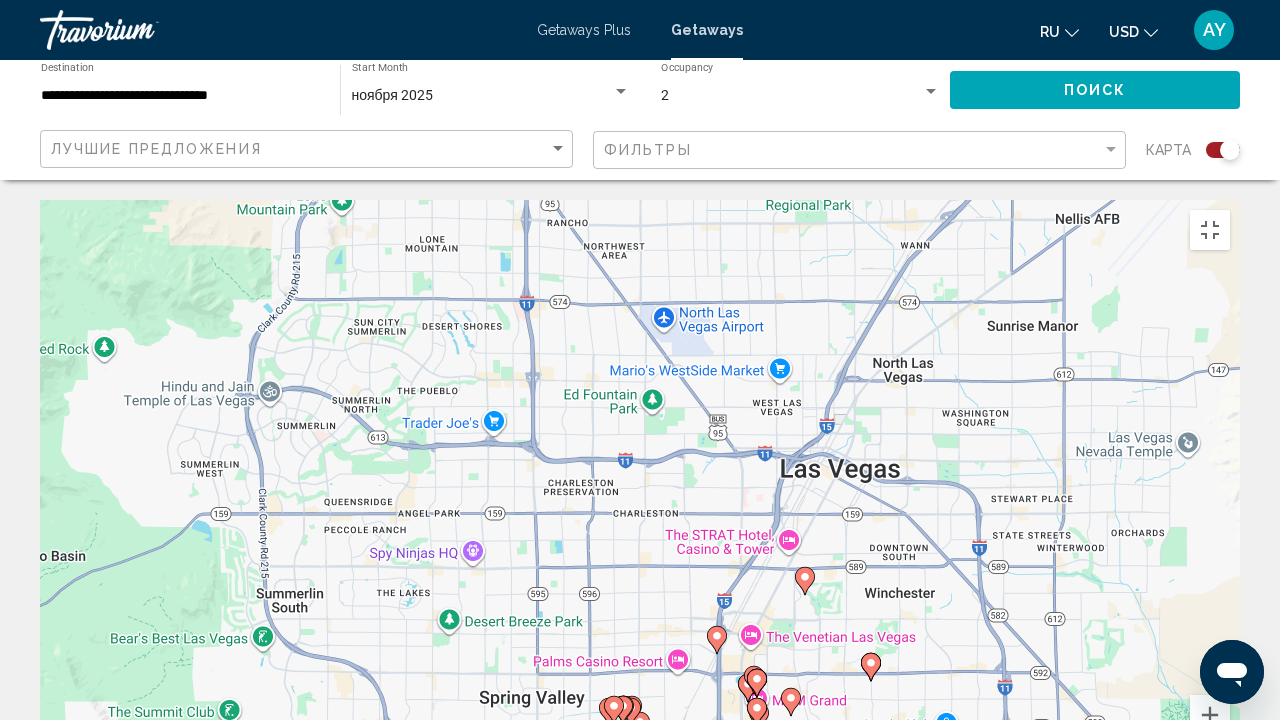 click 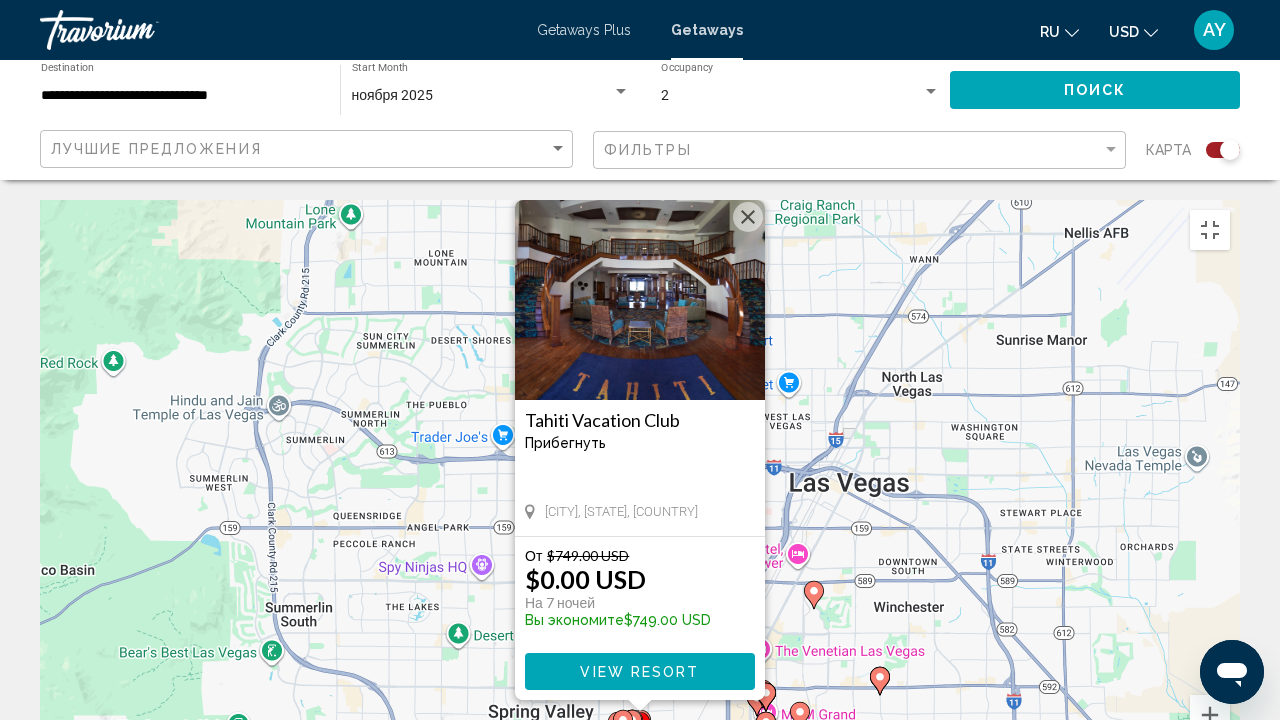 click at bounding box center [748, 217] 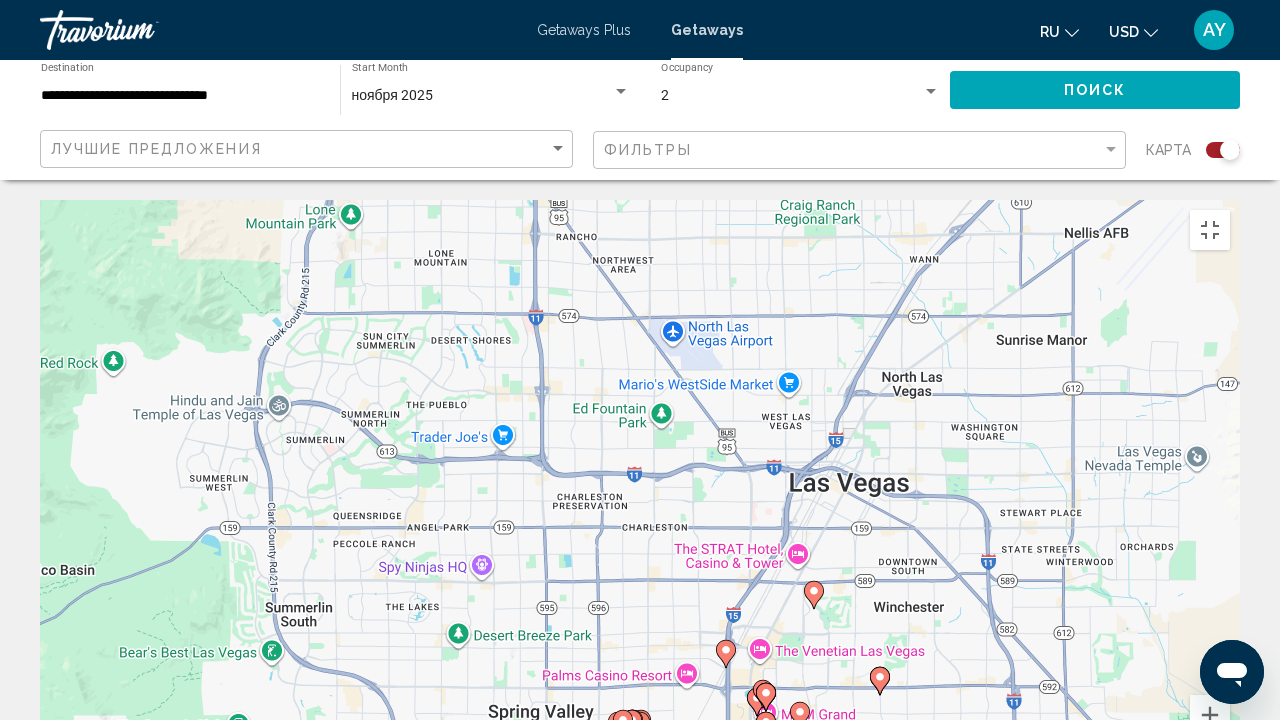 click at bounding box center [623, 724] 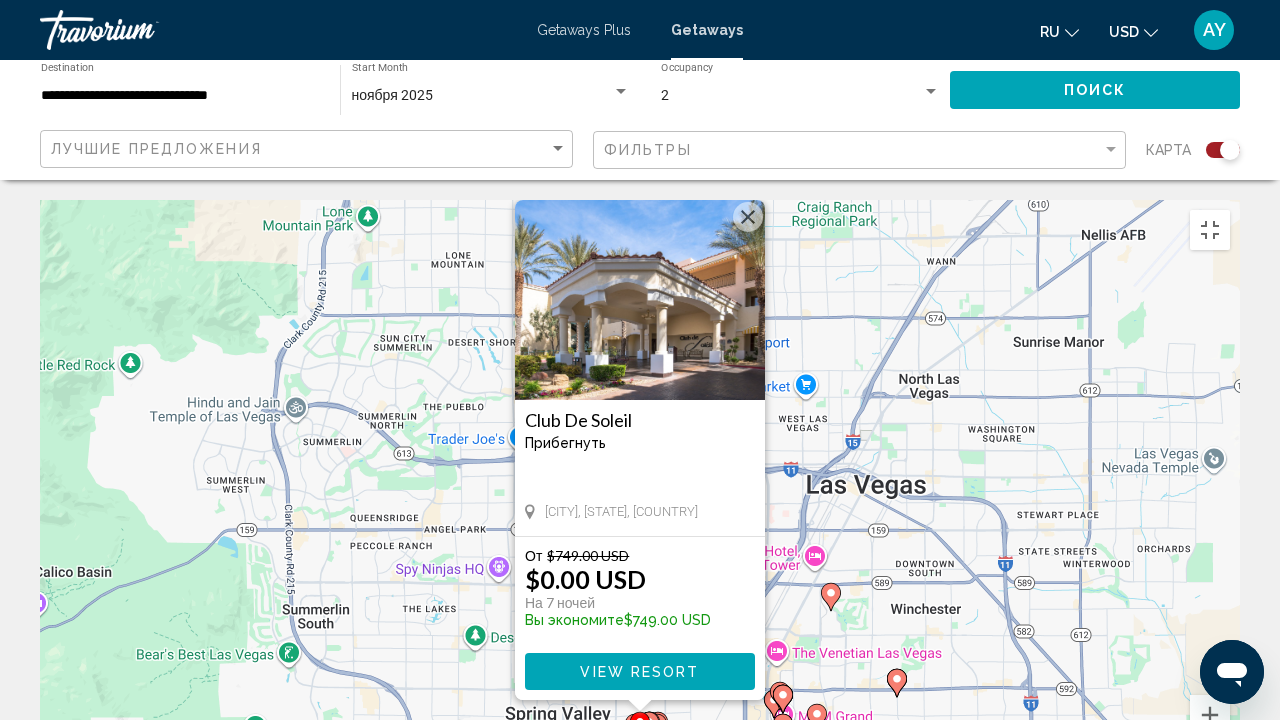 click at bounding box center (748, 217) 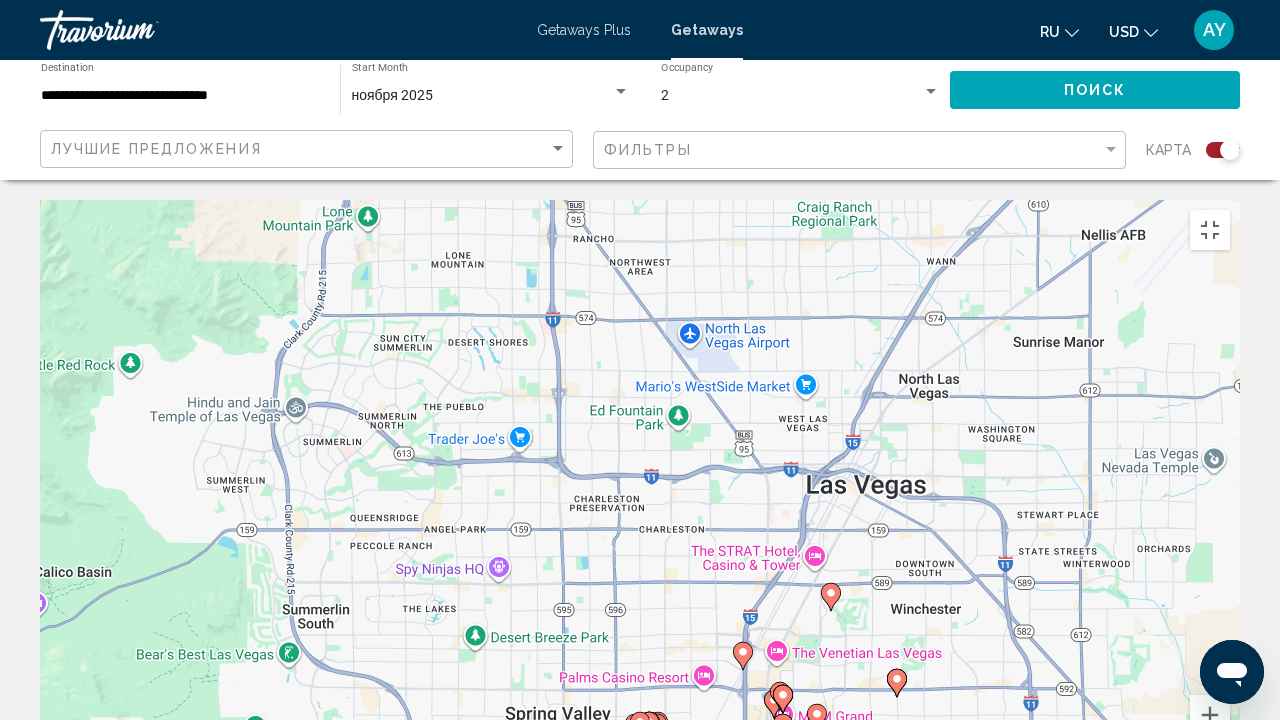 click 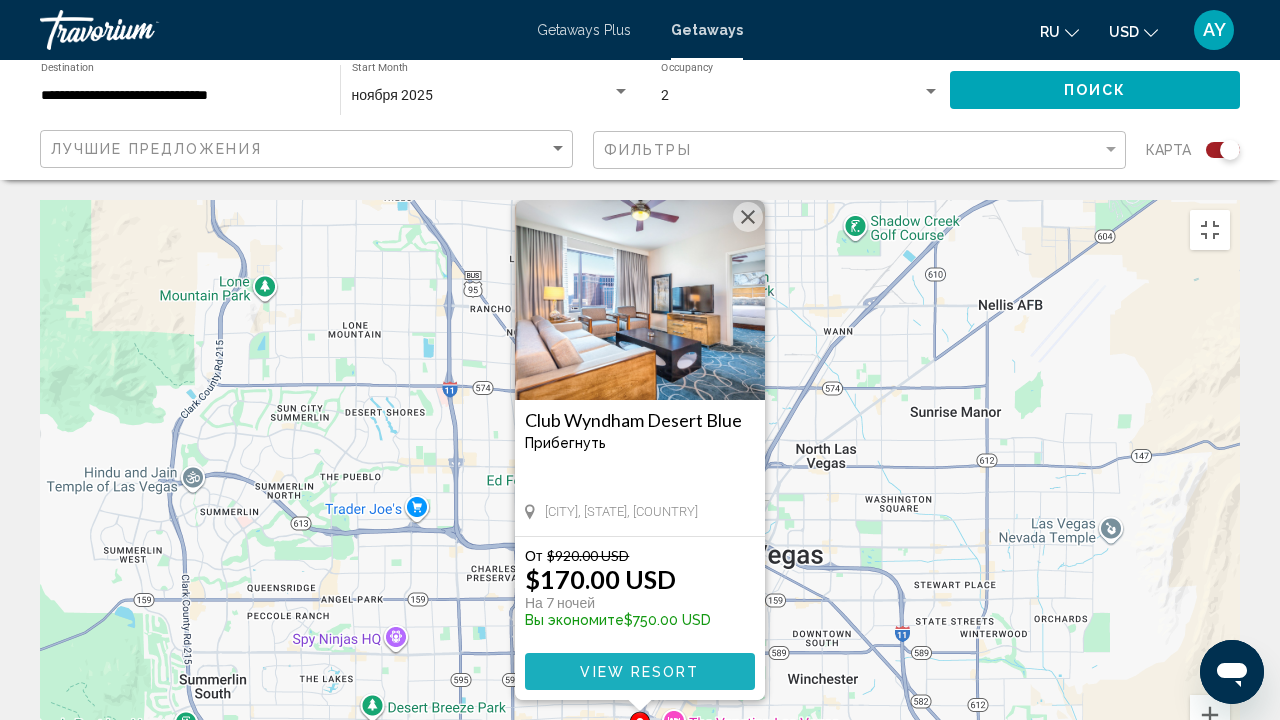click on "View Resort" at bounding box center [639, 672] 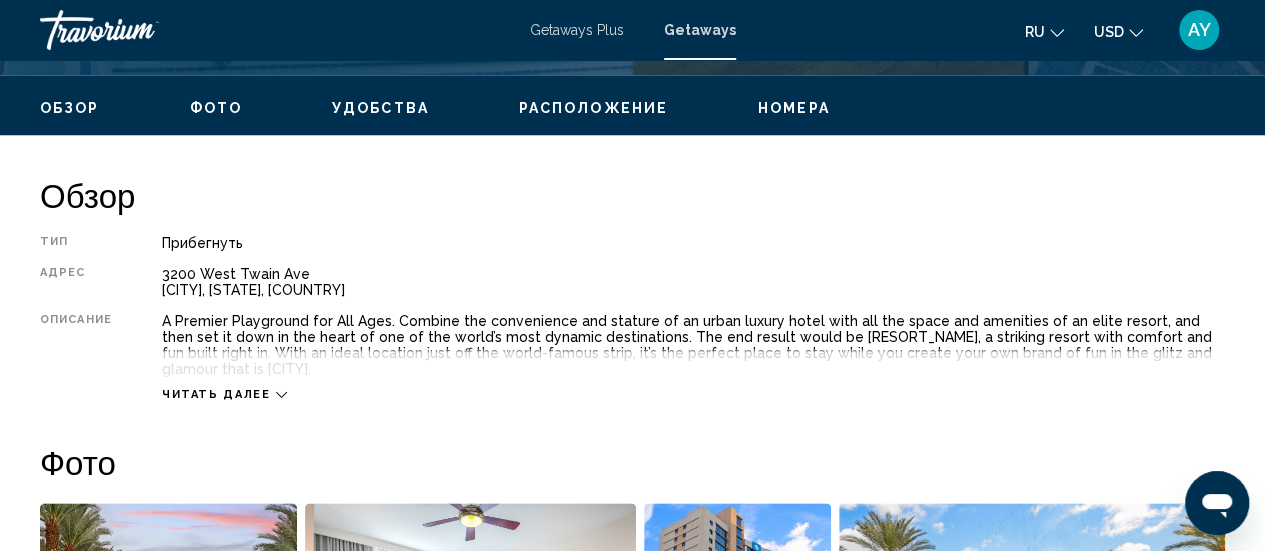 scroll, scrollTop: 947, scrollLeft: 0, axis: vertical 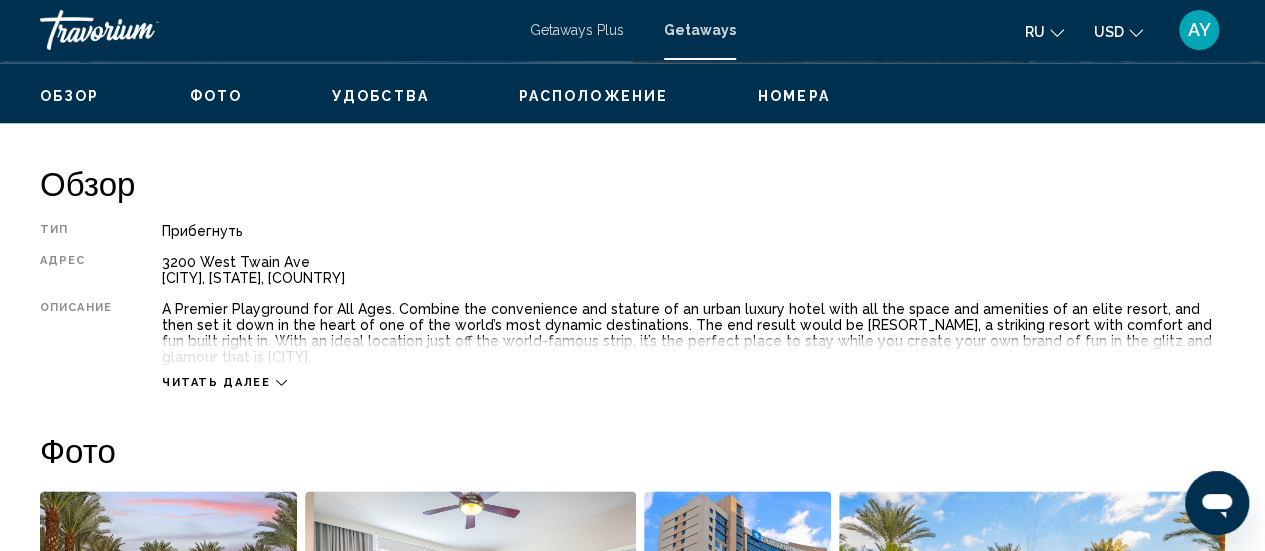 click on "Обзор Тип Прибегнуть Все включено Нет «все включено» Адрес [NUMBER] [STREET] [CITY], [STATE], [COUNTRY] Описание A Premier Playground for All Ages. Combine the convenience and stature of an urban luxury hotel with all the space and amenities of an elite resort, and then set it down in the heart of one of the world’s most dynamic destinations. The end result would be [RESORT_NAME], a striking resort with comfort and fun built right in. With an ideal location just off the world-famous strip, it’s the perfect place to stay while you create your own brand of fun in the glitz and glamour that is [CITY]. Читать далее
Фото Удобства
Fitness Center
Swimming Pool Bar/lounge Business center Concierge desk/services Fitness Center Game room Gift shops or newsstand Hot tub Poolside bar" at bounding box center [632, 2055] 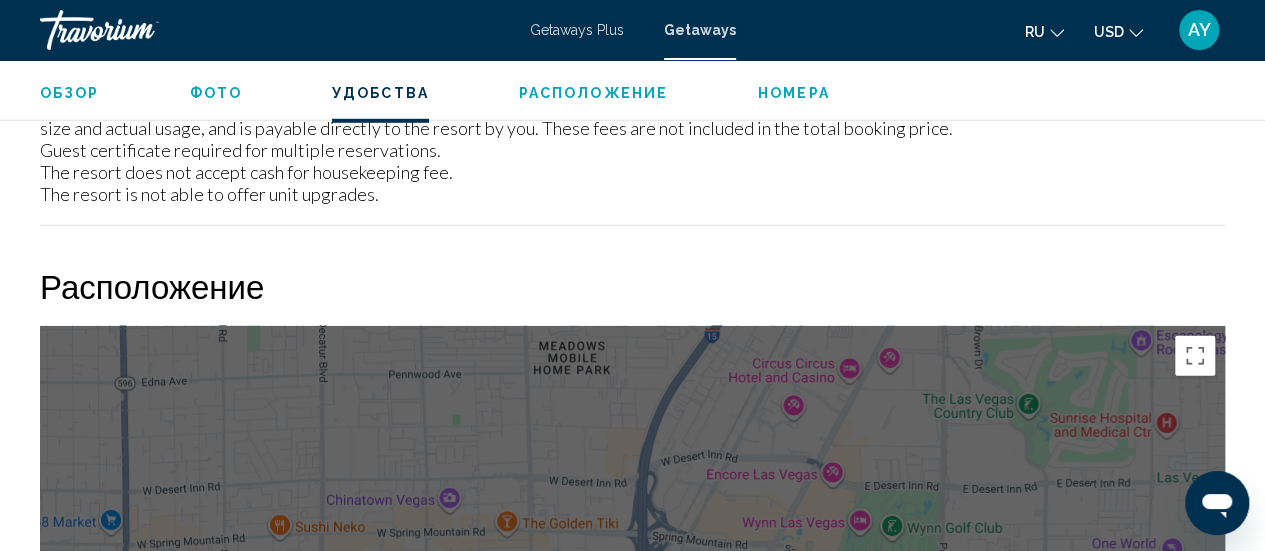 scroll, scrollTop: 3212, scrollLeft: 0, axis: vertical 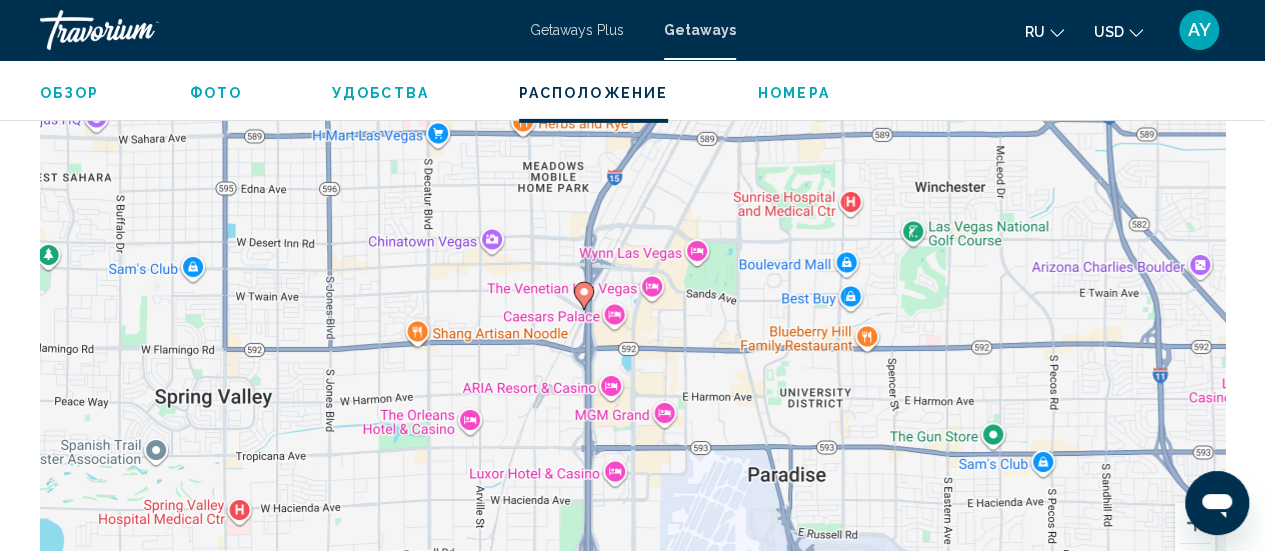 click 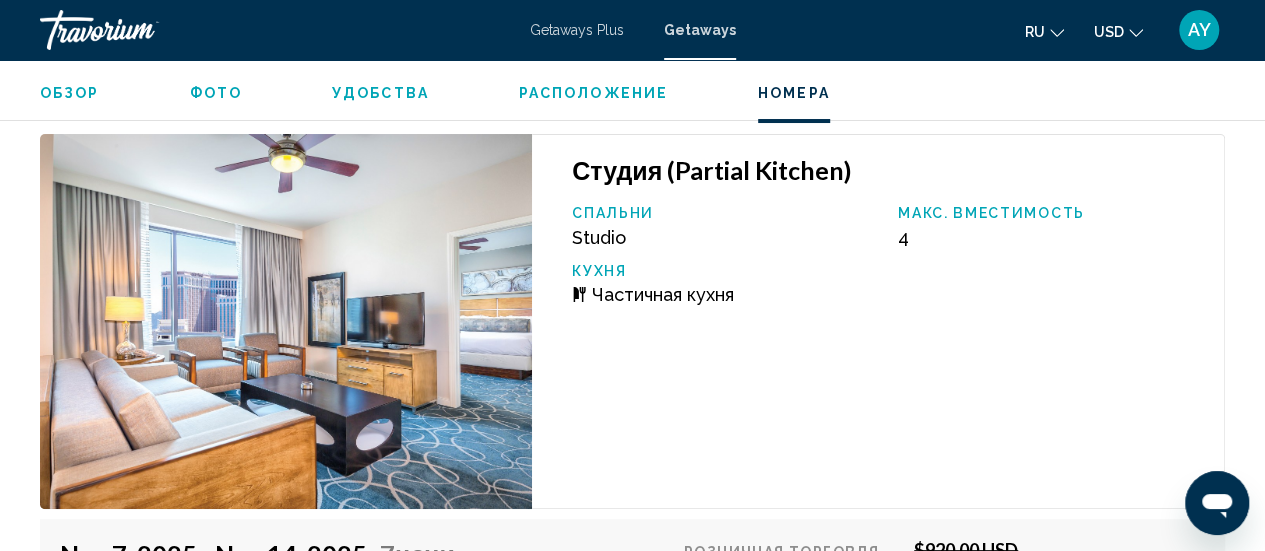 scroll, scrollTop: 3854, scrollLeft: 0, axis: vertical 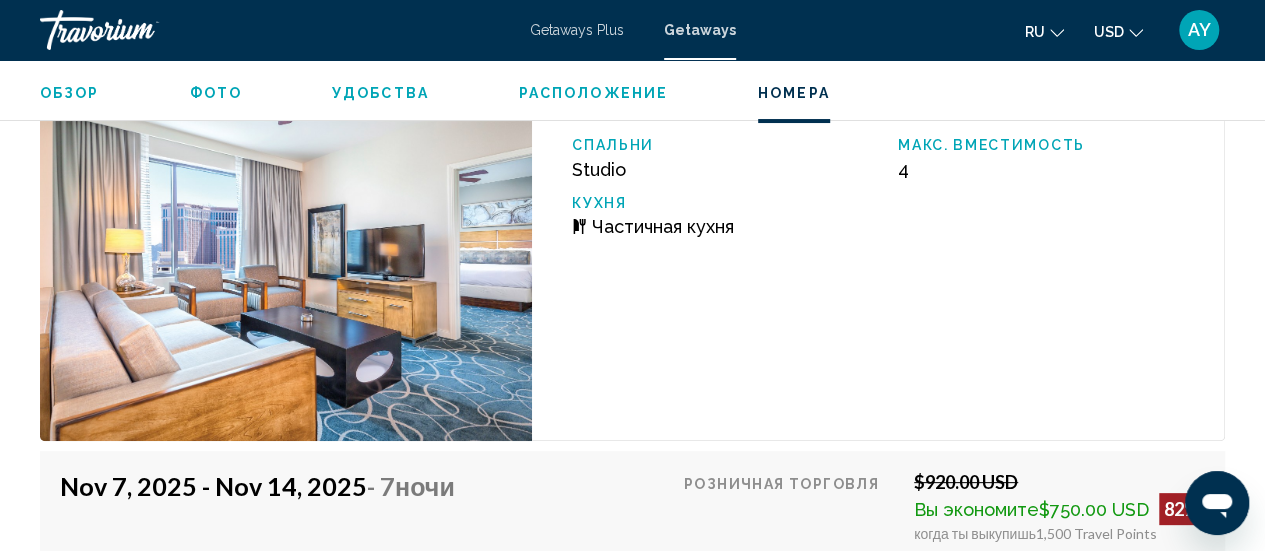 click at bounding box center [286, 253] 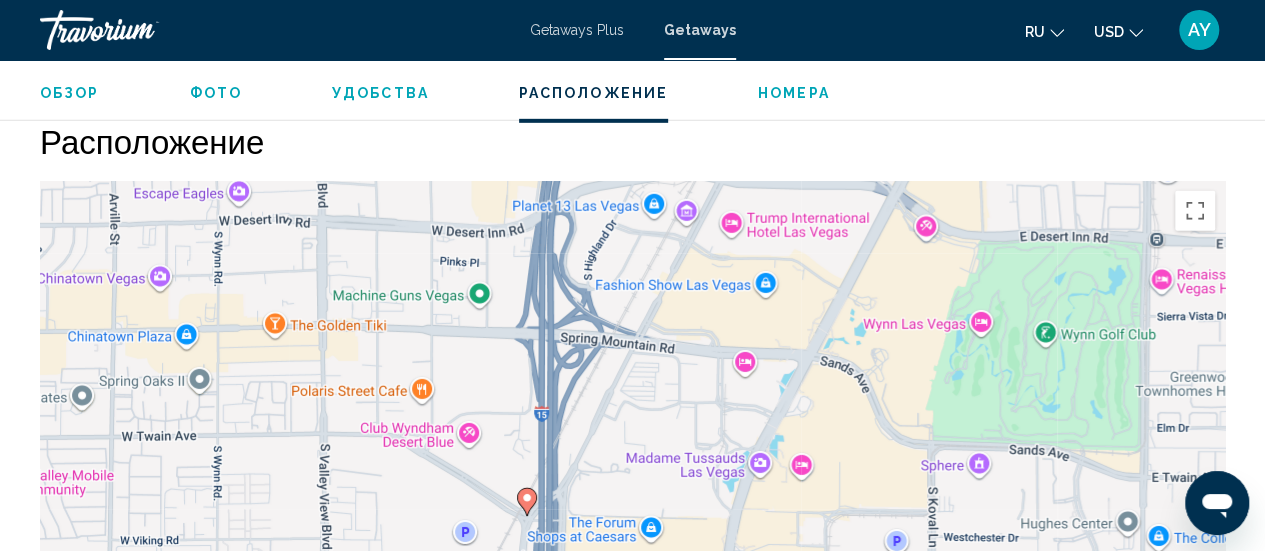 scroll, scrollTop: 3037, scrollLeft: 0, axis: vertical 